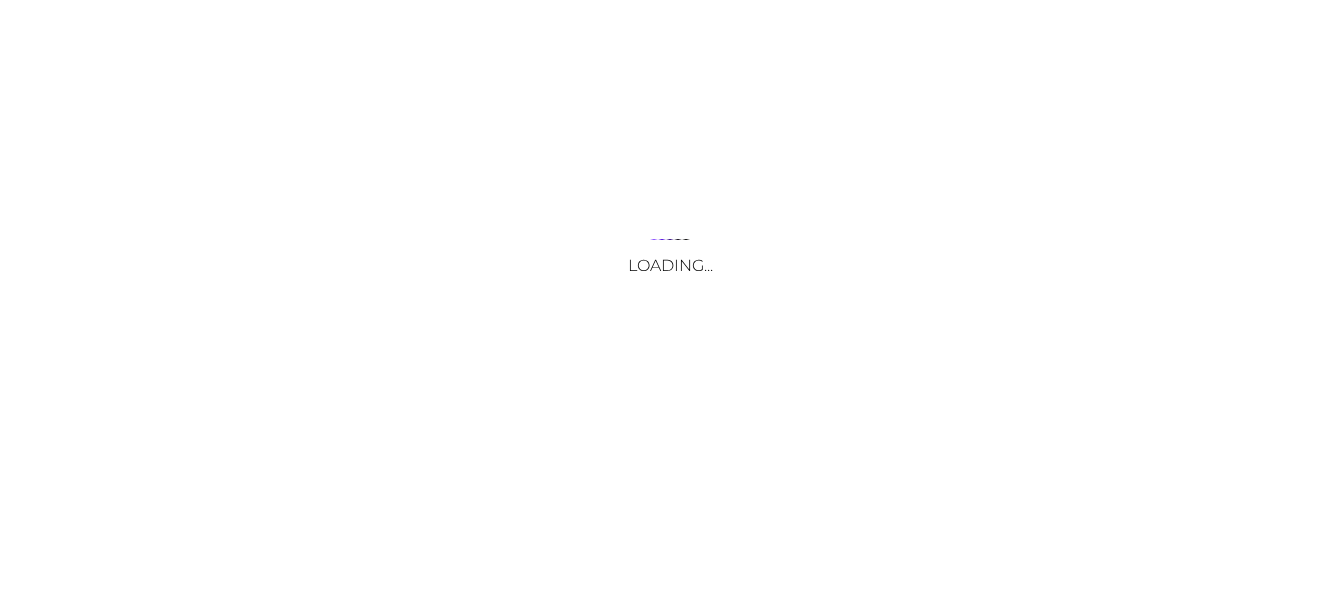 scroll, scrollTop: 0, scrollLeft: 0, axis: both 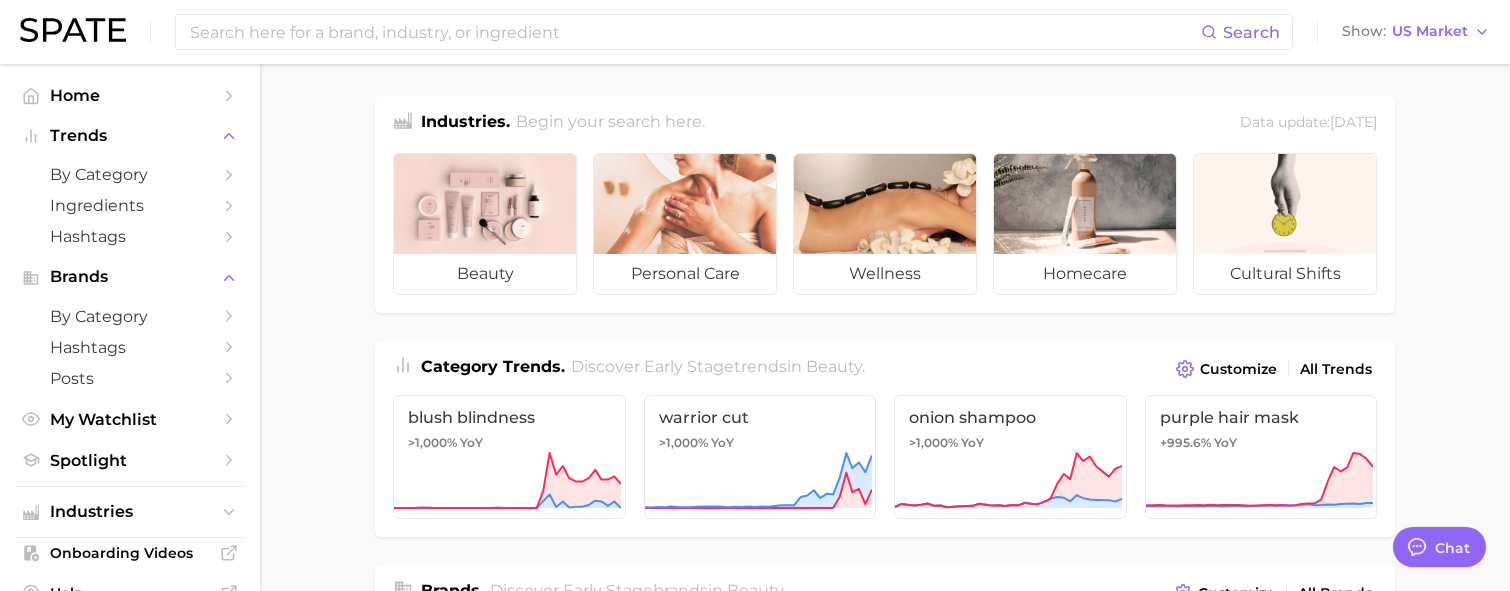 type on "x" 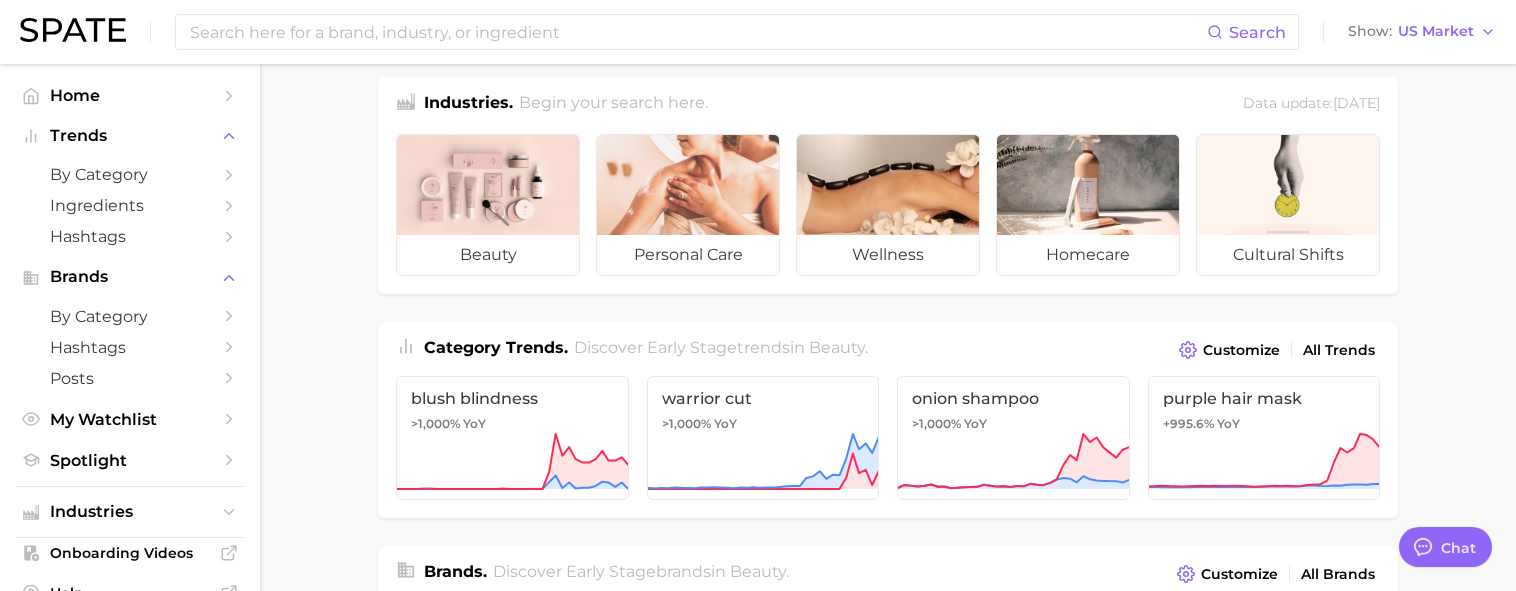 scroll, scrollTop: 0, scrollLeft: 0, axis: both 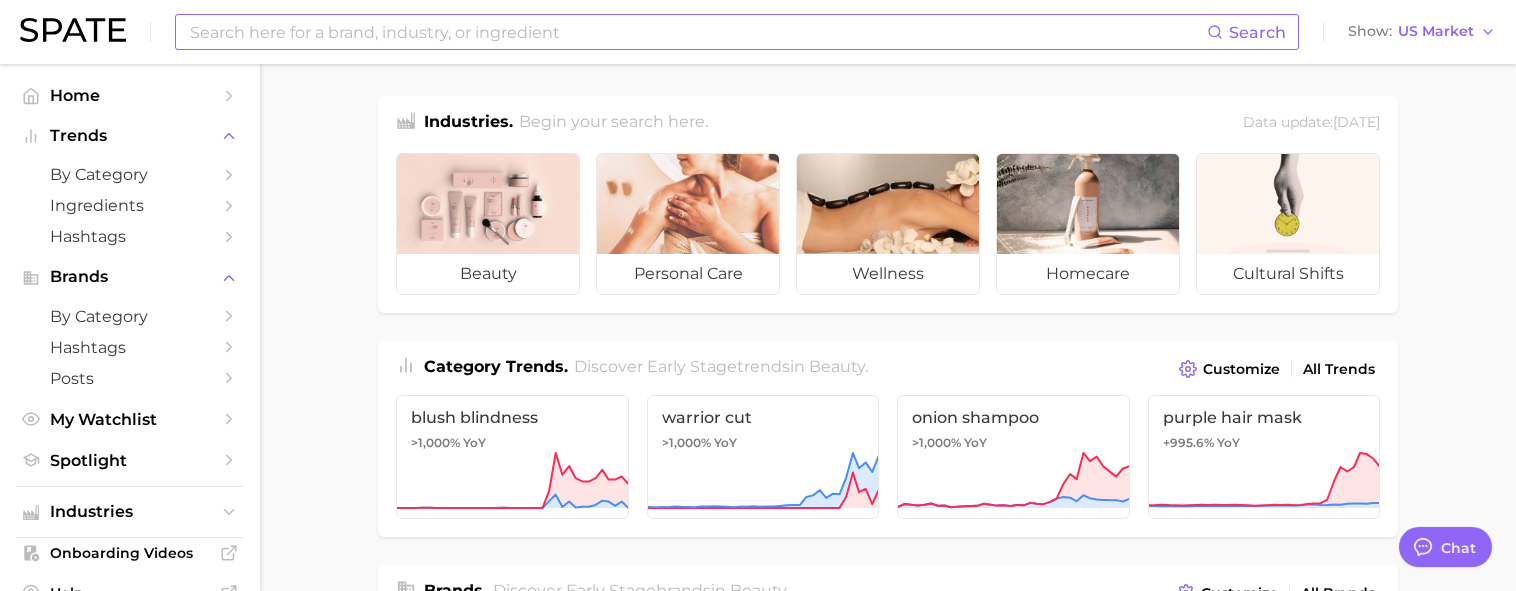 click at bounding box center (697, 32) 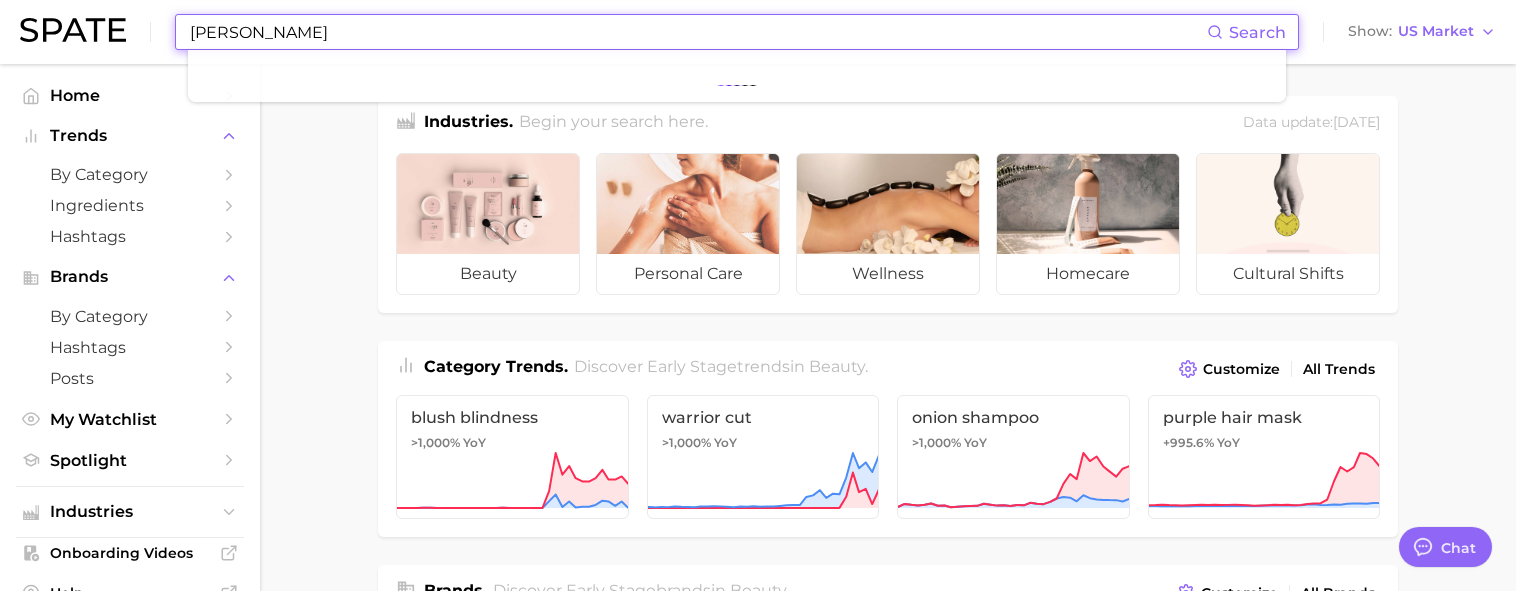 type on "[PERSON_NAME]" 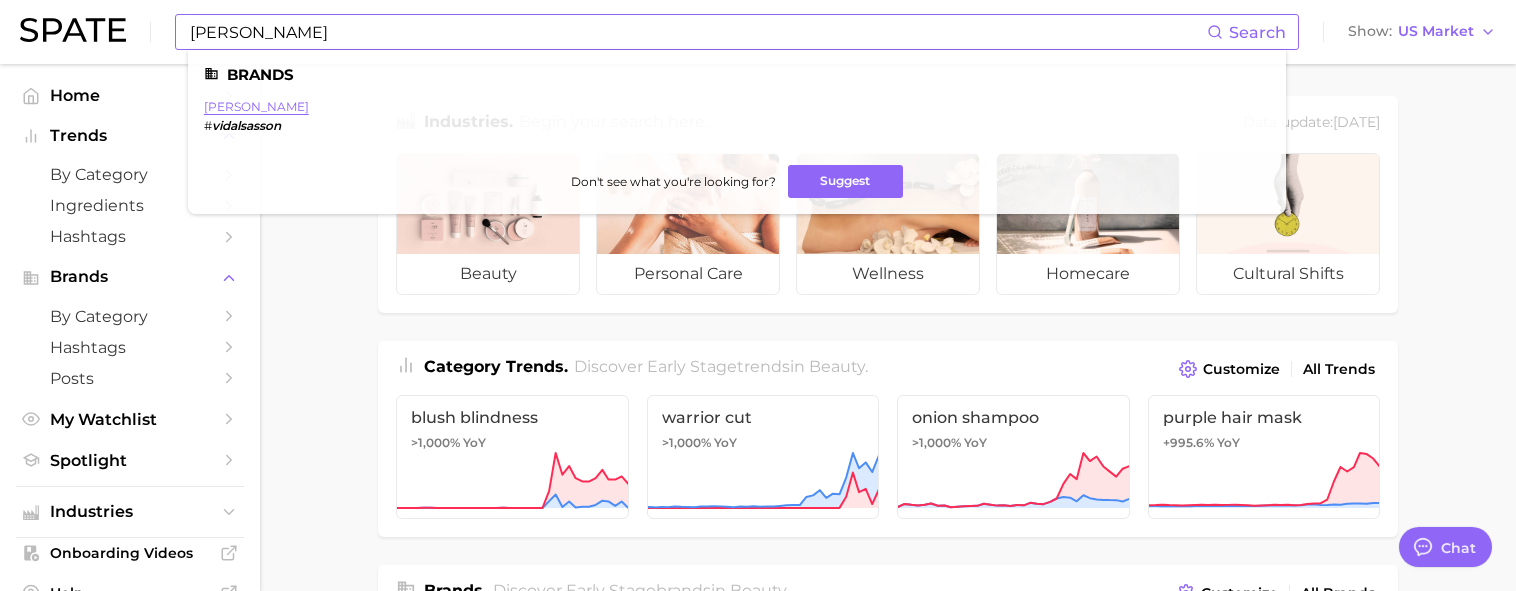 click on "[PERSON_NAME]" at bounding box center (256, 106) 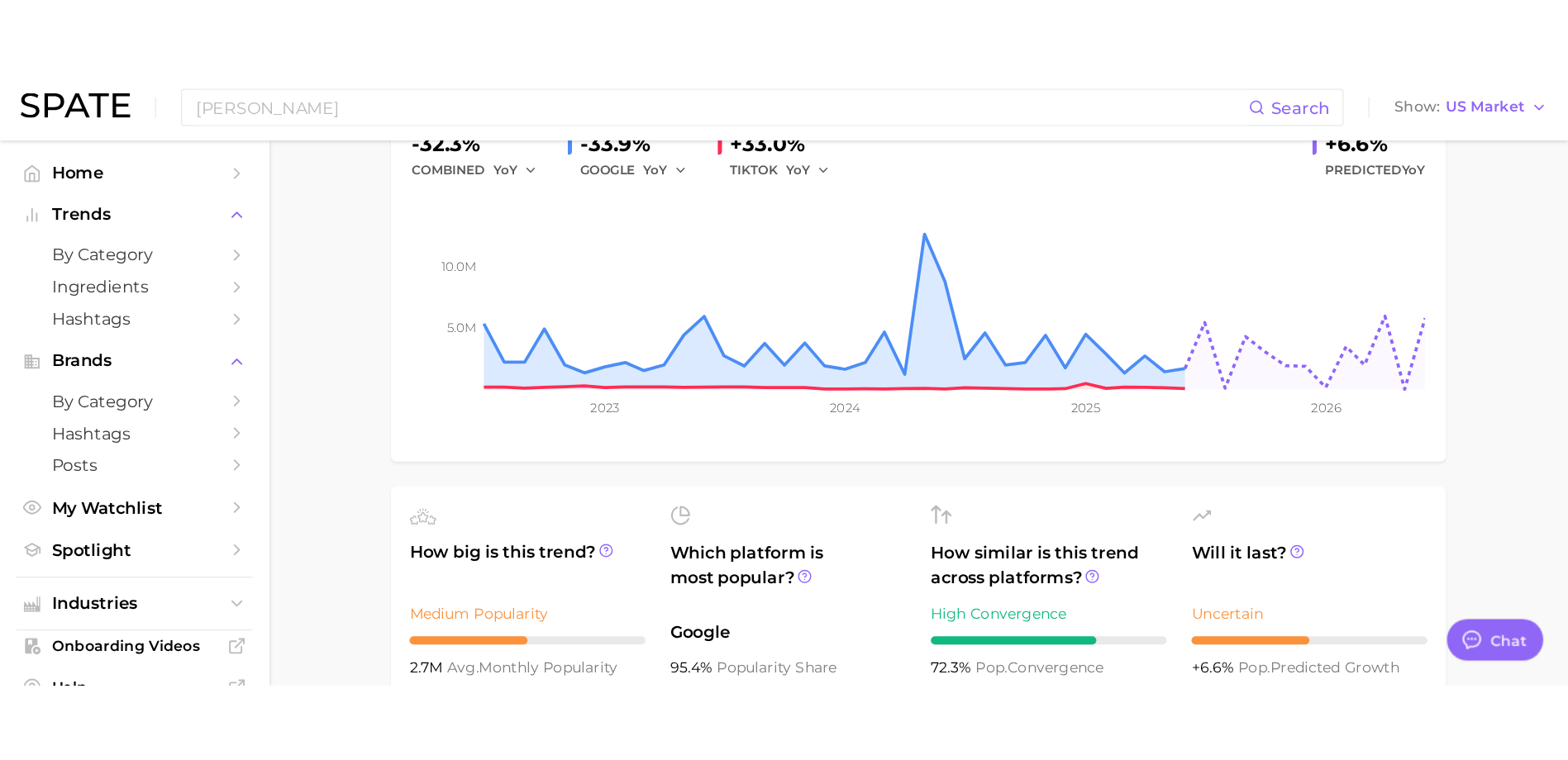 scroll, scrollTop: 248, scrollLeft: 0, axis: vertical 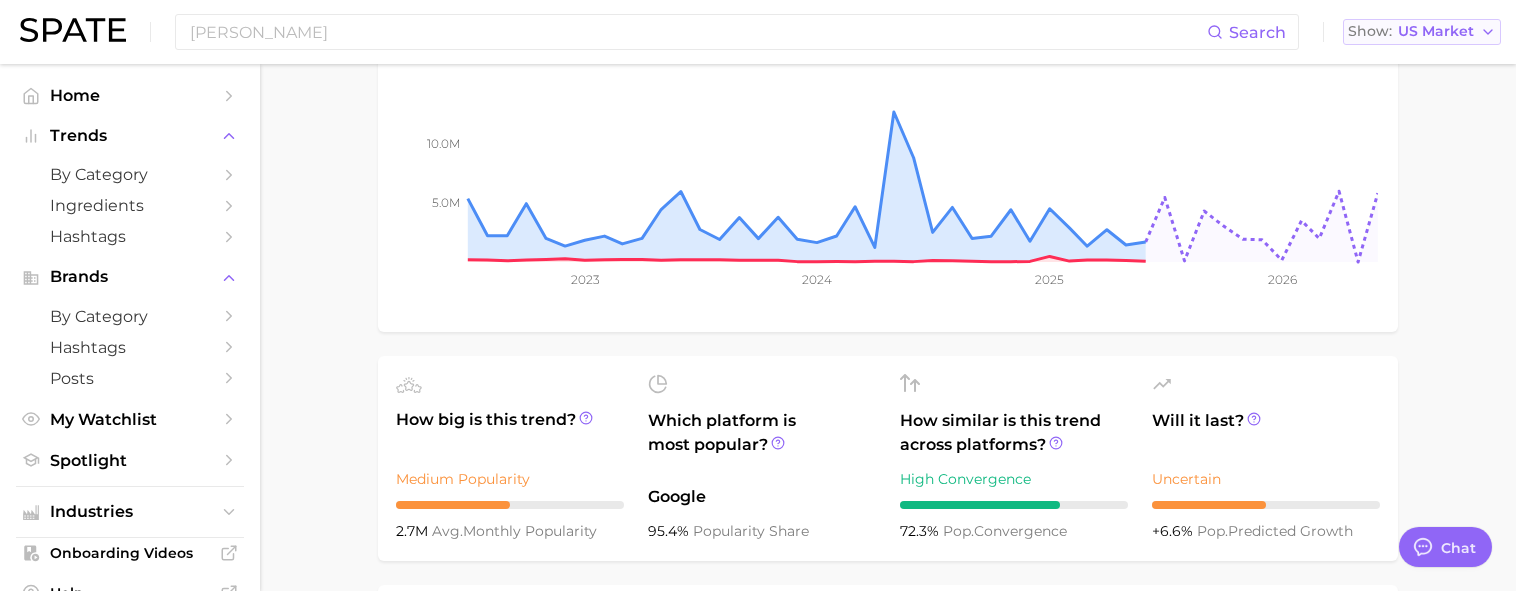type on "x" 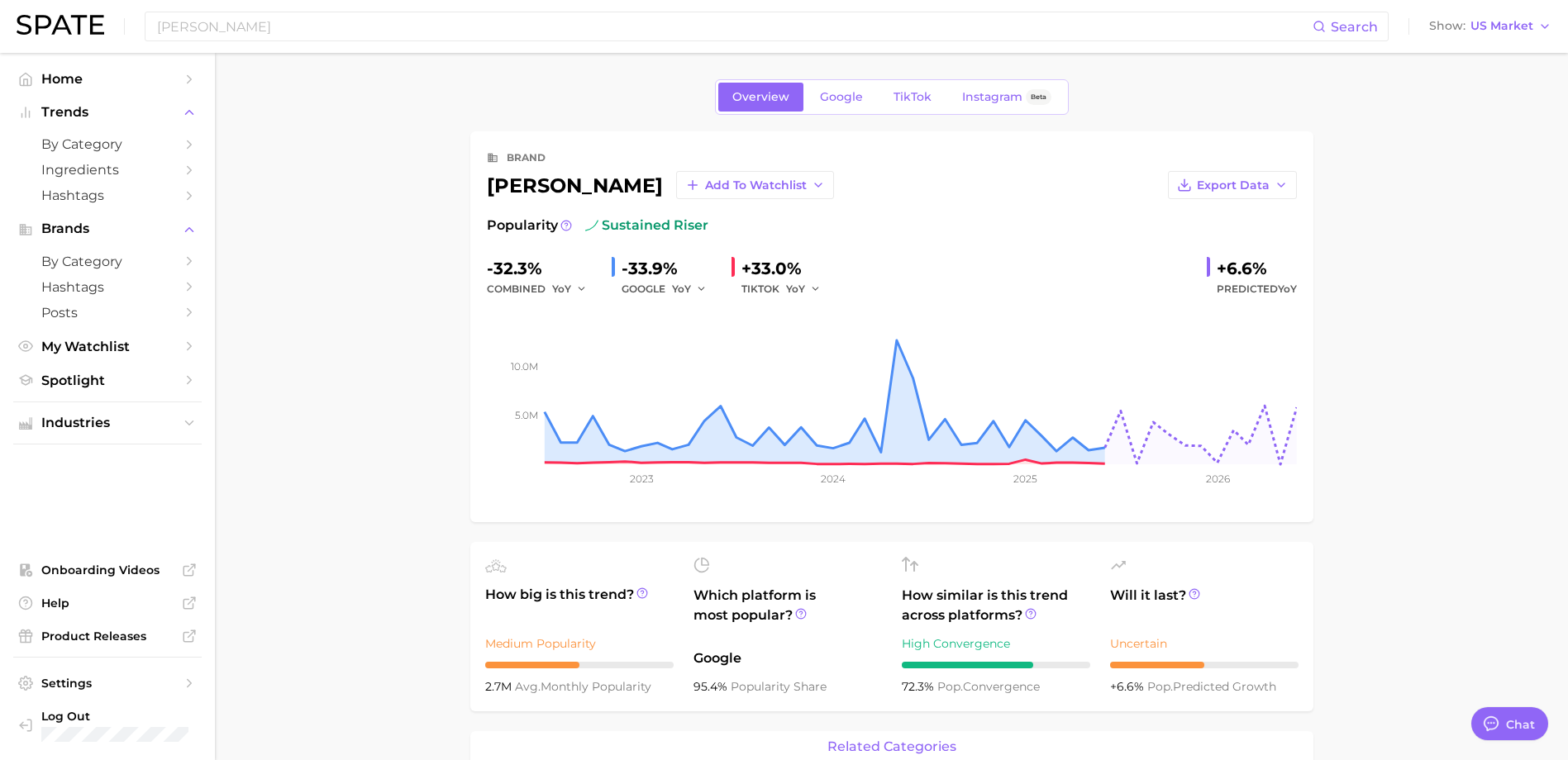 scroll, scrollTop: 83, scrollLeft: 0, axis: vertical 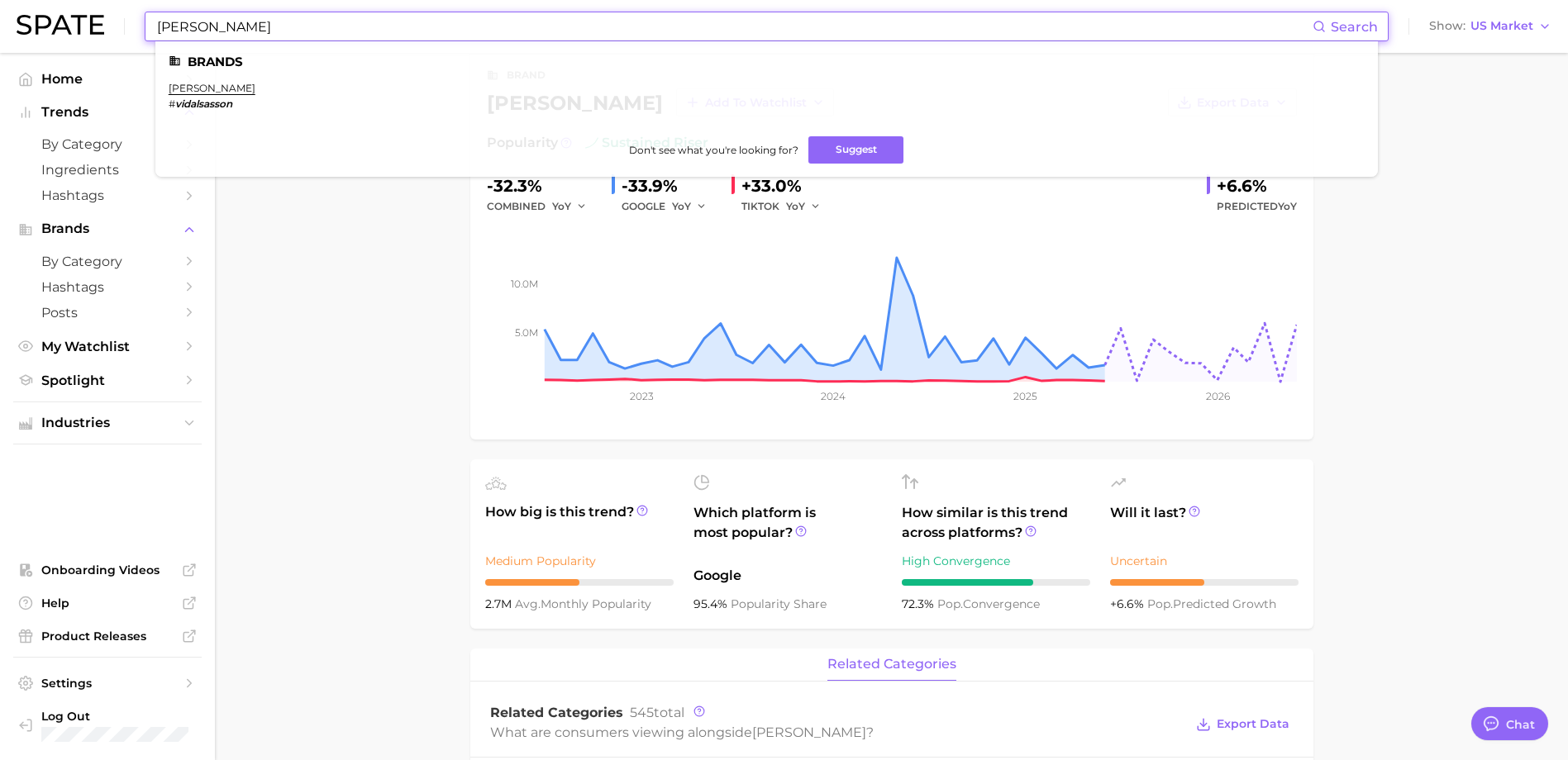 drag, startPoint x: 295, startPoint y: 27, endPoint x: 123, endPoint y: 28, distance: 172.00291 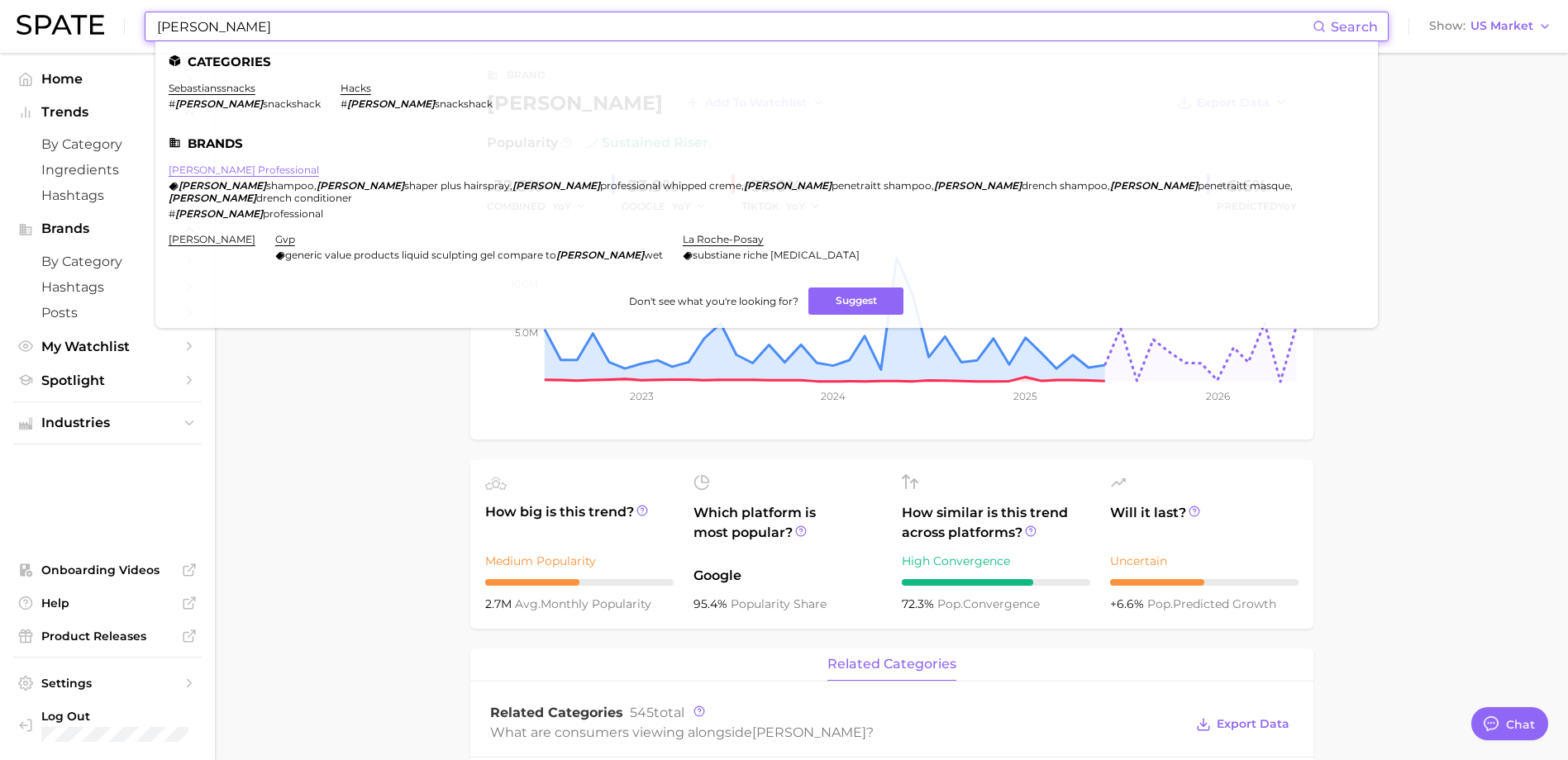 click on "[PERSON_NAME] professional" at bounding box center (244, 169) 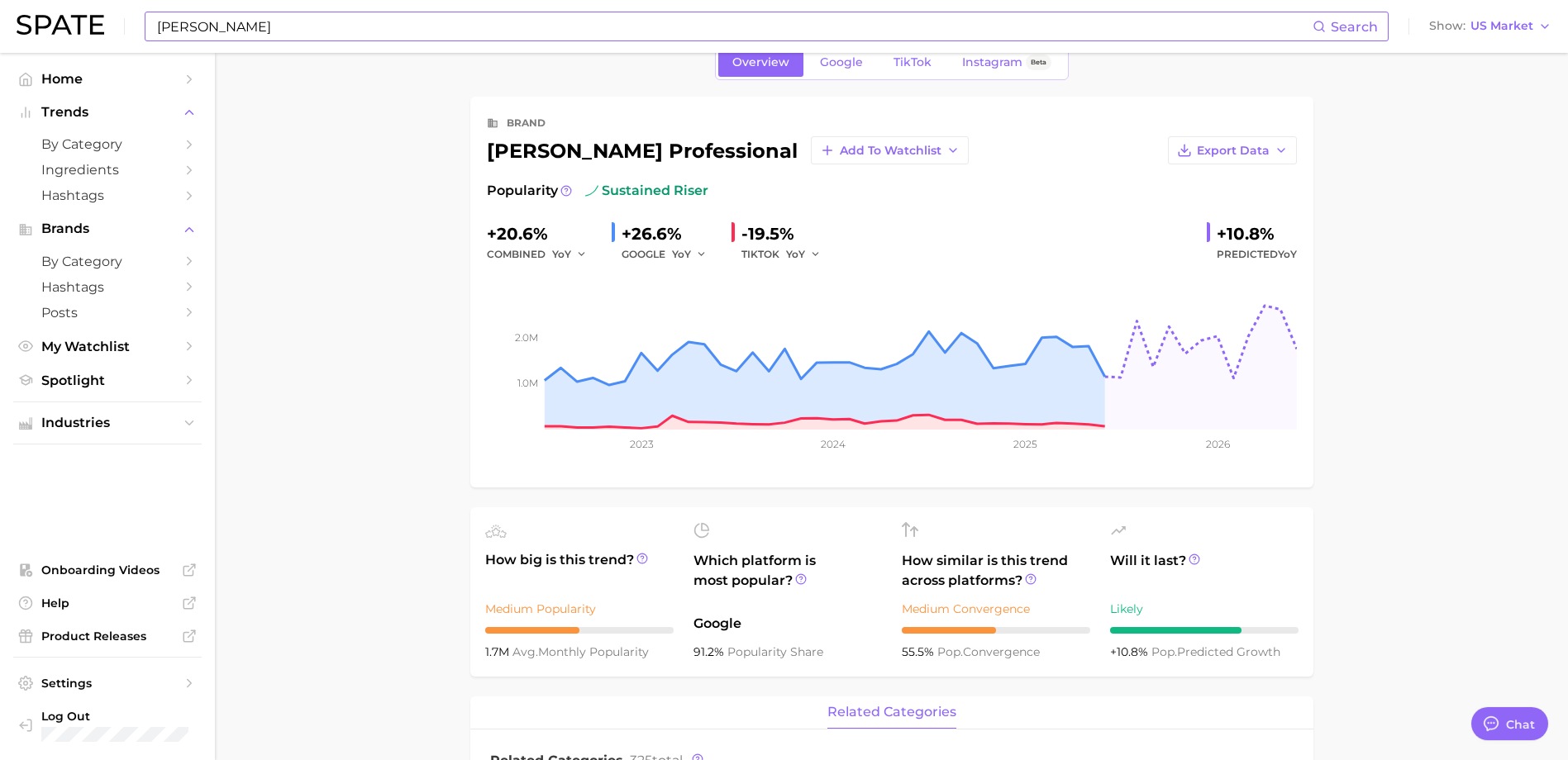 scroll, scrollTop: 0, scrollLeft: 0, axis: both 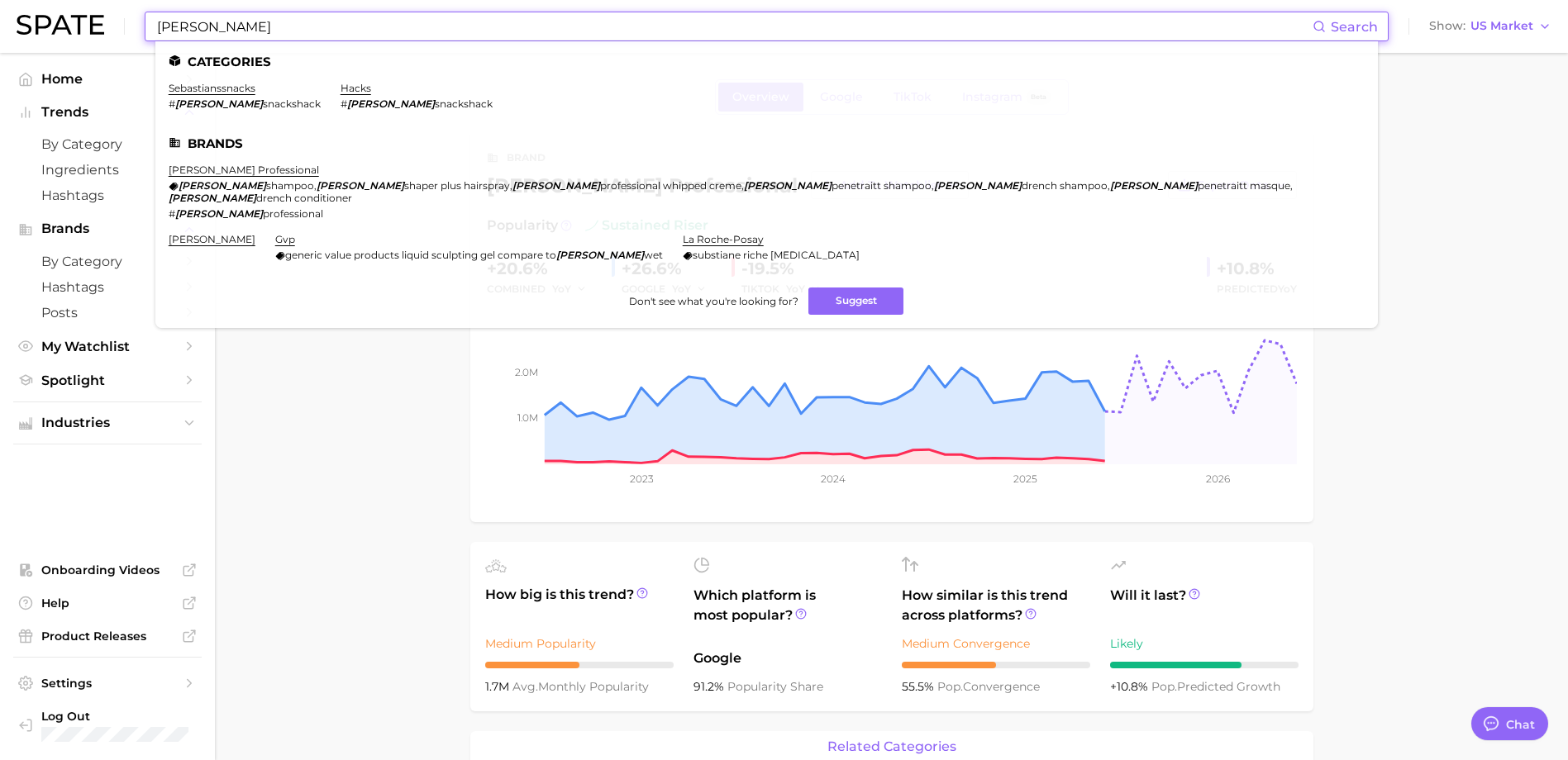 drag, startPoint x: 234, startPoint y: 18, endPoint x: 121, endPoint y: 28, distance: 113.44161 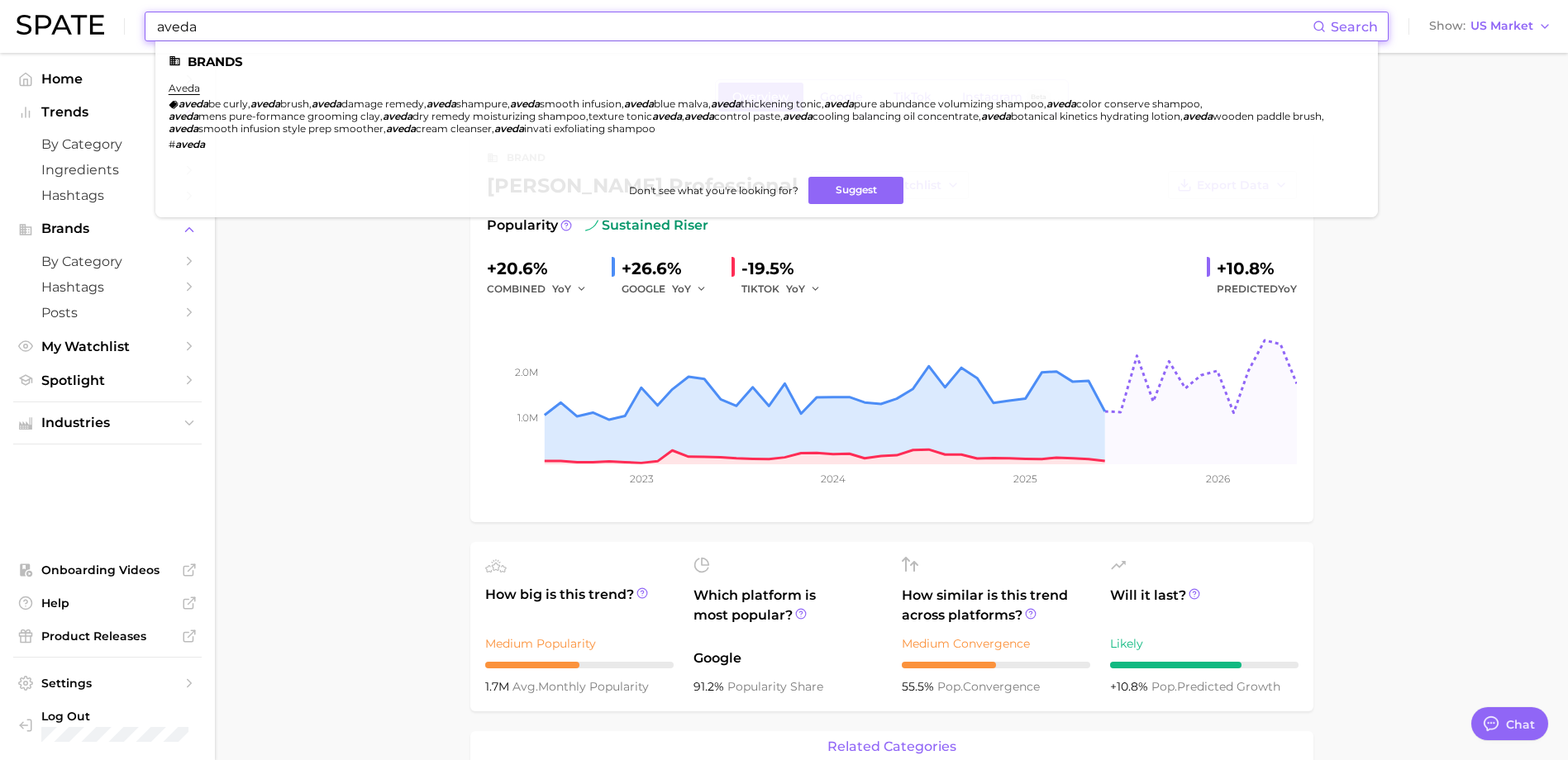 click on "aveda aveda  be curly ,  aveda  brush ,  aveda  damage remedy ,  aveda  shampure ,  aveda  smooth infusion ,  aveda  blue malva ,  aveda  thickening tonic ,  aveda  pure abundance volumizing shampoo ,  aveda  color conserve shampoo ,  aveda  mens pure-formance grooming clay ,  aveda  dry remedy moisturizing shampoo ,  texture tonic  aveda ,  aveda  control paste ,  aveda  cooling balancing oil concentrate ,  aveda  botanical kinetics hydrating lotion ,  aveda  wooden paddle brush ,  aveda  smooth infusion style prep smoother ,  aveda  cream cleanser ,  aveda  invati exfoliating shampoo # aveda" at bounding box center [756, 116] 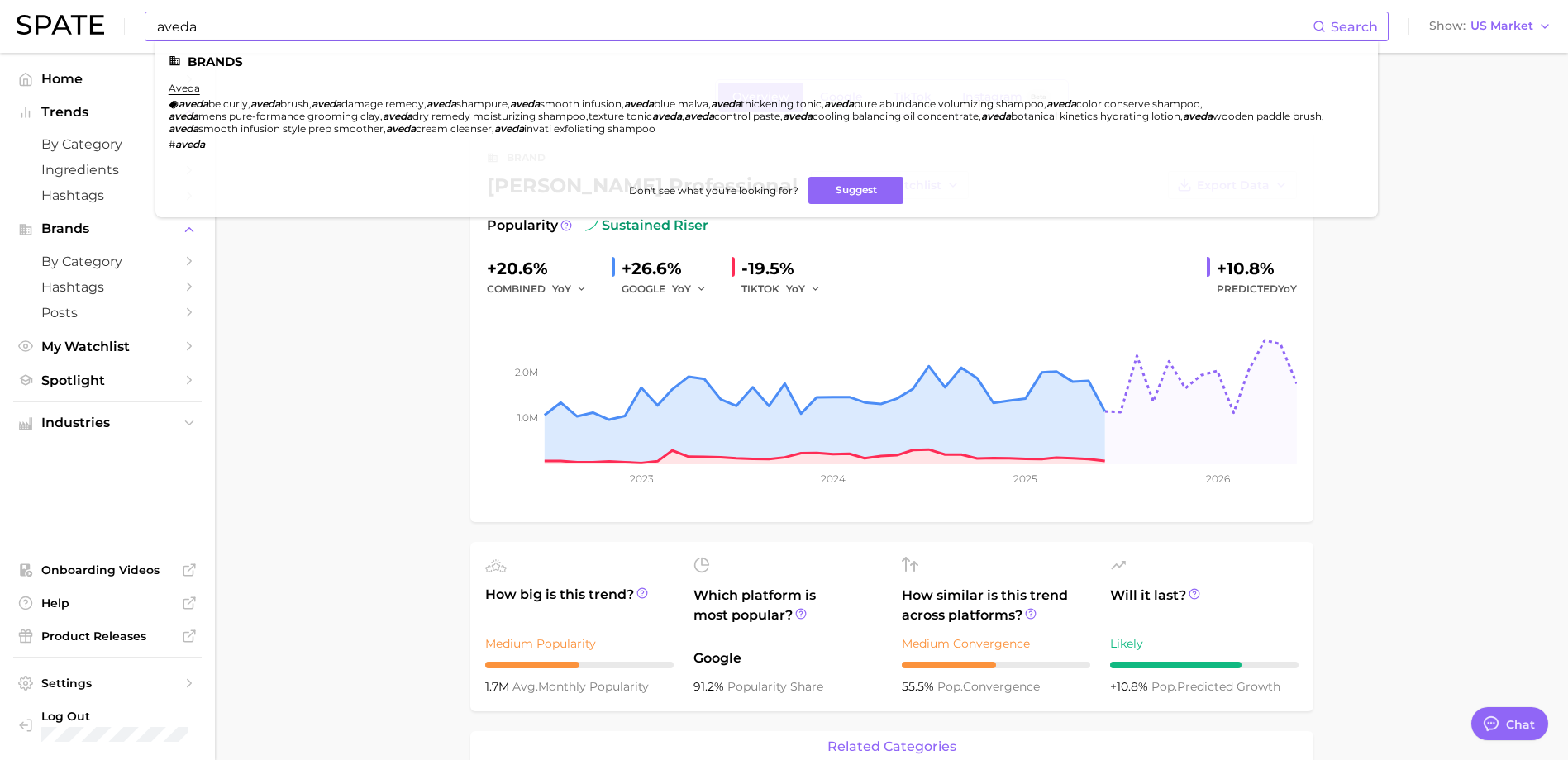 click on "aveda aveda  be curly ,  aveda  brush ,  aveda  damage remedy ,  aveda  shampure ,  aveda  smooth infusion ,  aveda  blue malva ,  aveda  thickening tonic ,  aveda  pure abundance volumizing shampoo ,  aveda  color conserve shampoo ,  aveda  mens pure-formance grooming clay ,  aveda  dry remedy moisturizing shampoo ,  texture tonic  aveda ,  aveda  control paste ,  aveda  cooling balancing oil concentrate ,  aveda  botanical kinetics hydrating lotion ,  aveda  wooden paddle brush ,  aveda  smooth infusion style prep smoother ,  aveda  cream cleanser ,  aveda  invati exfoliating shampoo # aveda" at bounding box center [756, 116] 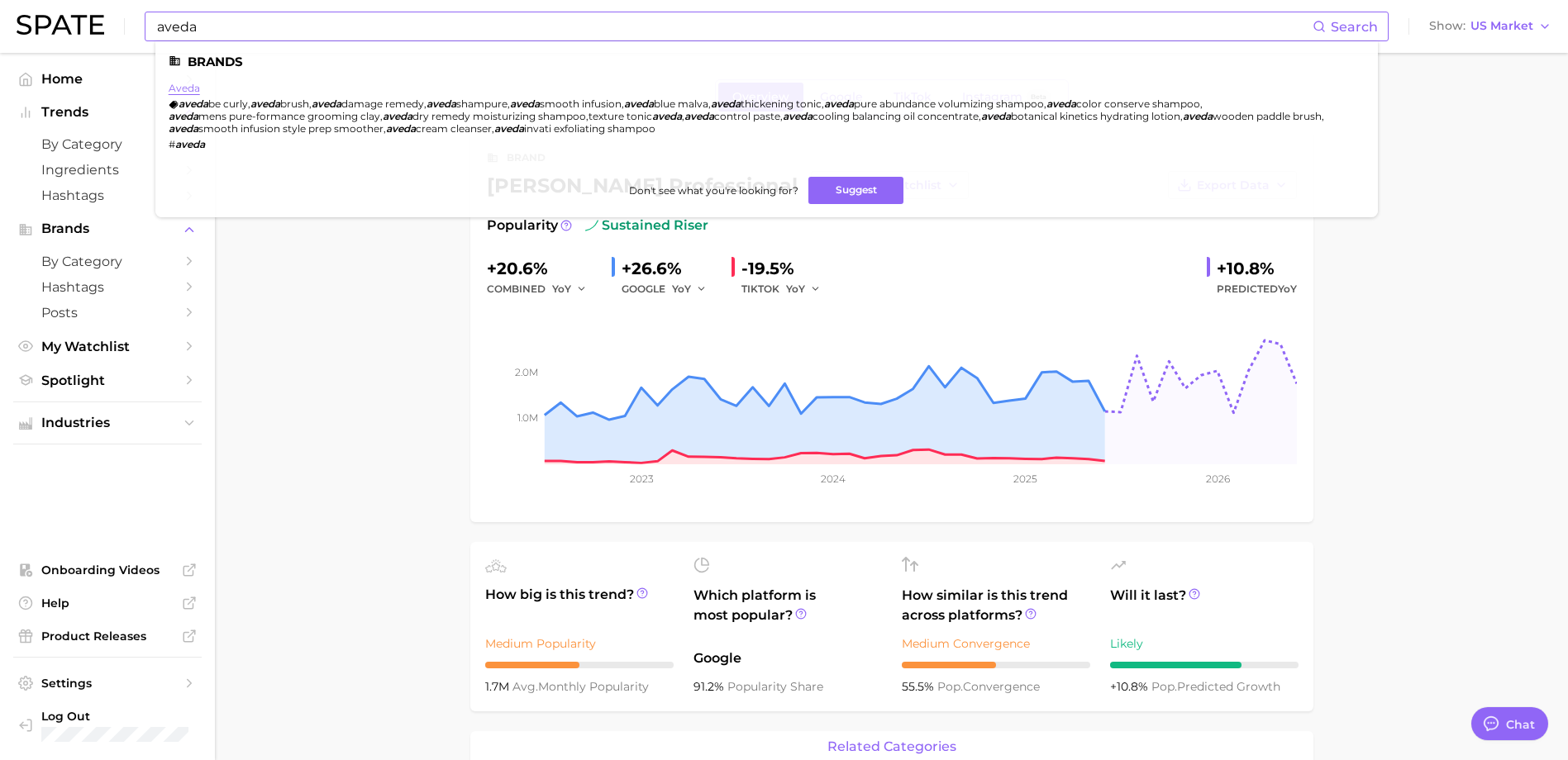 click on "aveda" at bounding box center (184, 88) 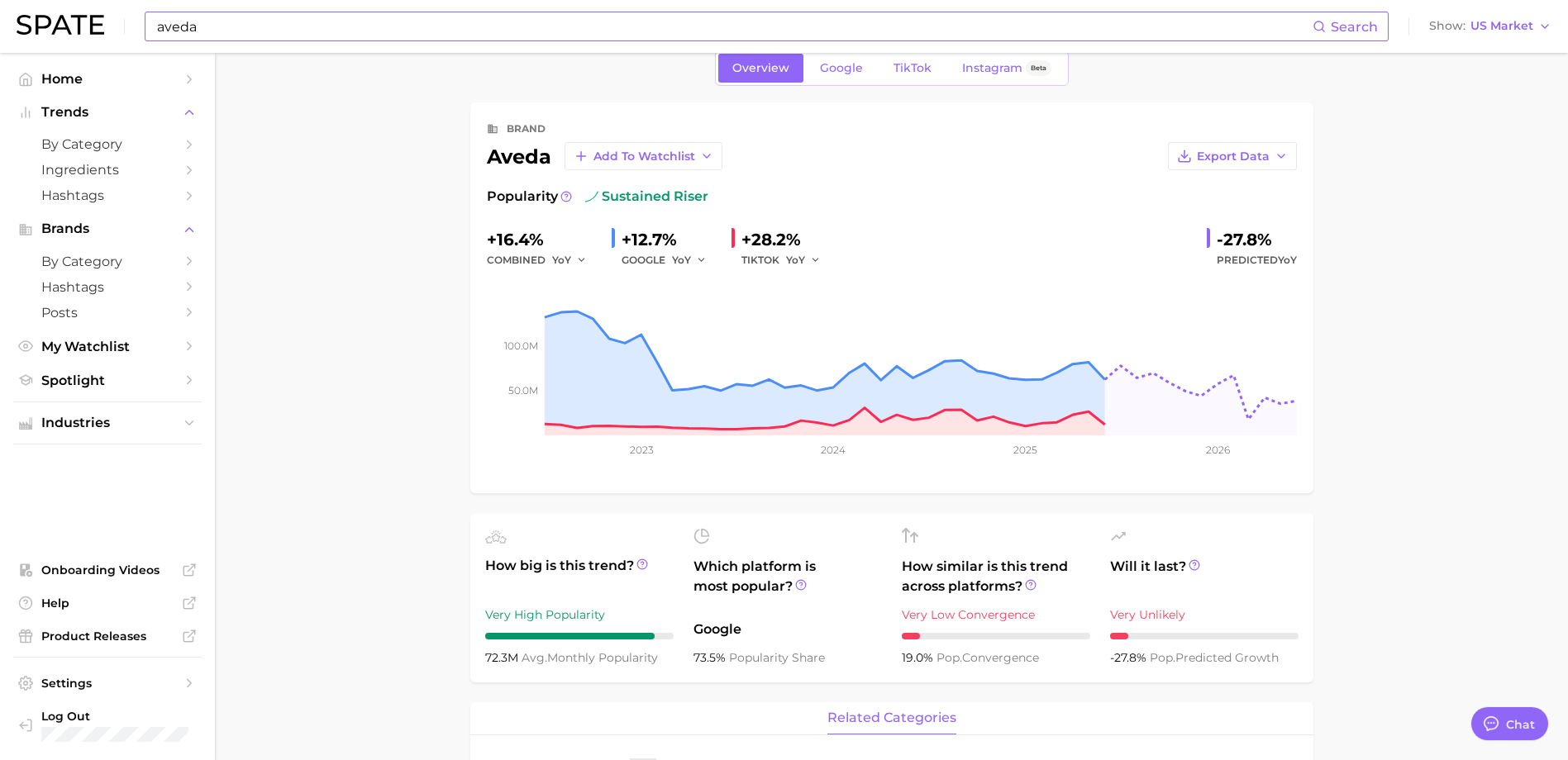 scroll, scrollTop: 0, scrollLeft: 0, axis: both 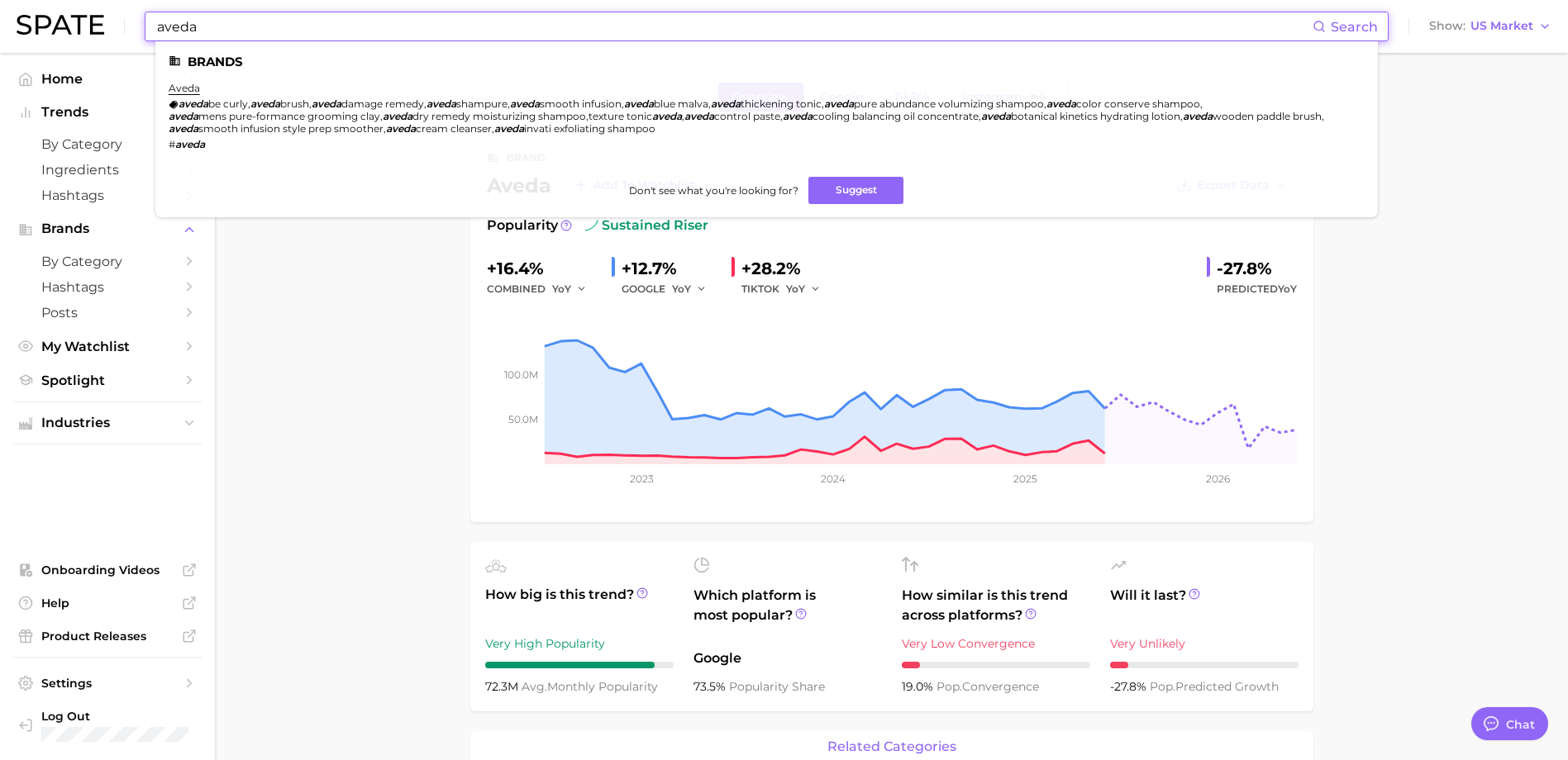 drag, startPoint x: 227, startPoint y: 32, endPoint x: 111, endPoint y: 31, distance: 116.00431 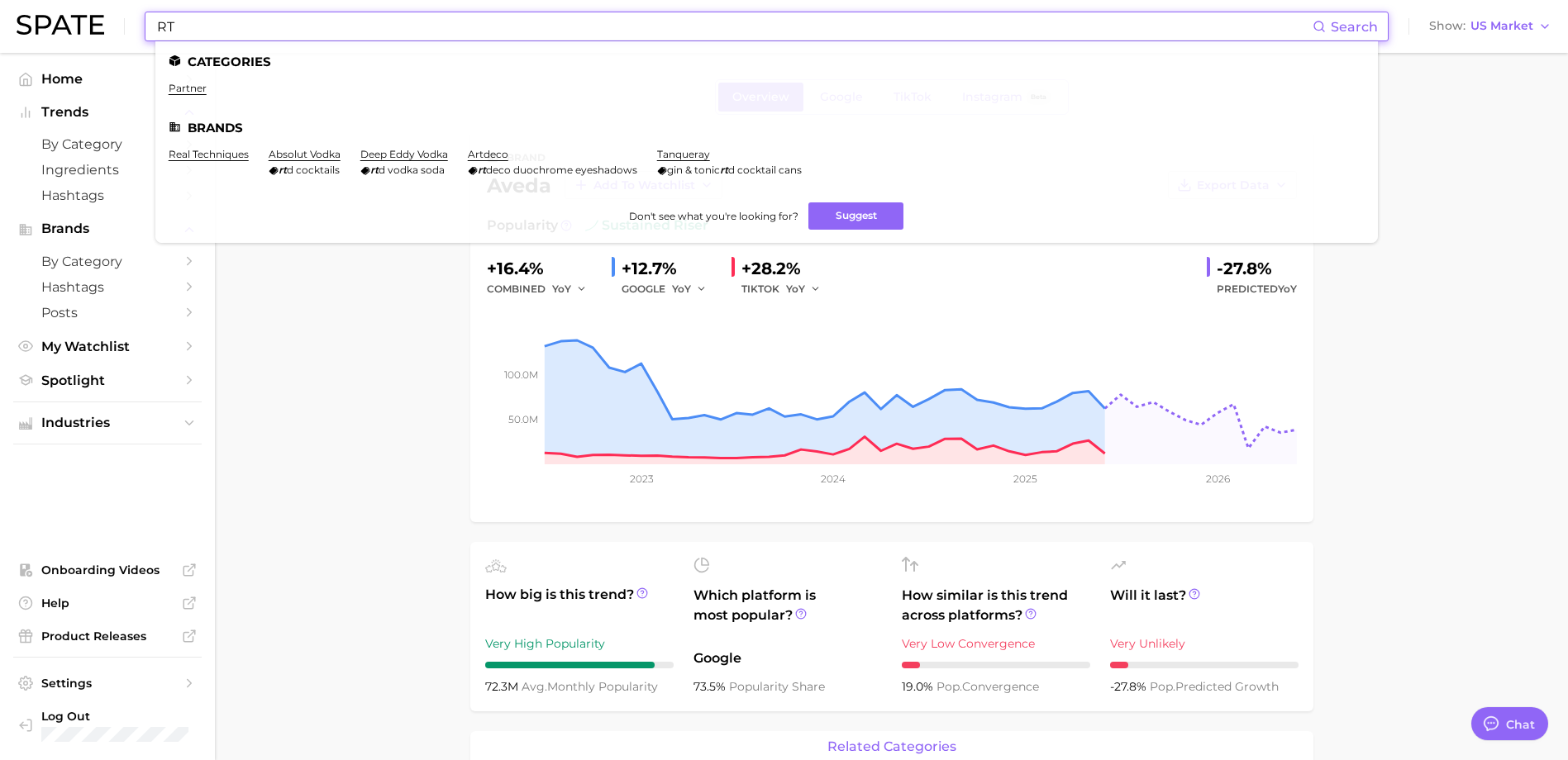 type on "R" 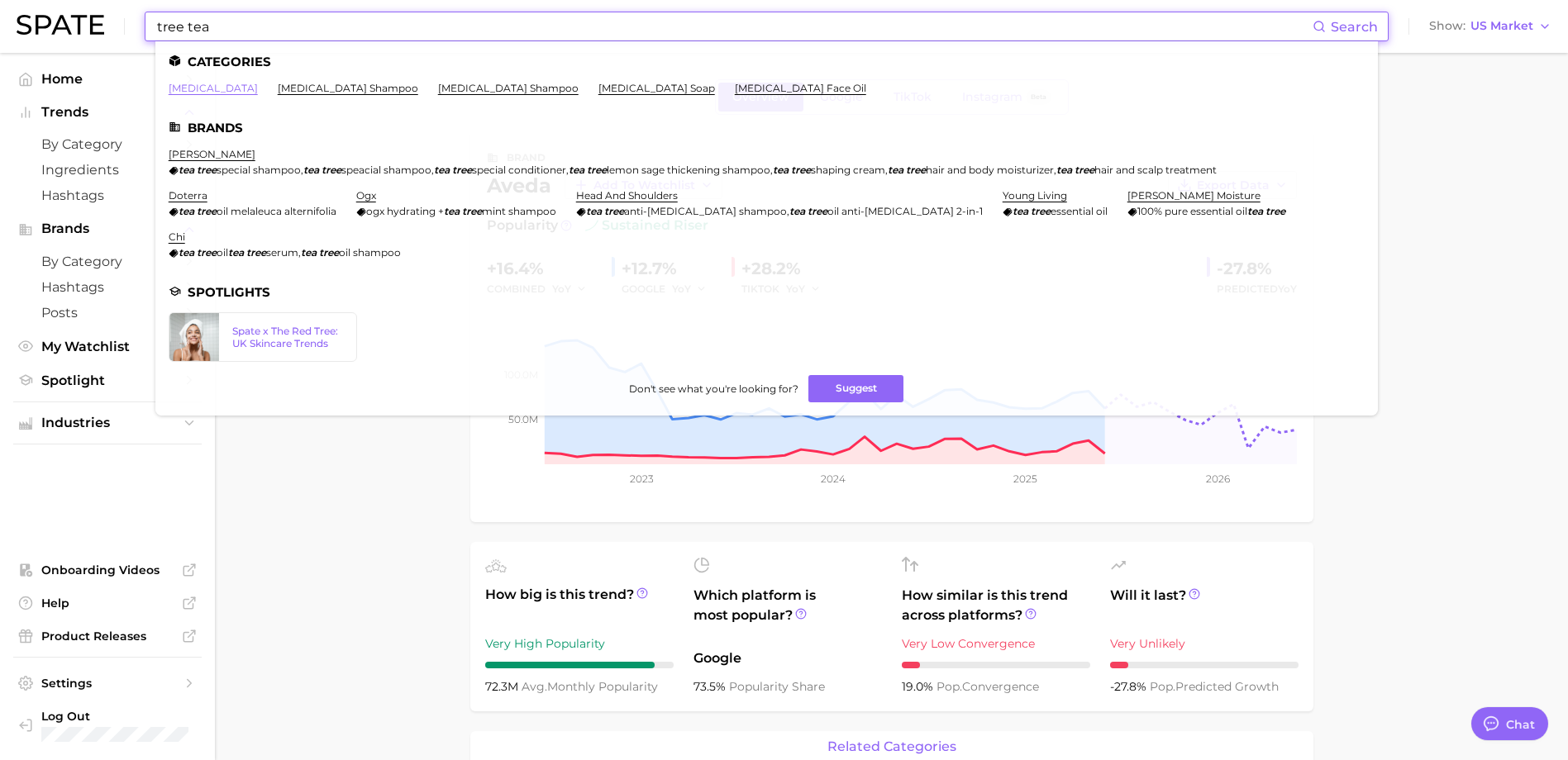 type on "tree tea" 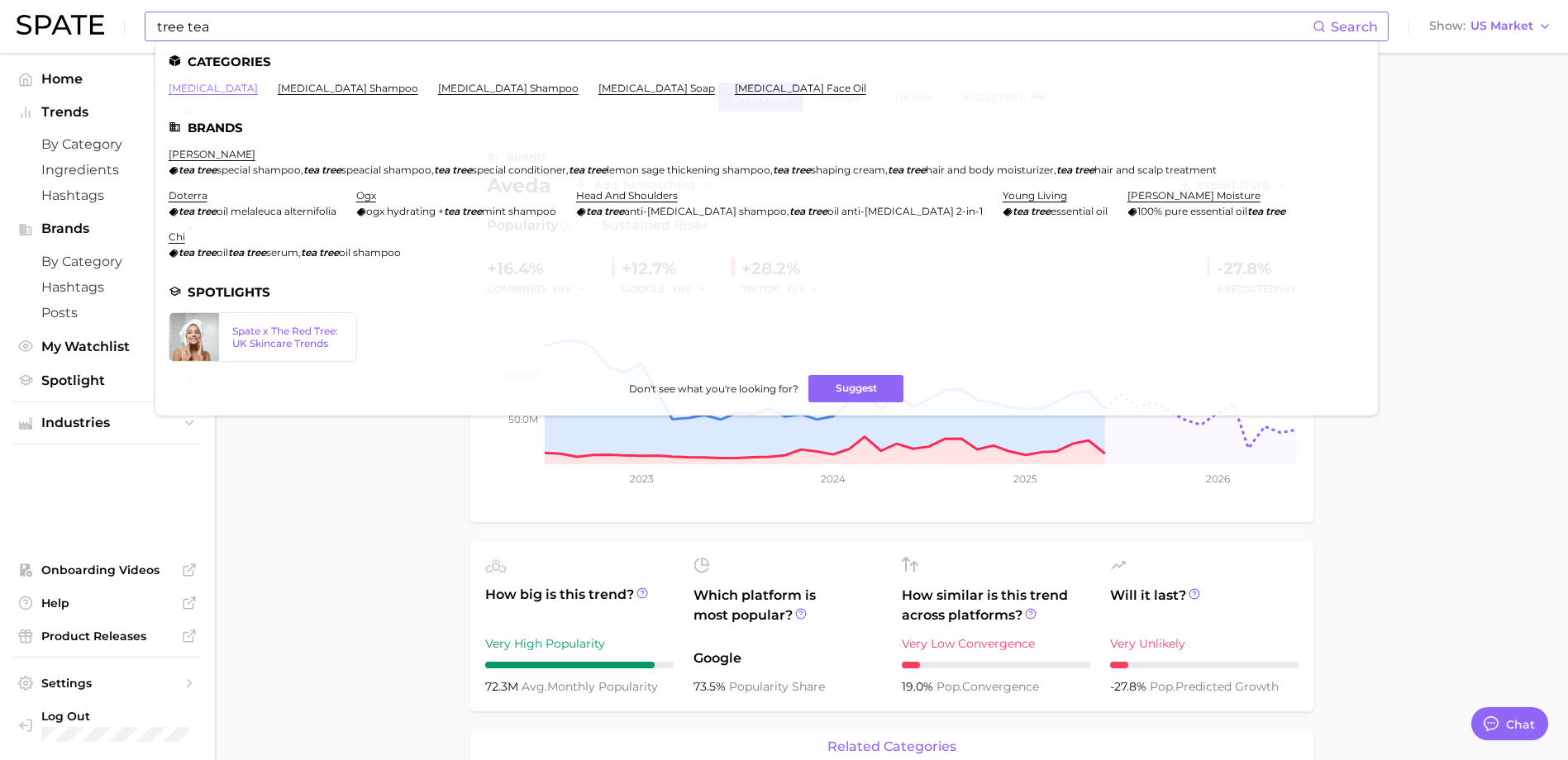 click on "[MEDICAL_DATA]" at bounding box center [213, 88] 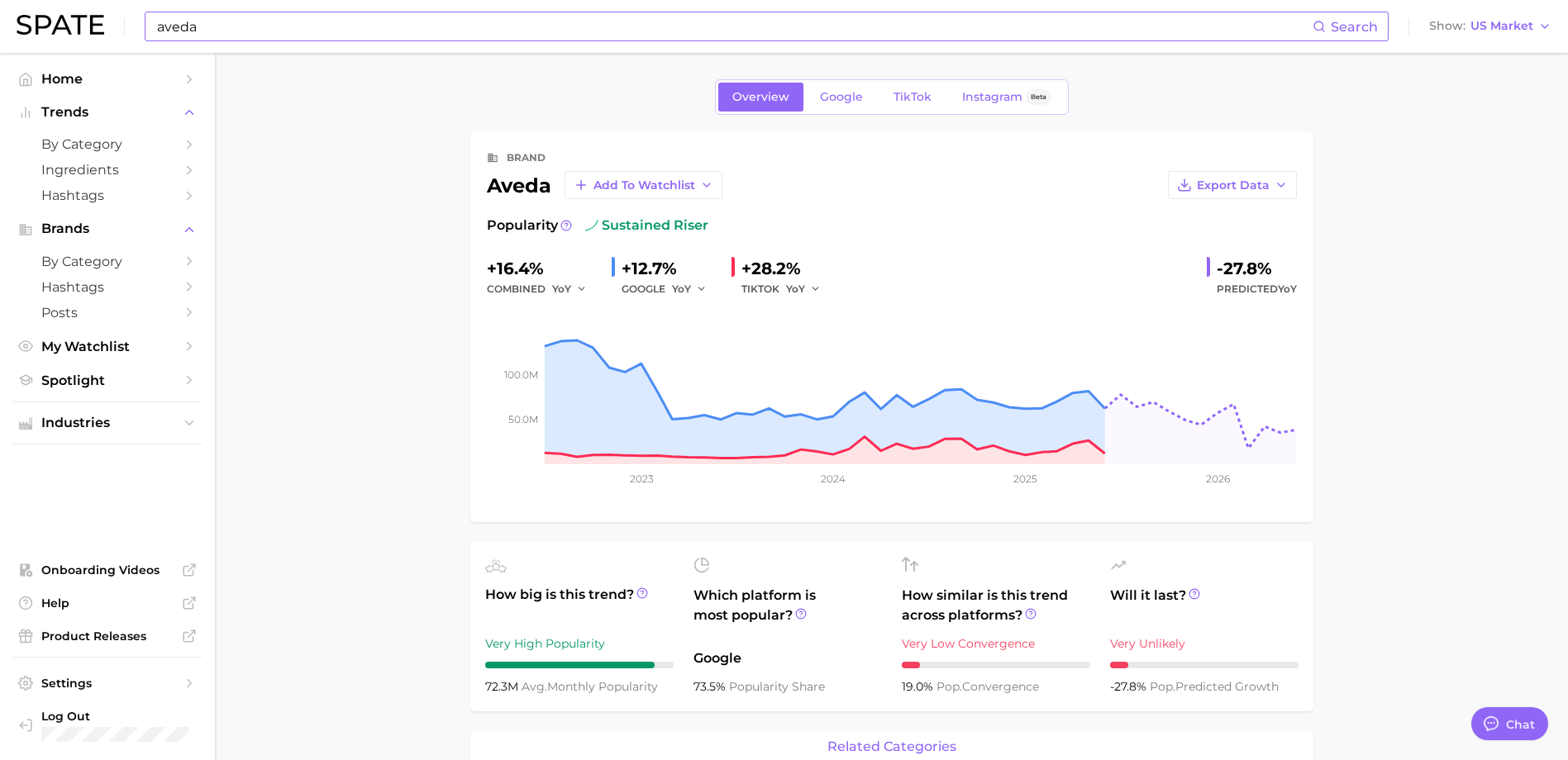 click on "aveda" at bounding box center (734, 26) 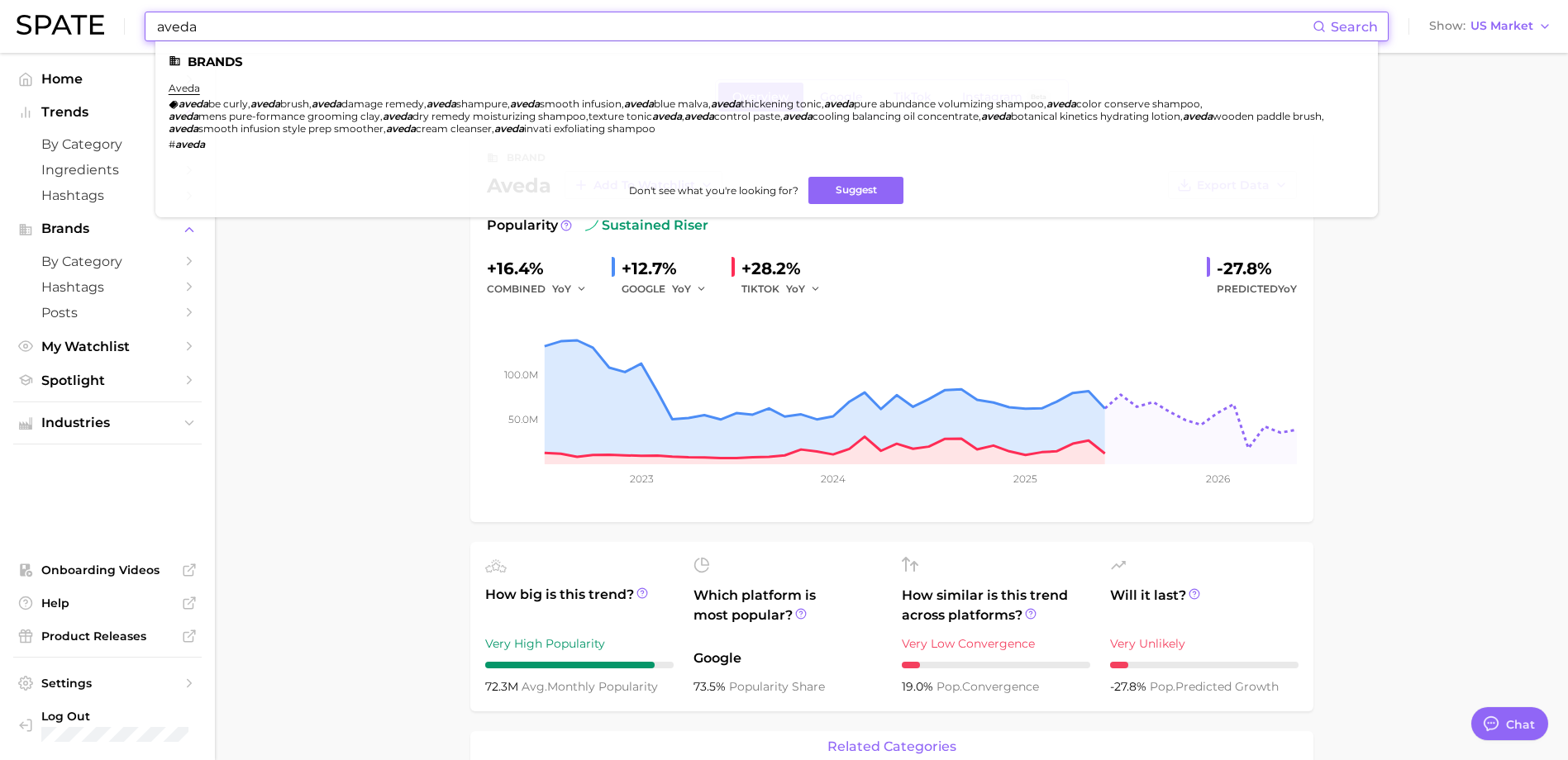 drag, startPoint x: 196, startPoint y: 26, endPoint x: 104, endPoint y: 17, distance: 92.43917 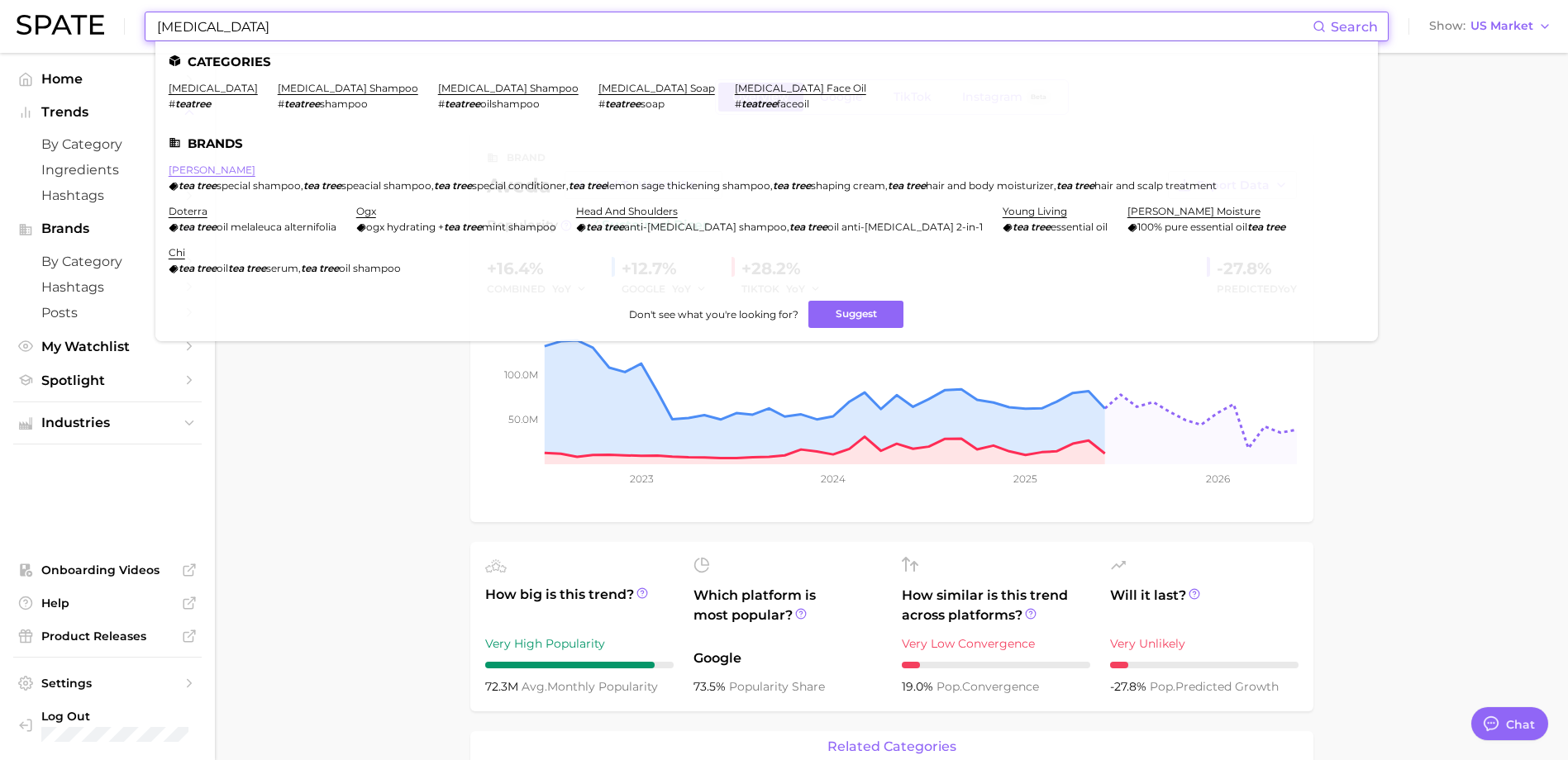 type on "[MEDICAL_DATA]" 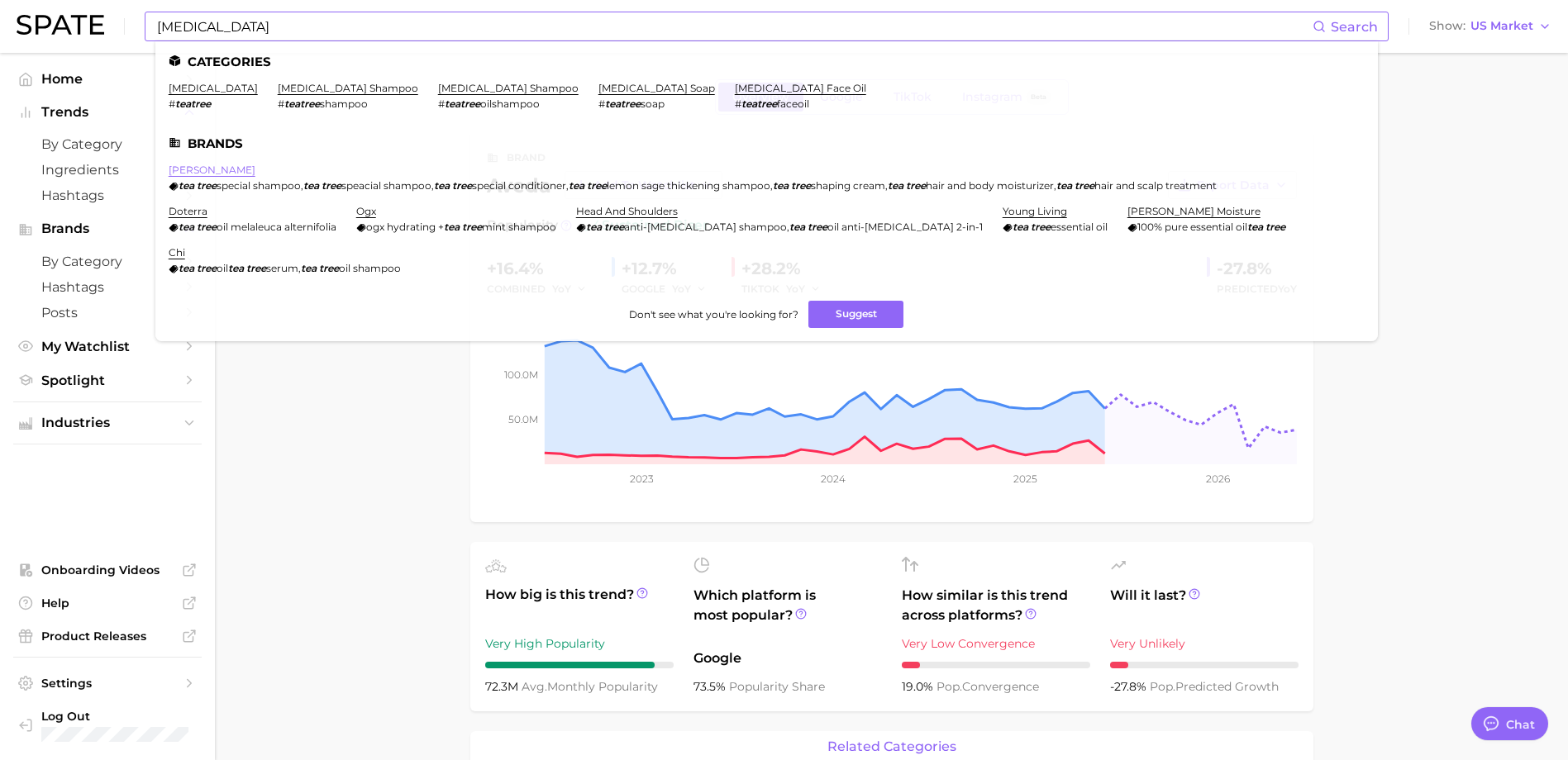 click on "[PERSON_NAME]" at bounding box center (212, 169) 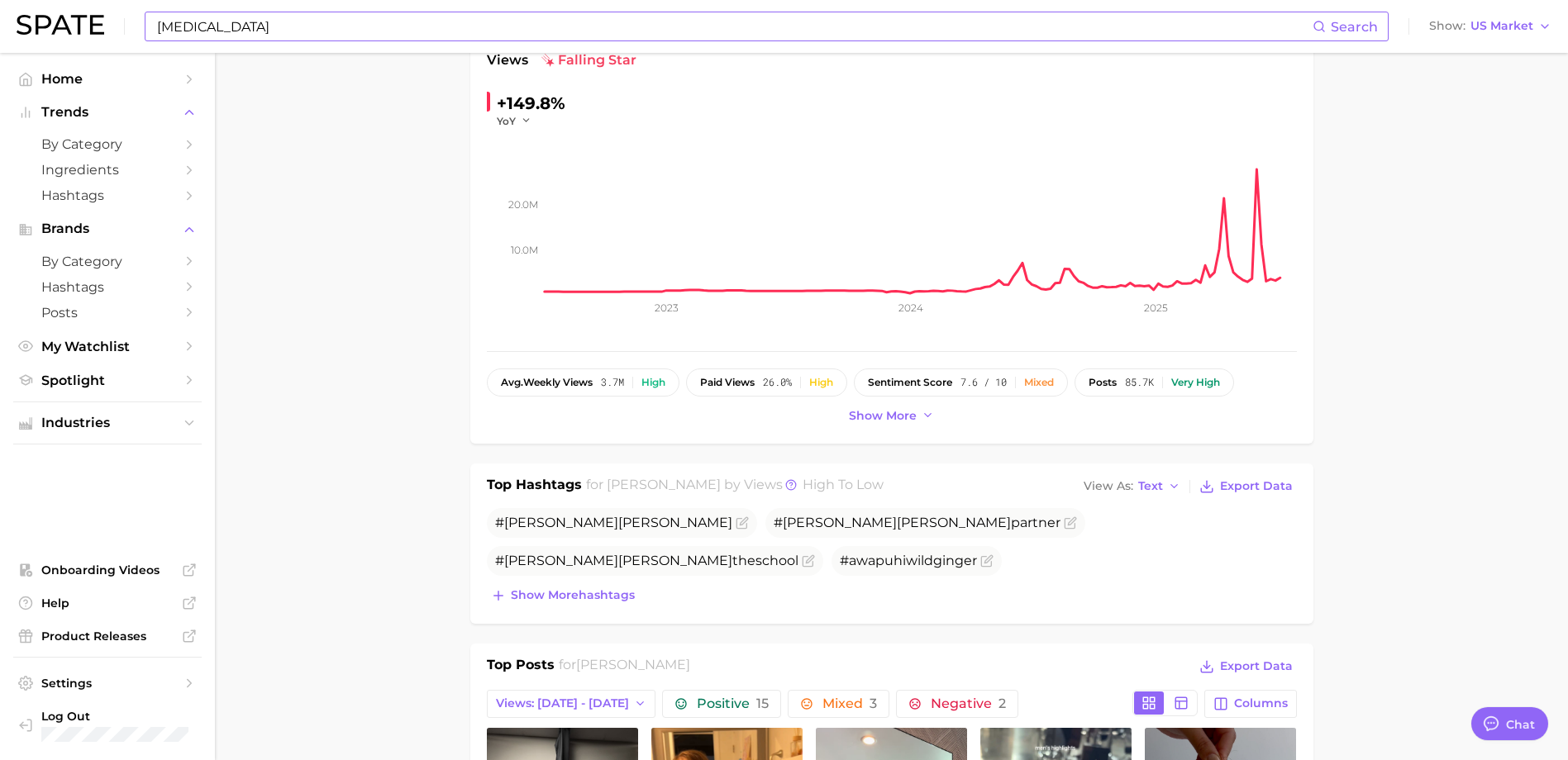 scroll, scrollTop: 0, scrollLeft: 0, axis: both 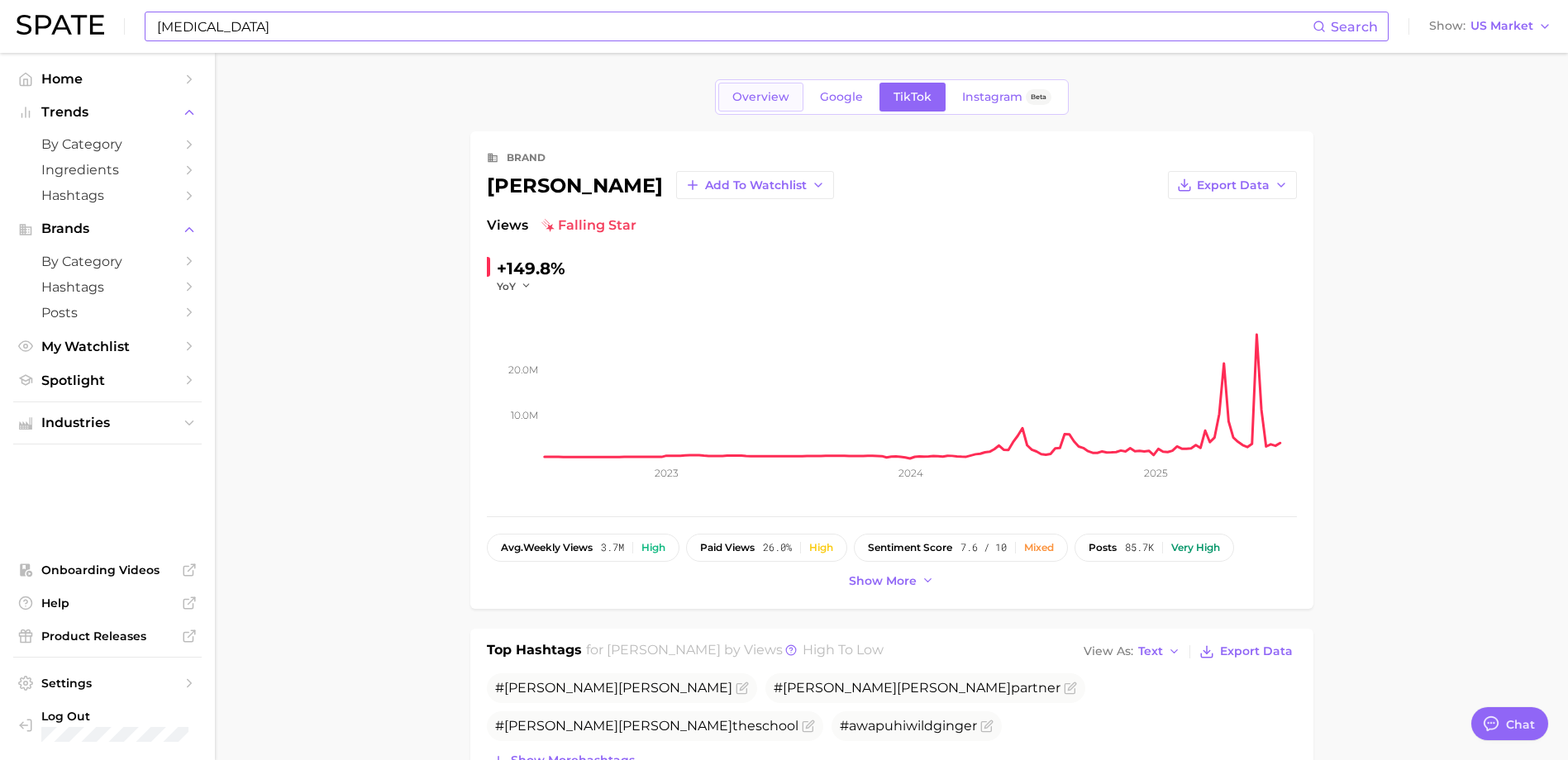 click on "Overview" at bounding box center (760, 97) 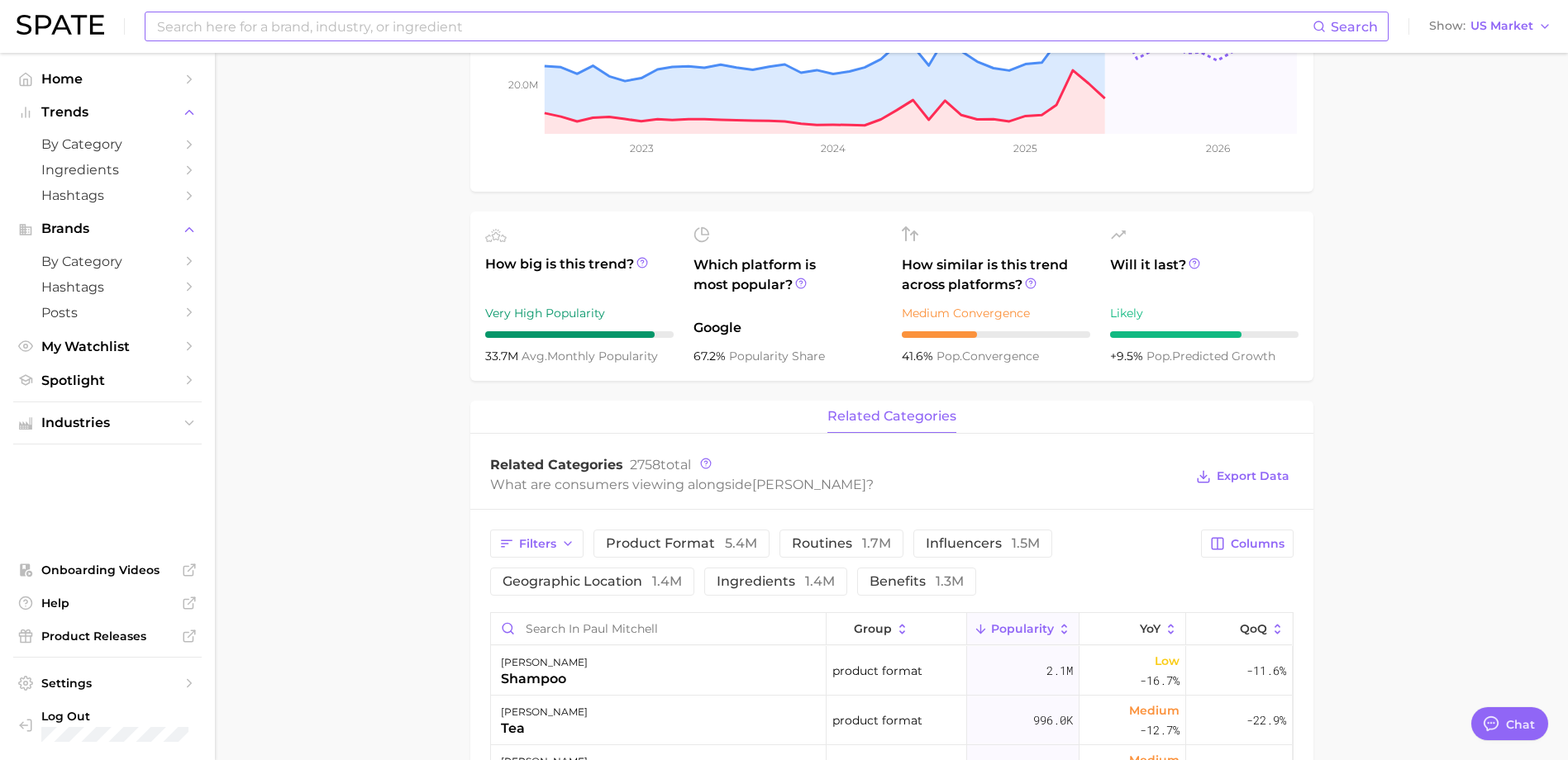 scroll, scrollTop: 0, scrollLeft: 0, axis: both 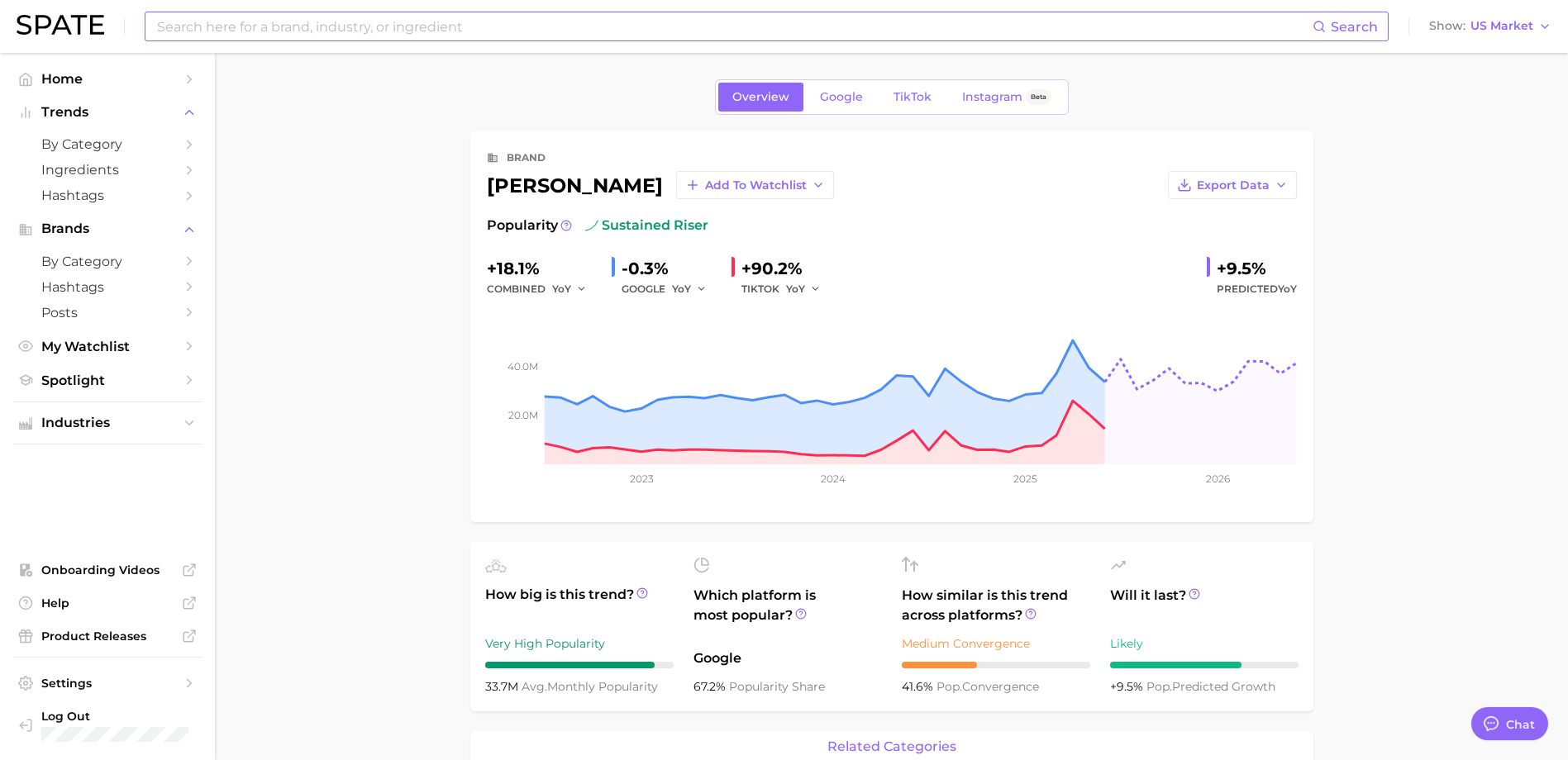 type on "[MEDICAL_DATA]" 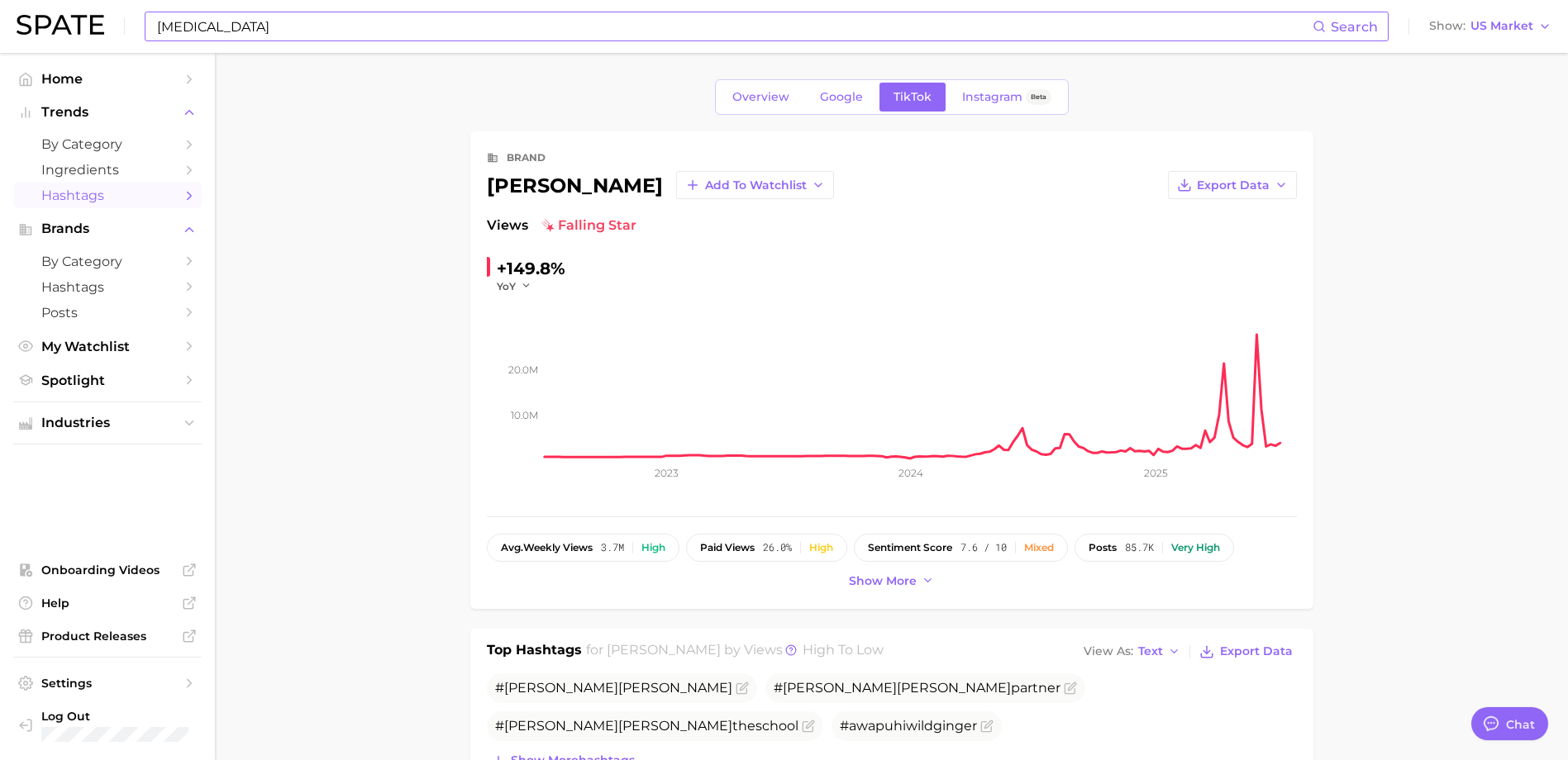 scroll, scrollTop: 0, scrollLeft: 0, axis: both 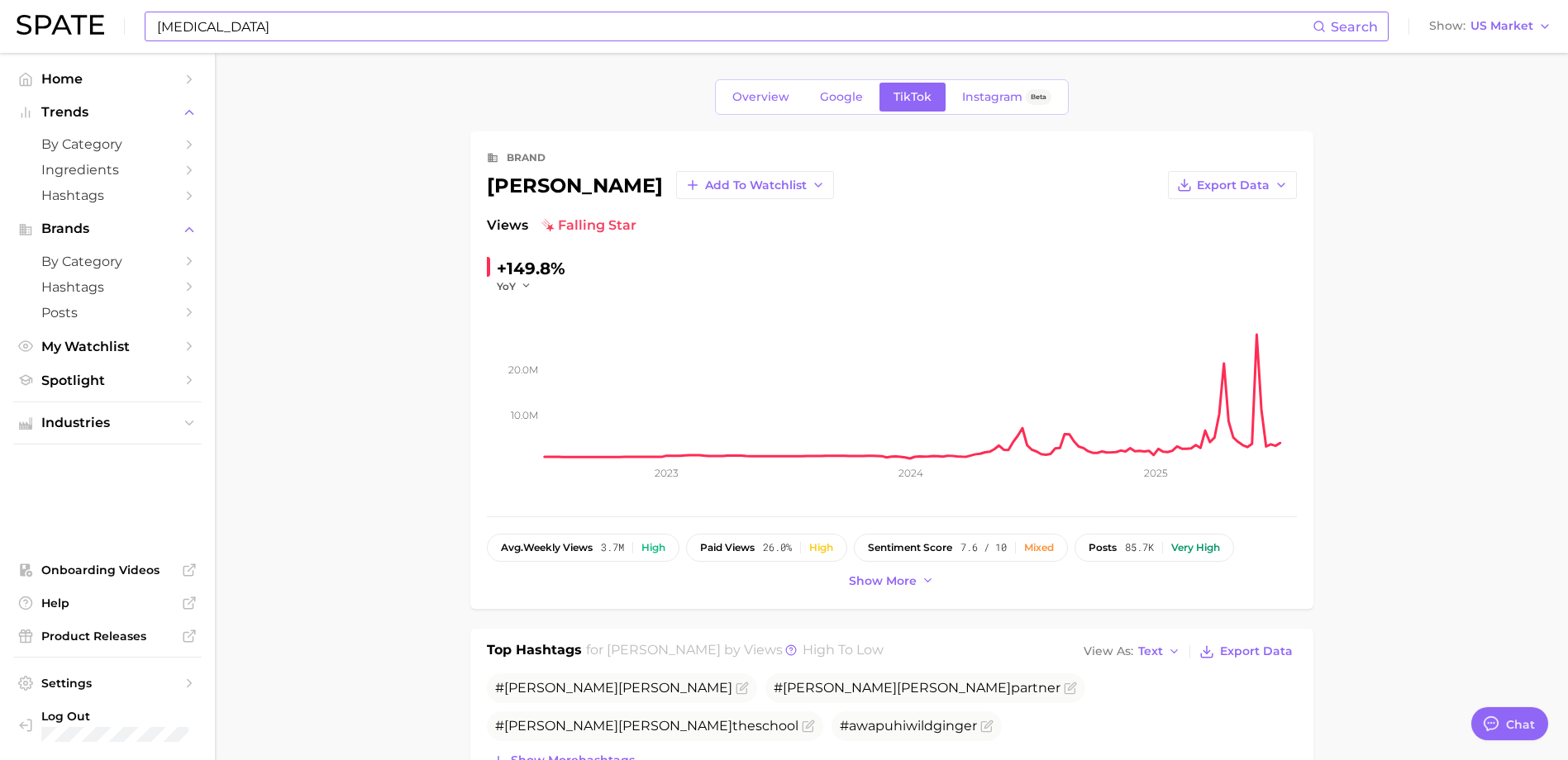 click on "[MEDICAL_DATA]" at bounding box center (734, 26) 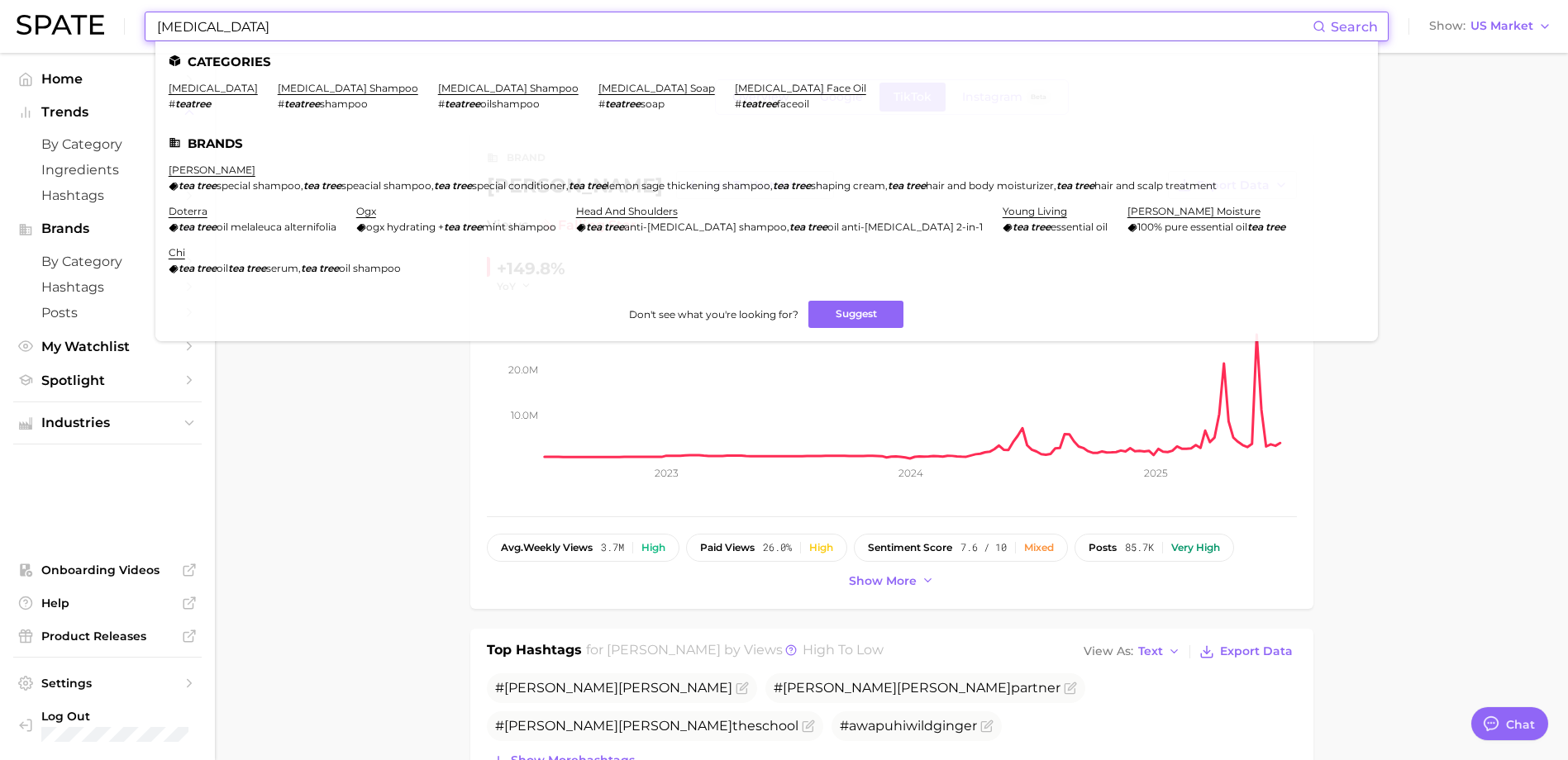 click on "[PERSON_NAME] [MEDICAL_DATA]  special shampoo ,  [MEDICAL_DATA]  speacial shampoo ,  [MEDICAL_DATA]  special conditioner ,  [MEDICAL_DATA]  lemon sage thickening shampoo ,  [MEDICAL_DATA]  shaping cream ,  [MEDICAL_DATA]  hair and body moisturizer ,  [MEDICAL_DATA]  hair and scalp treatment" at bounding box center (693, 178) 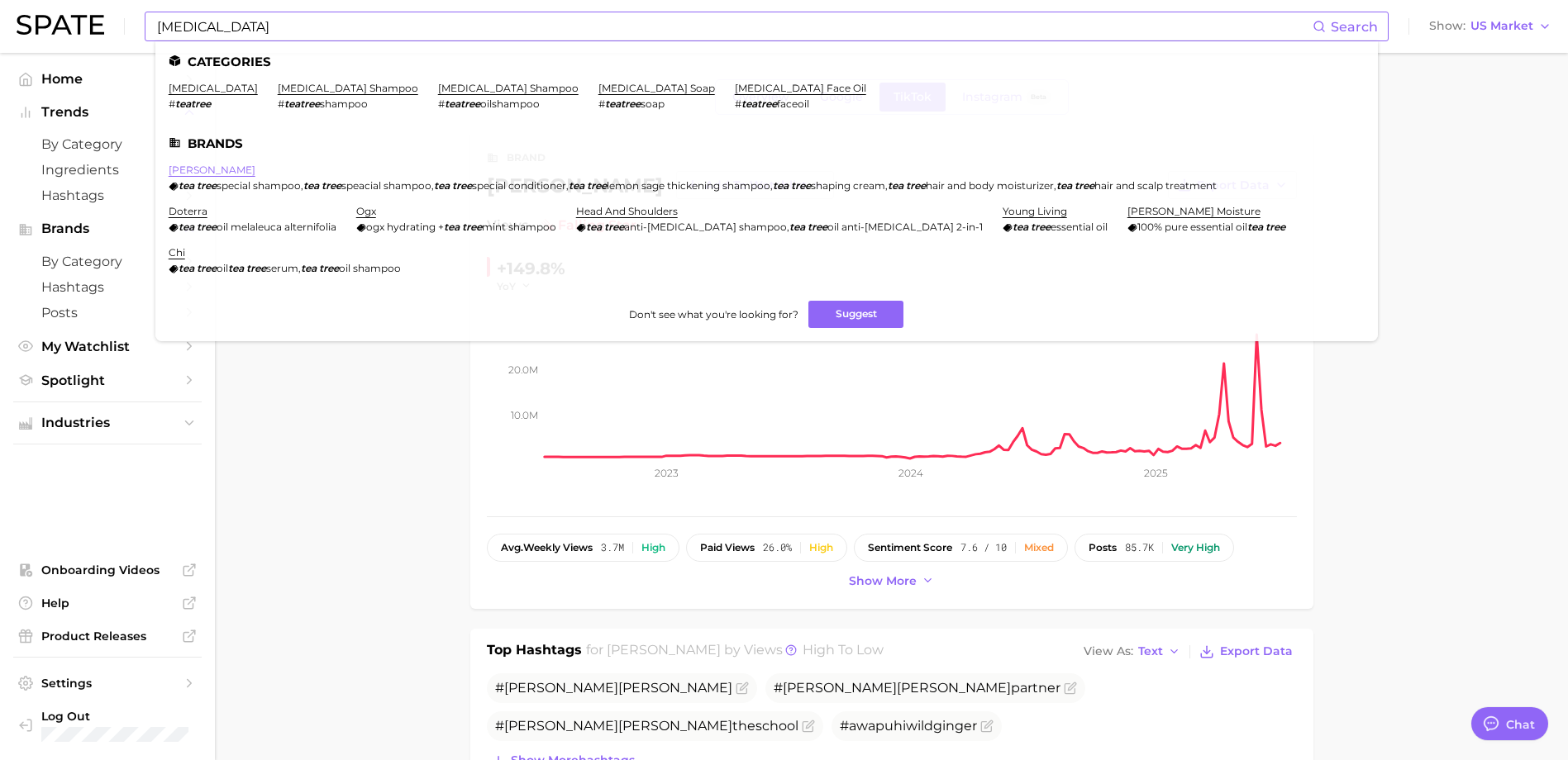 click on "[PERSON_NAME]" at bounding box center [212, 169] 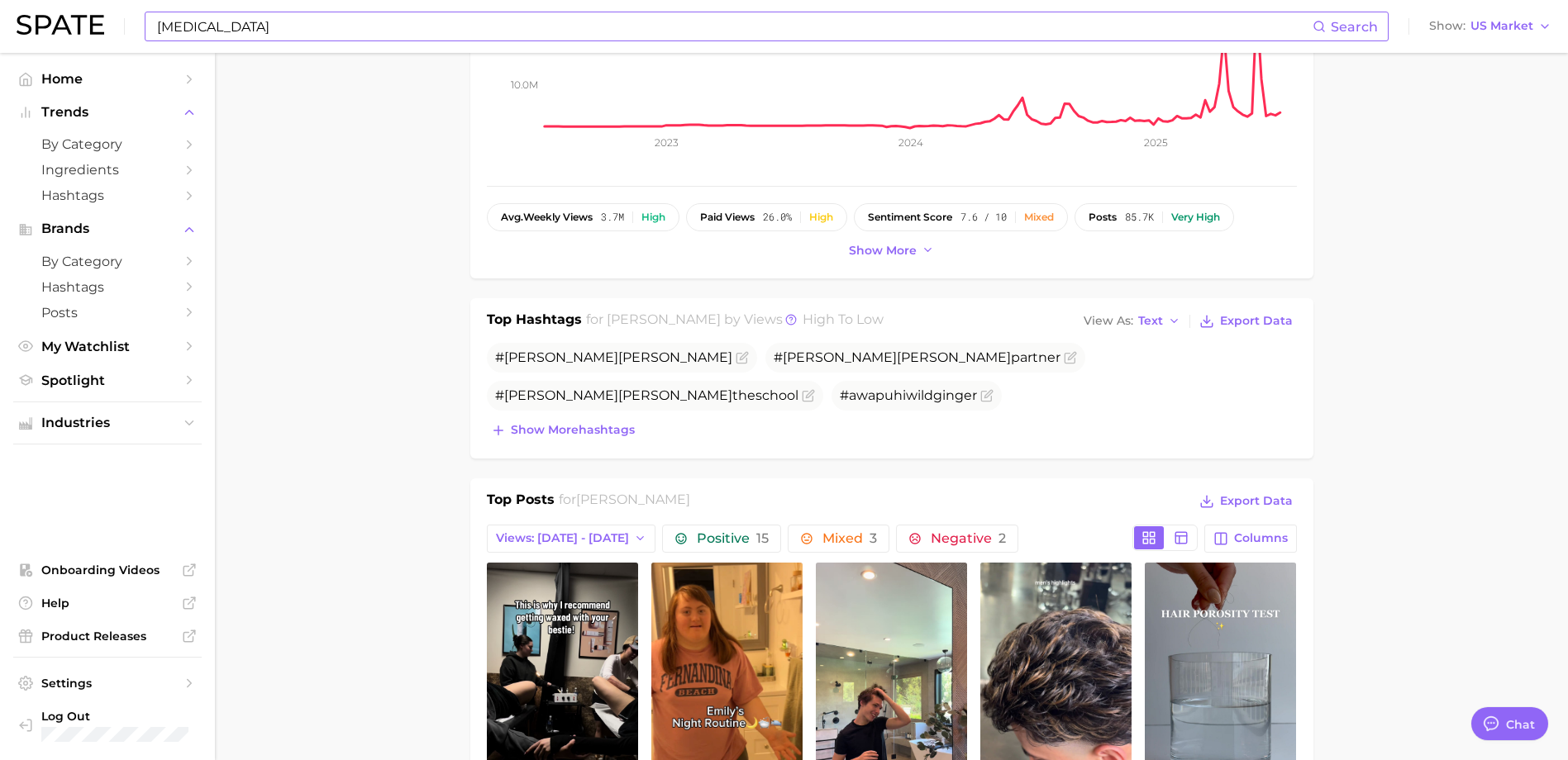 scroll, scrollTop: 0, scrollLeft: 0, axis: both 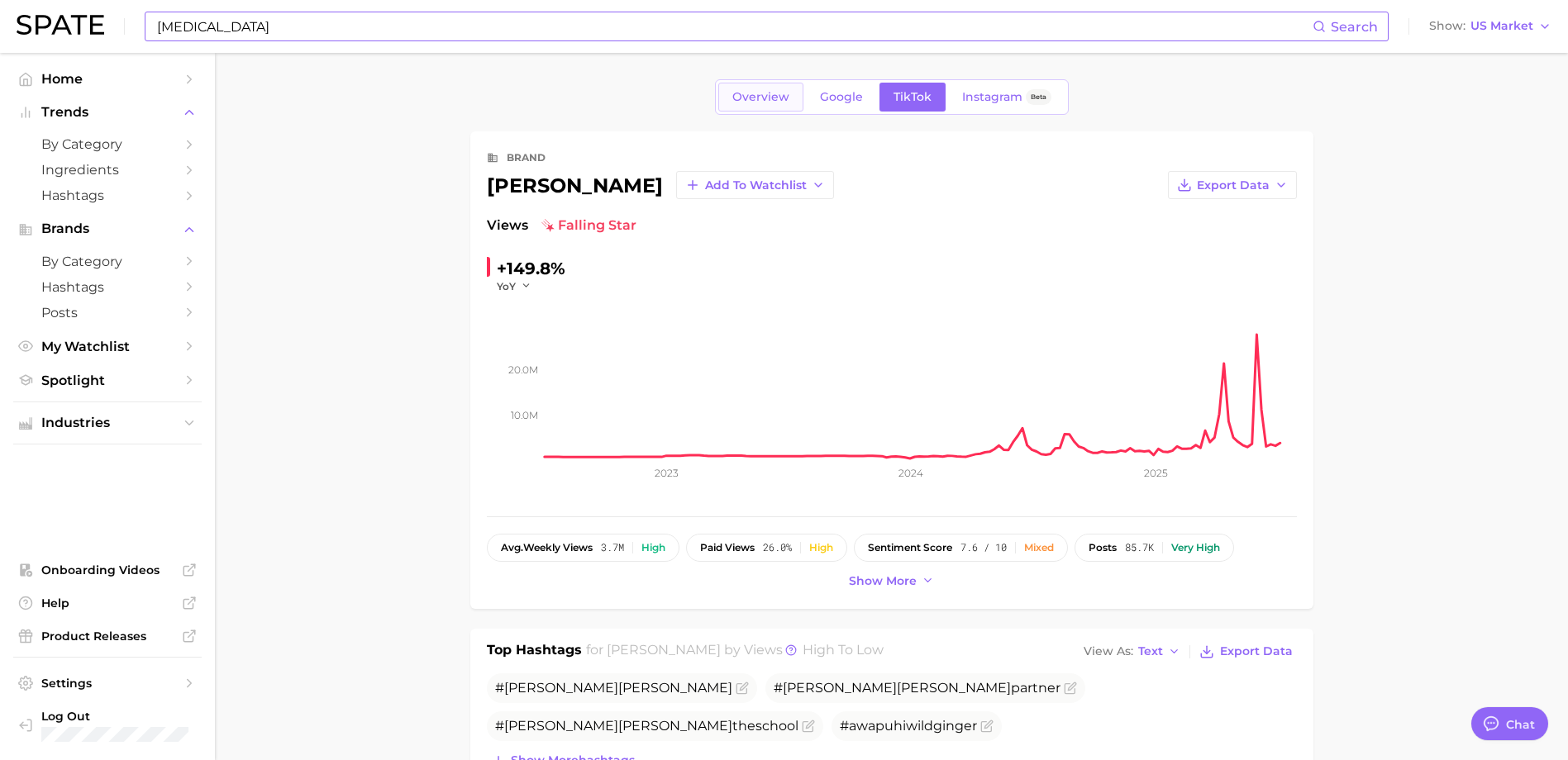 click on "Overview" at bounding box center [760, 97] 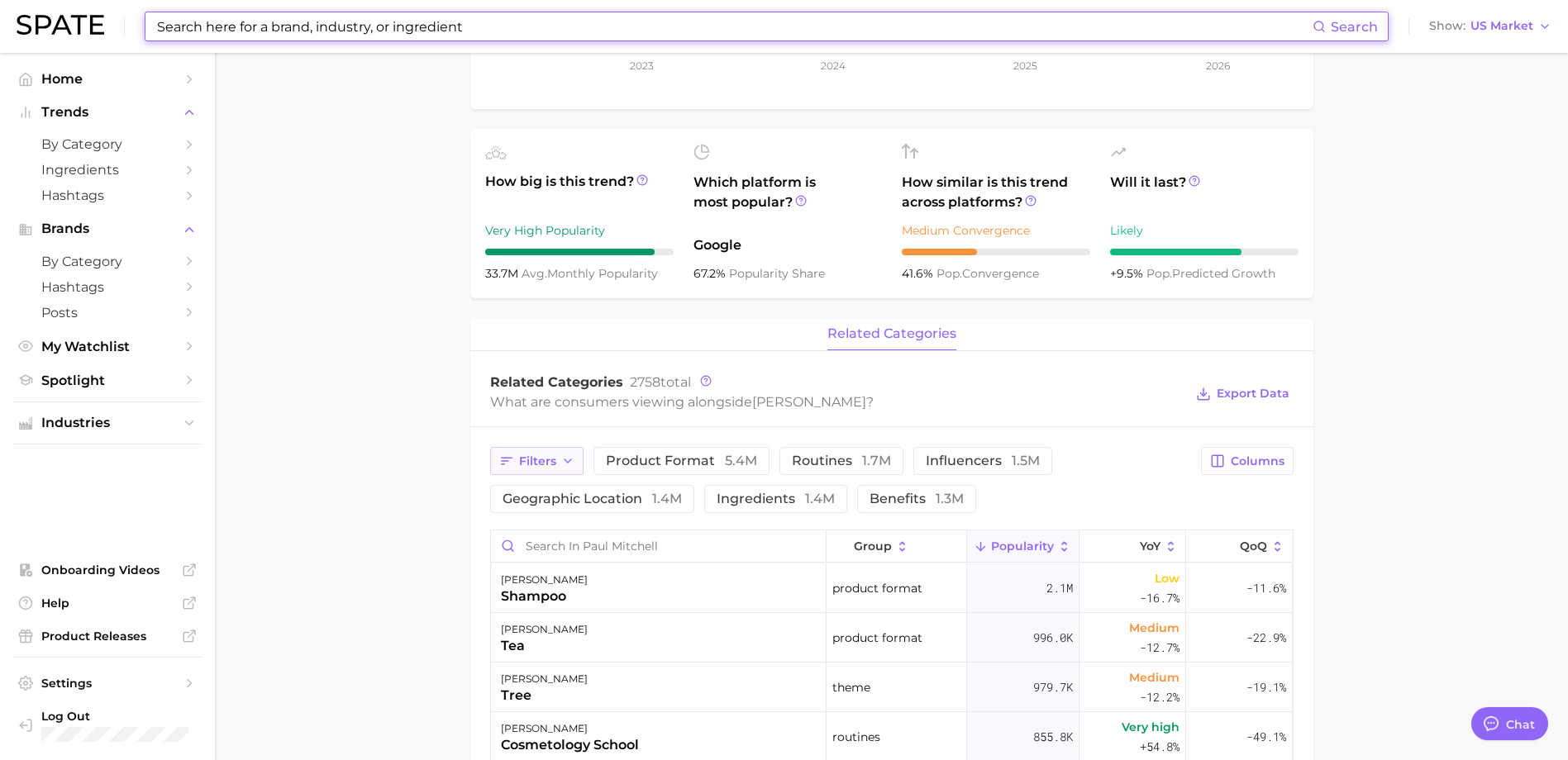 scroll, scrollTop: 661, scrollLeft: 0, axis: vertical 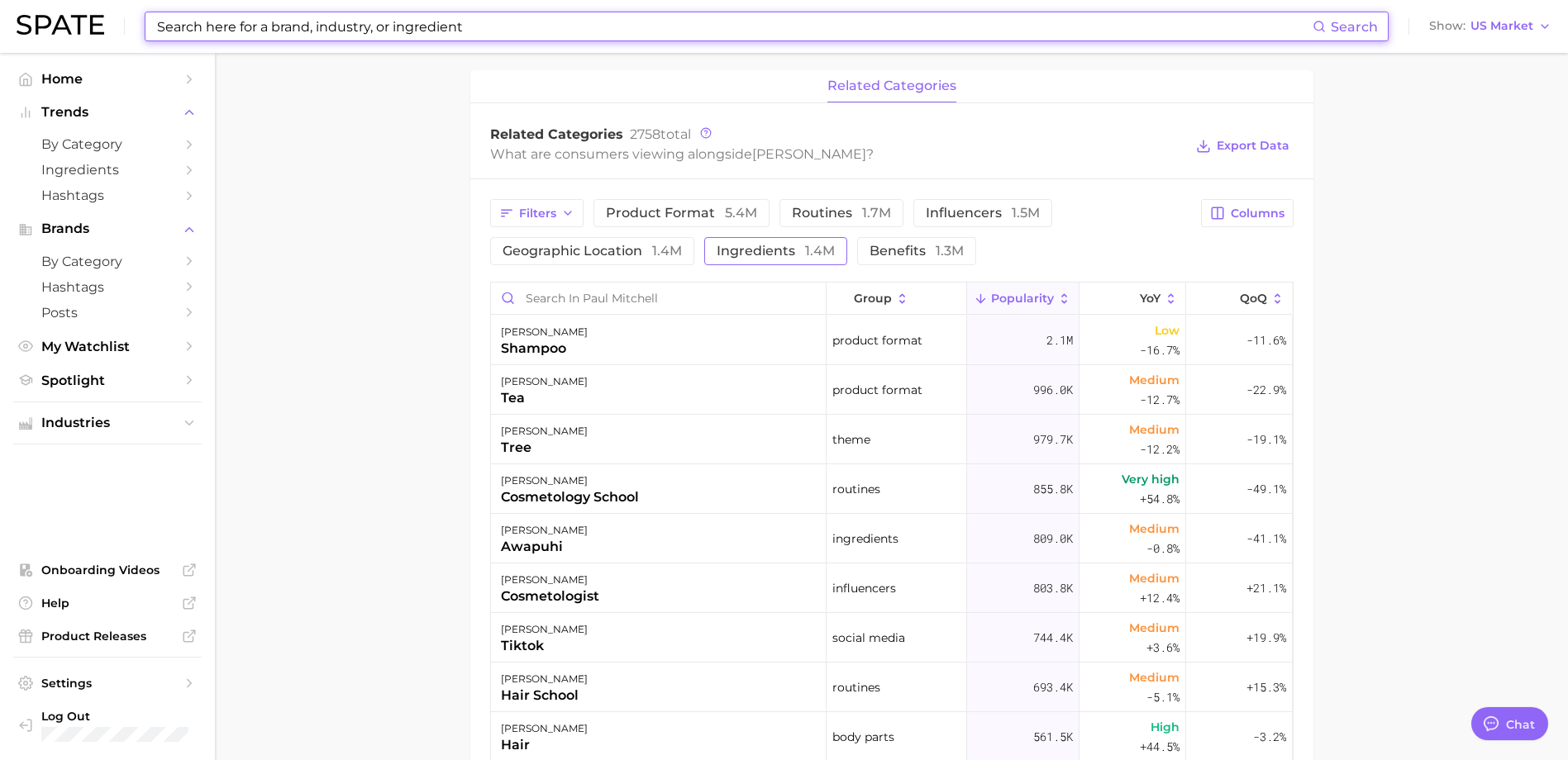 click on "ingredients   1.4m" at bounding box center (775, 251) 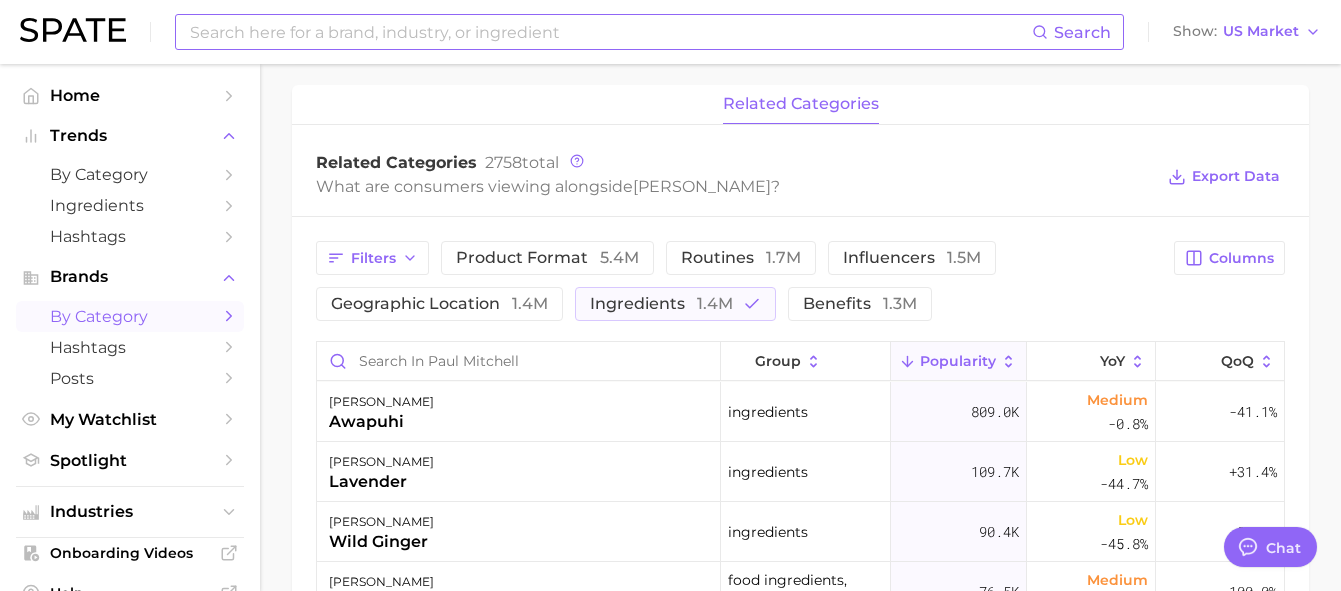 type on "x" 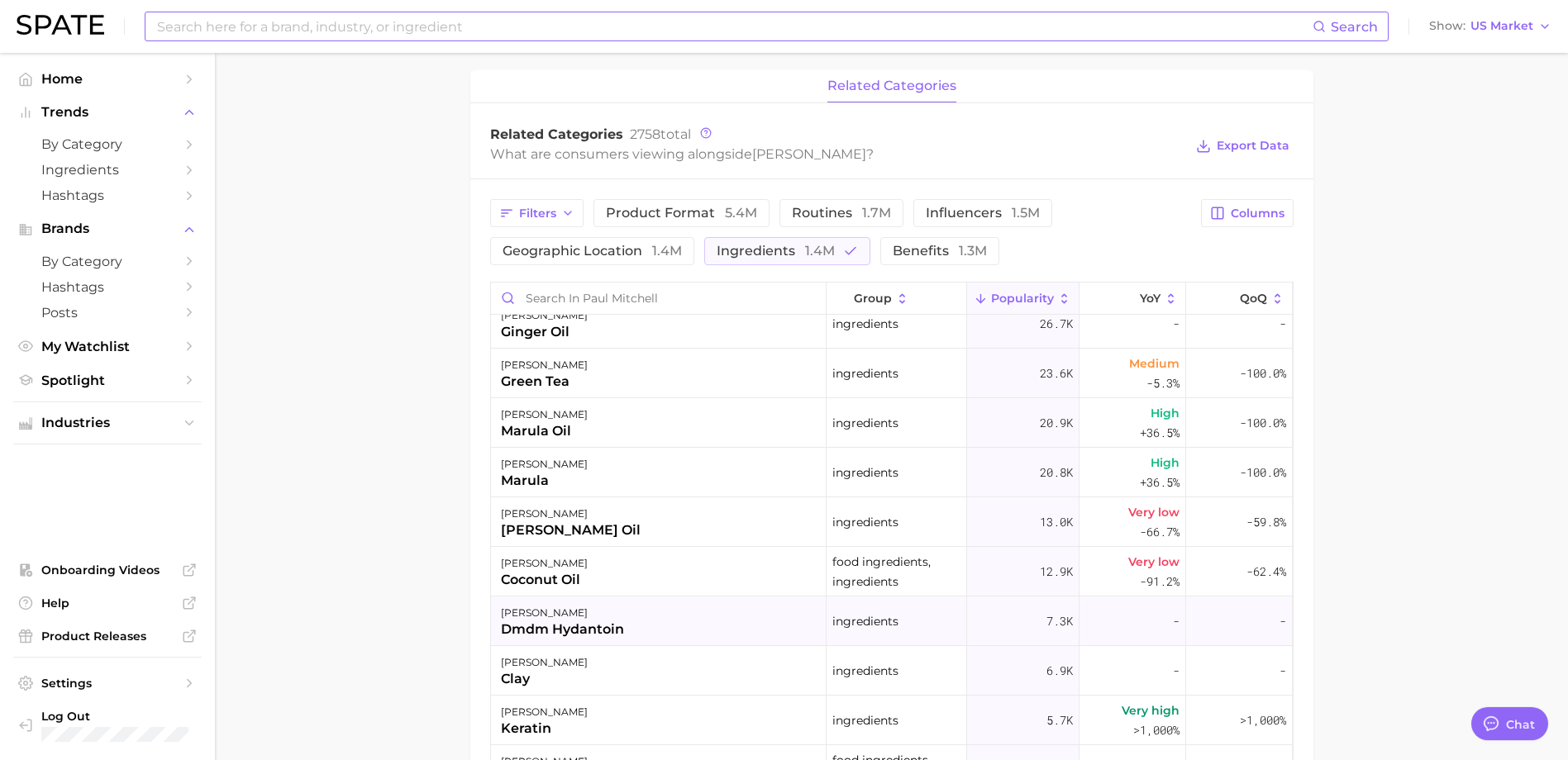 scroll, scrollTop: 0, scrollLeft: 0, axis: both 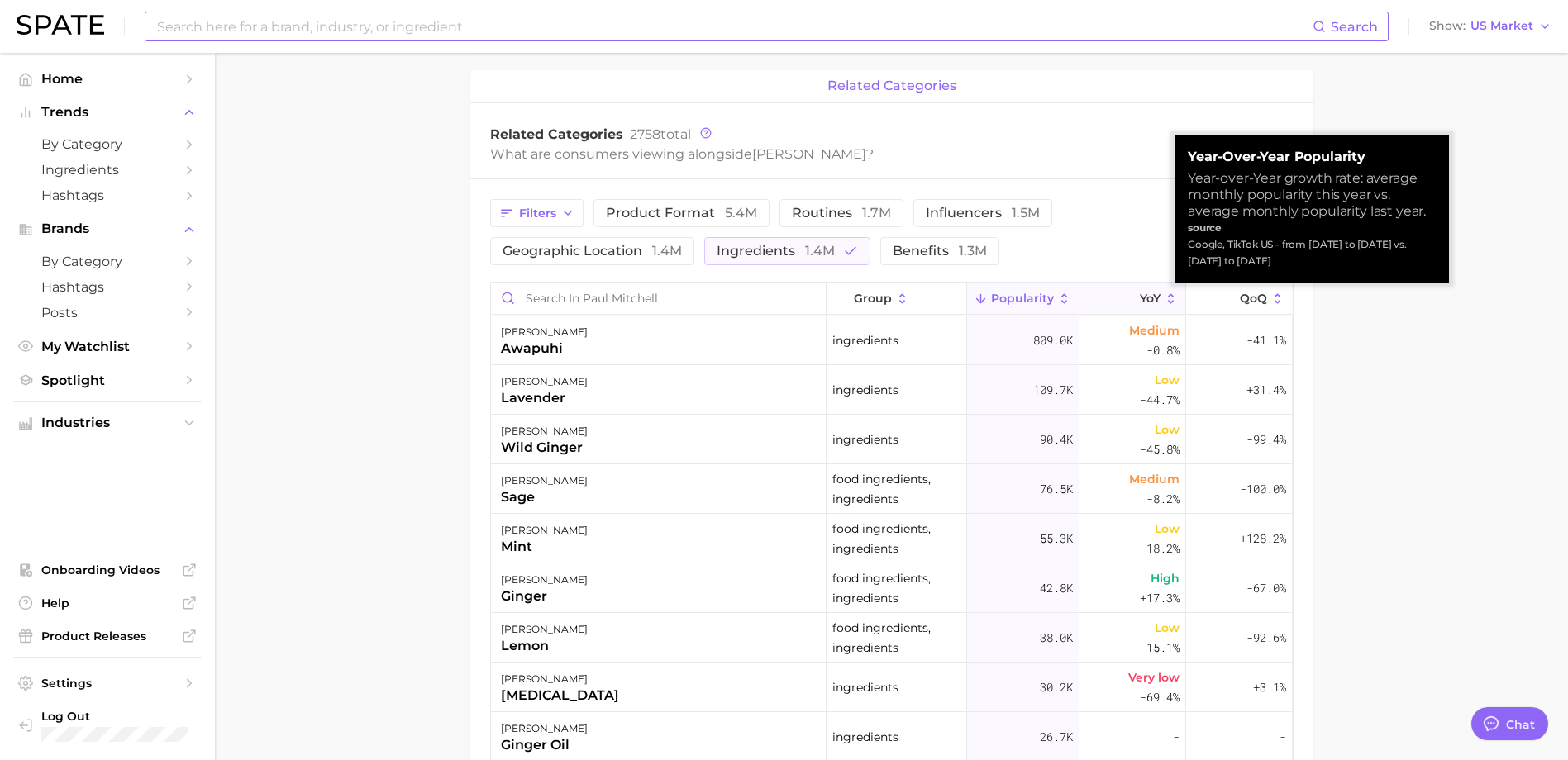 click 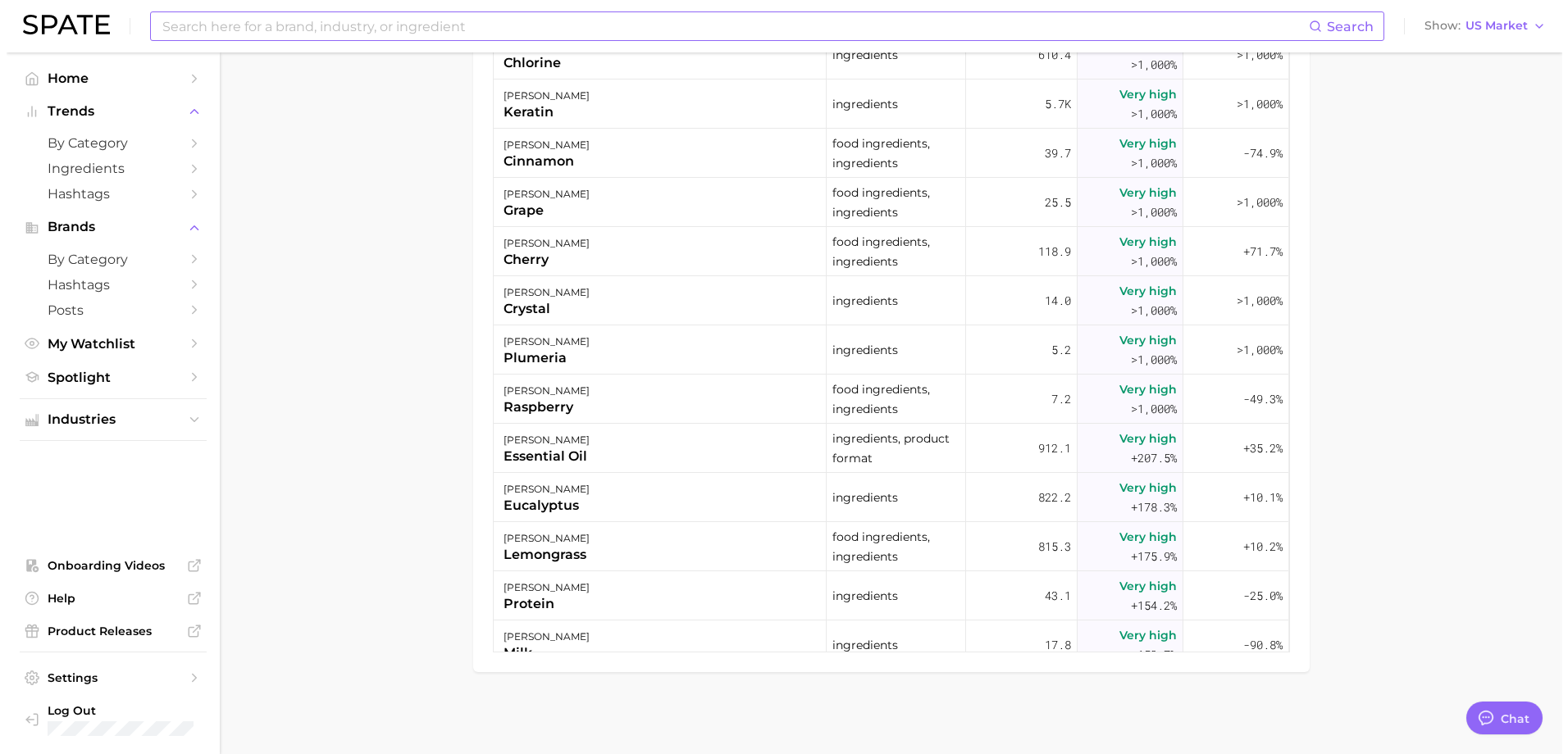 scroll, scrollTop: 627, scrollLeft: 0, axis: vertical 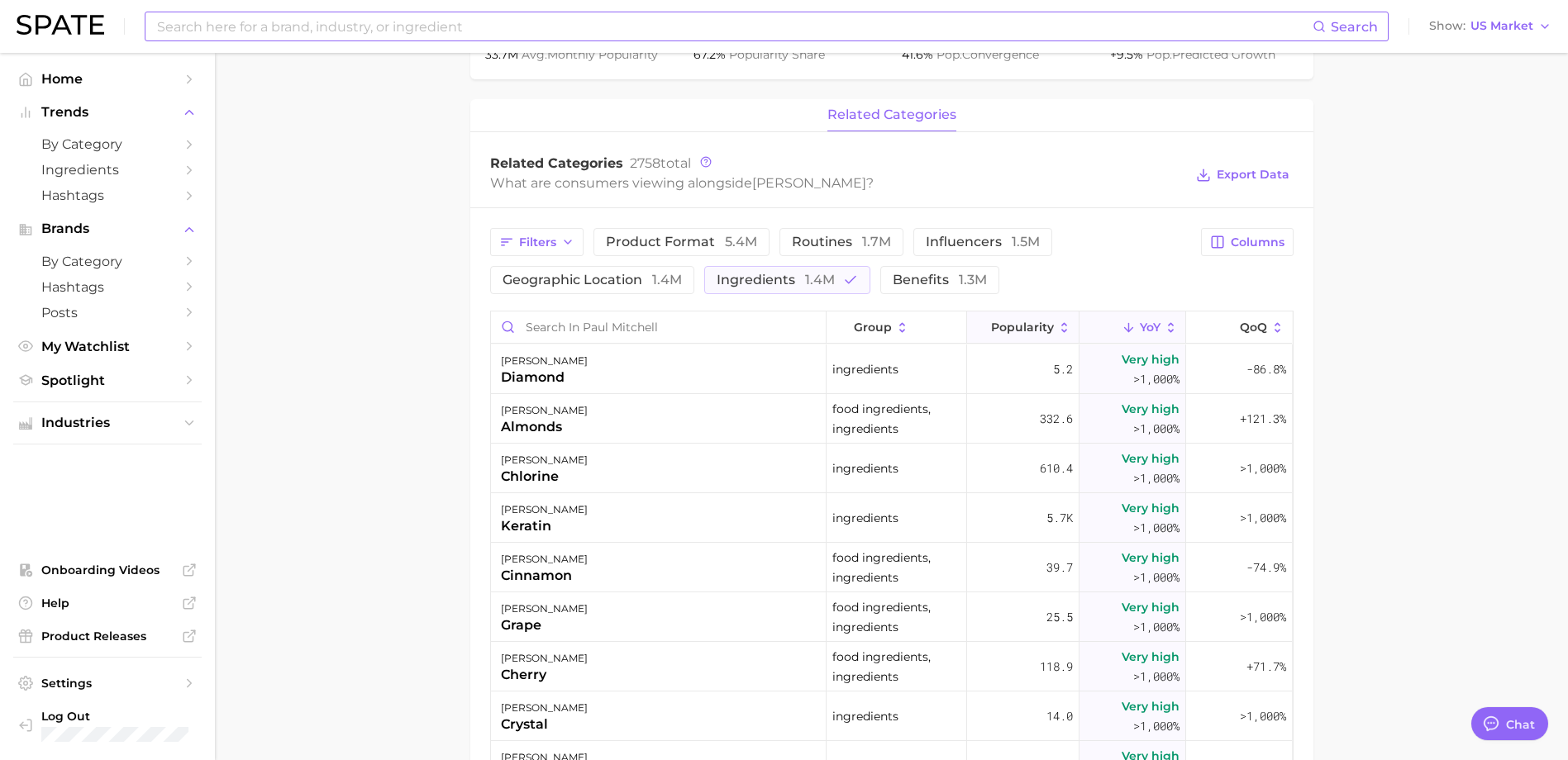 click 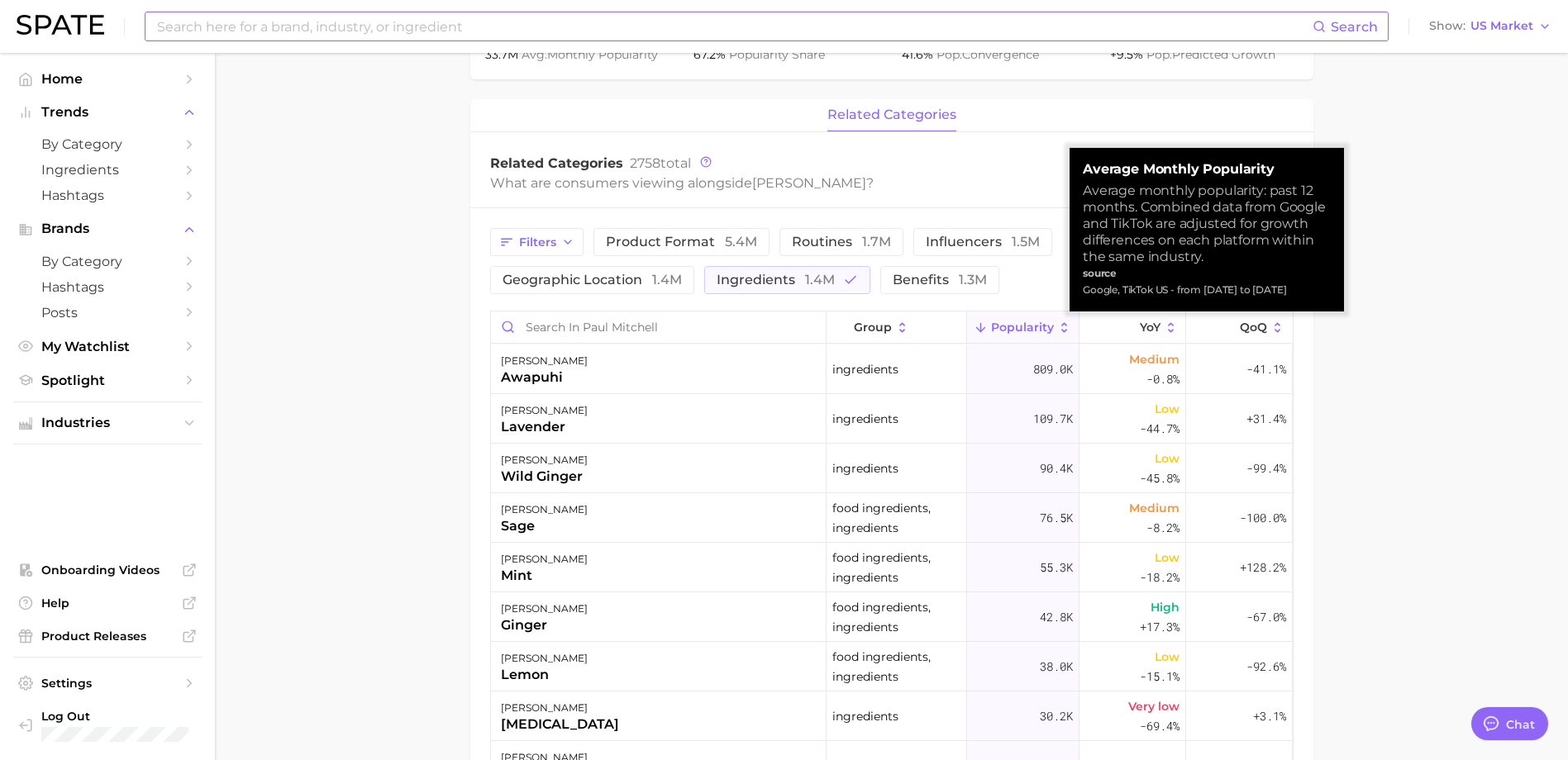 click 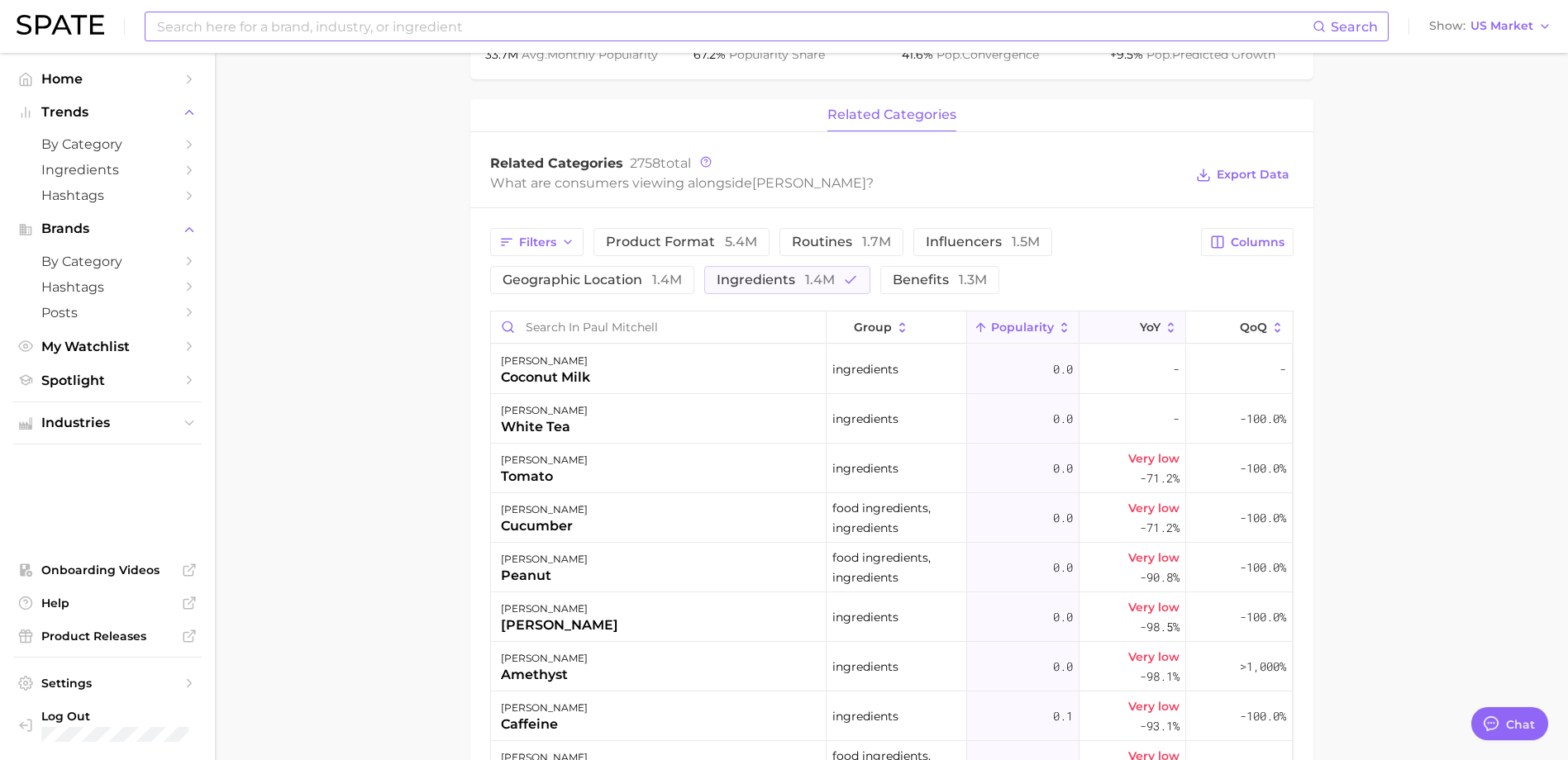 click 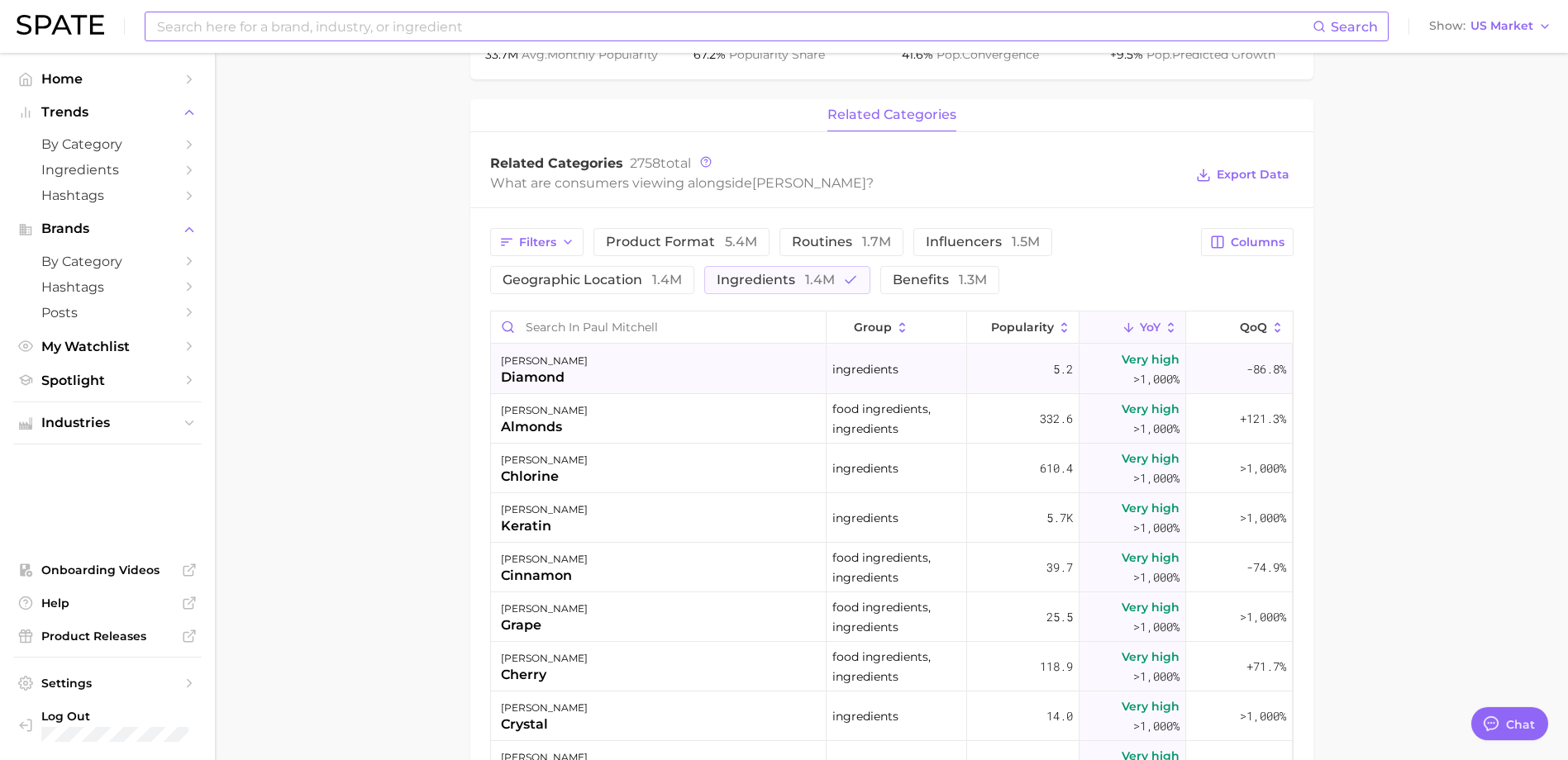 click on "diamond" at bounding box center (544, 378) 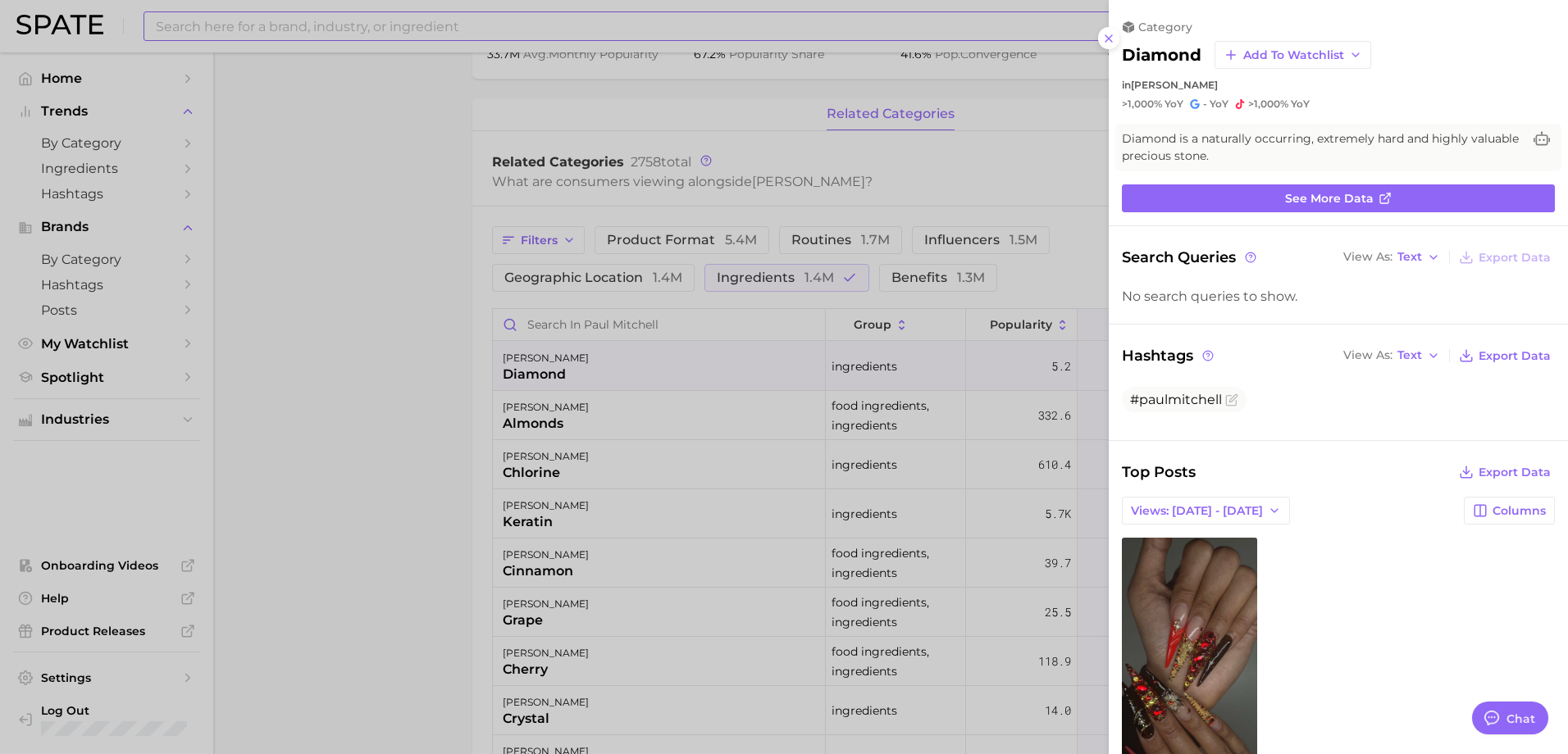 scroll, scrollTop: 0, scrollLeft: 0, axis: both 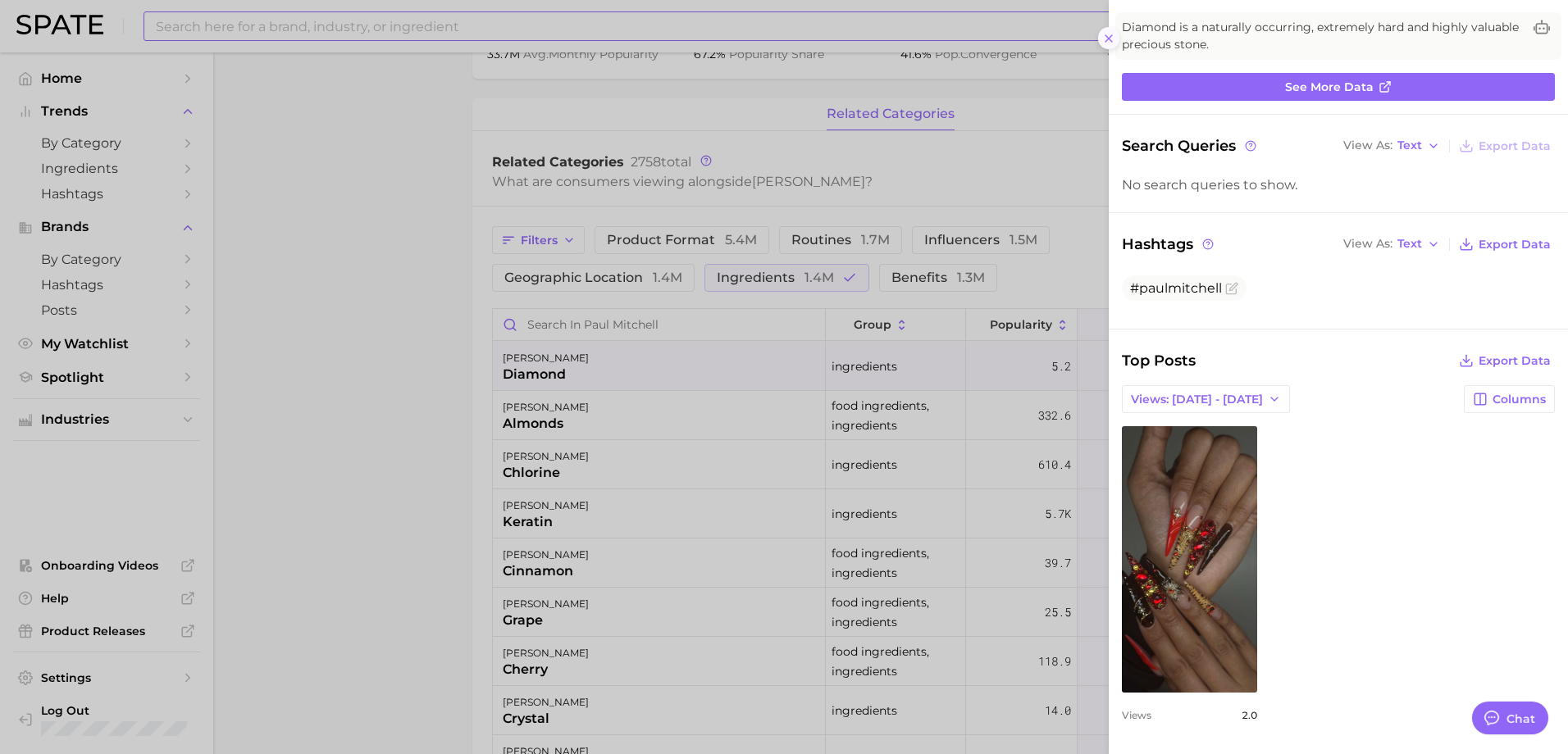 click 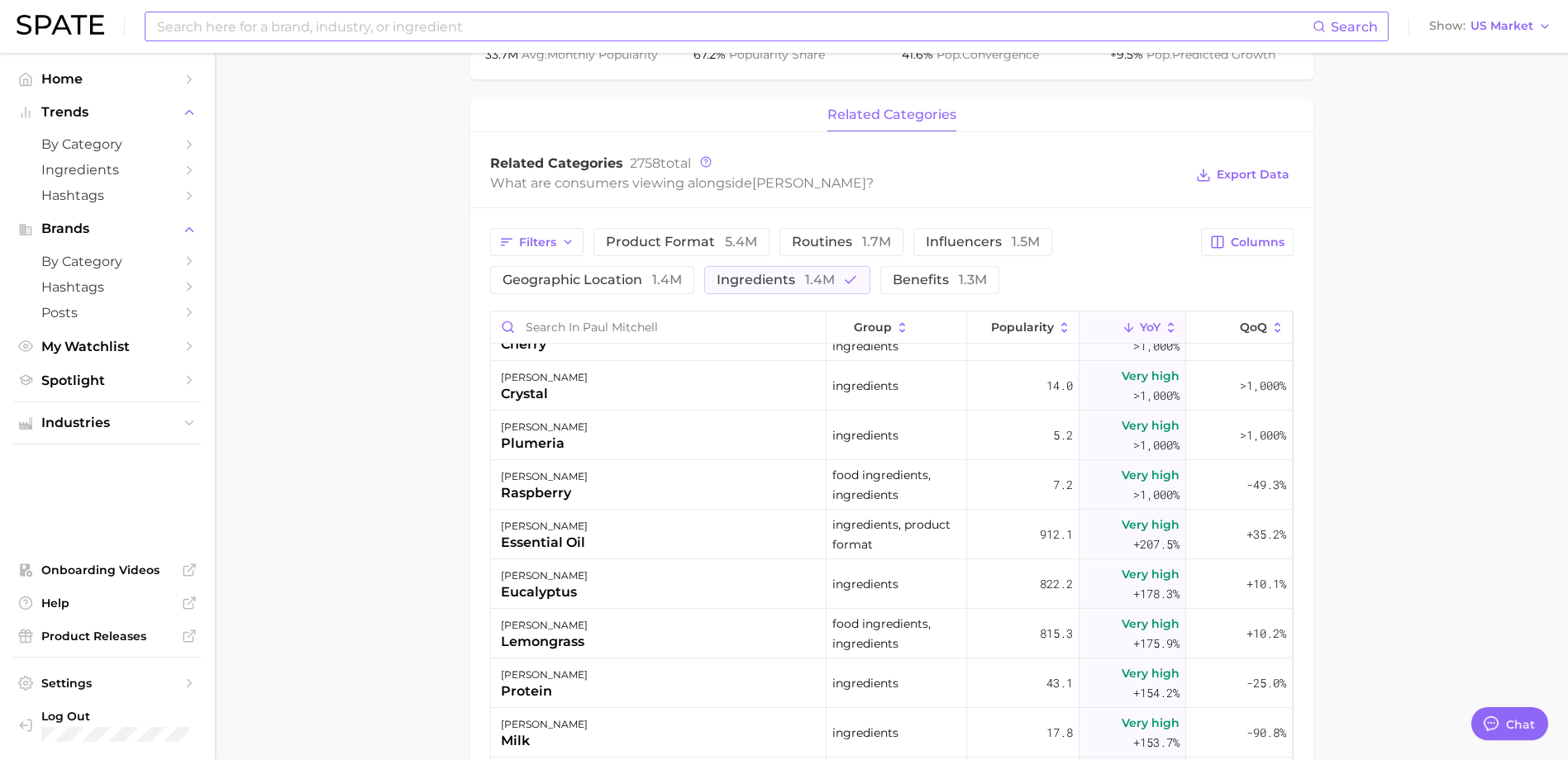 scroll, scrollTop: 0, scrollLeft: 0, axis: both 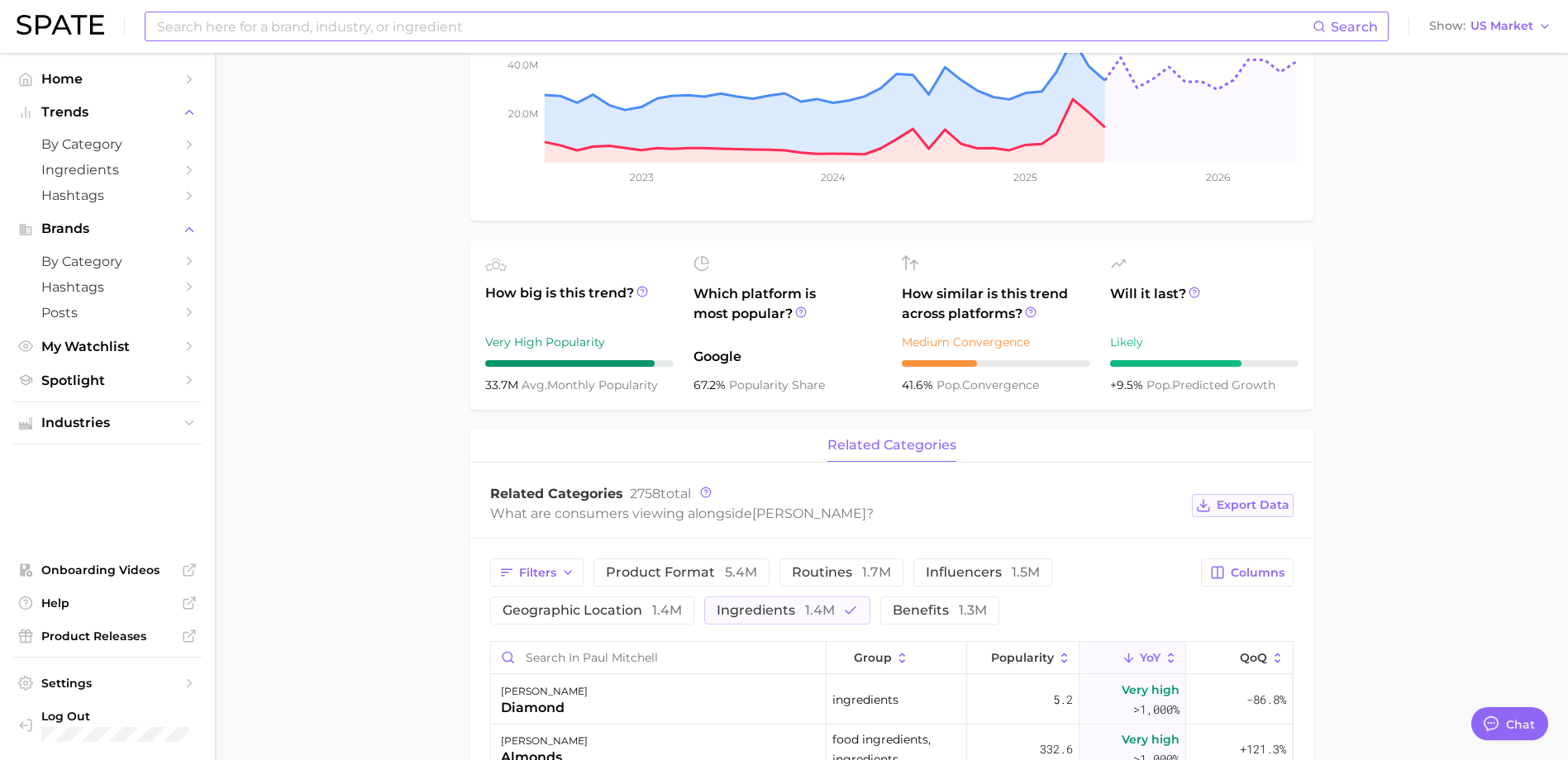 click on "Export Data" at bounding box center (1253, 505) 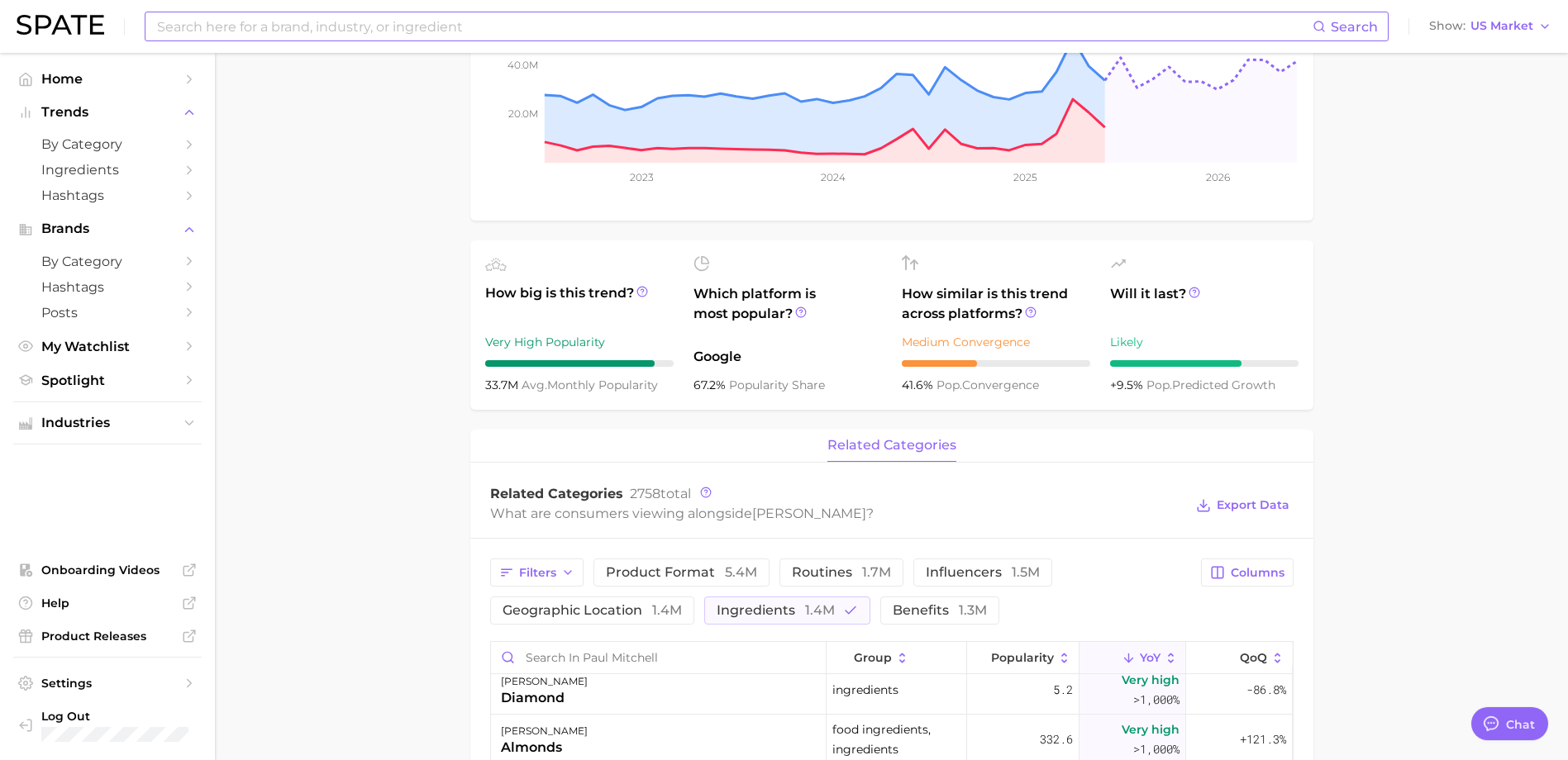 scroll, scrollTop: 0, scrollLeft: 0, axis: both 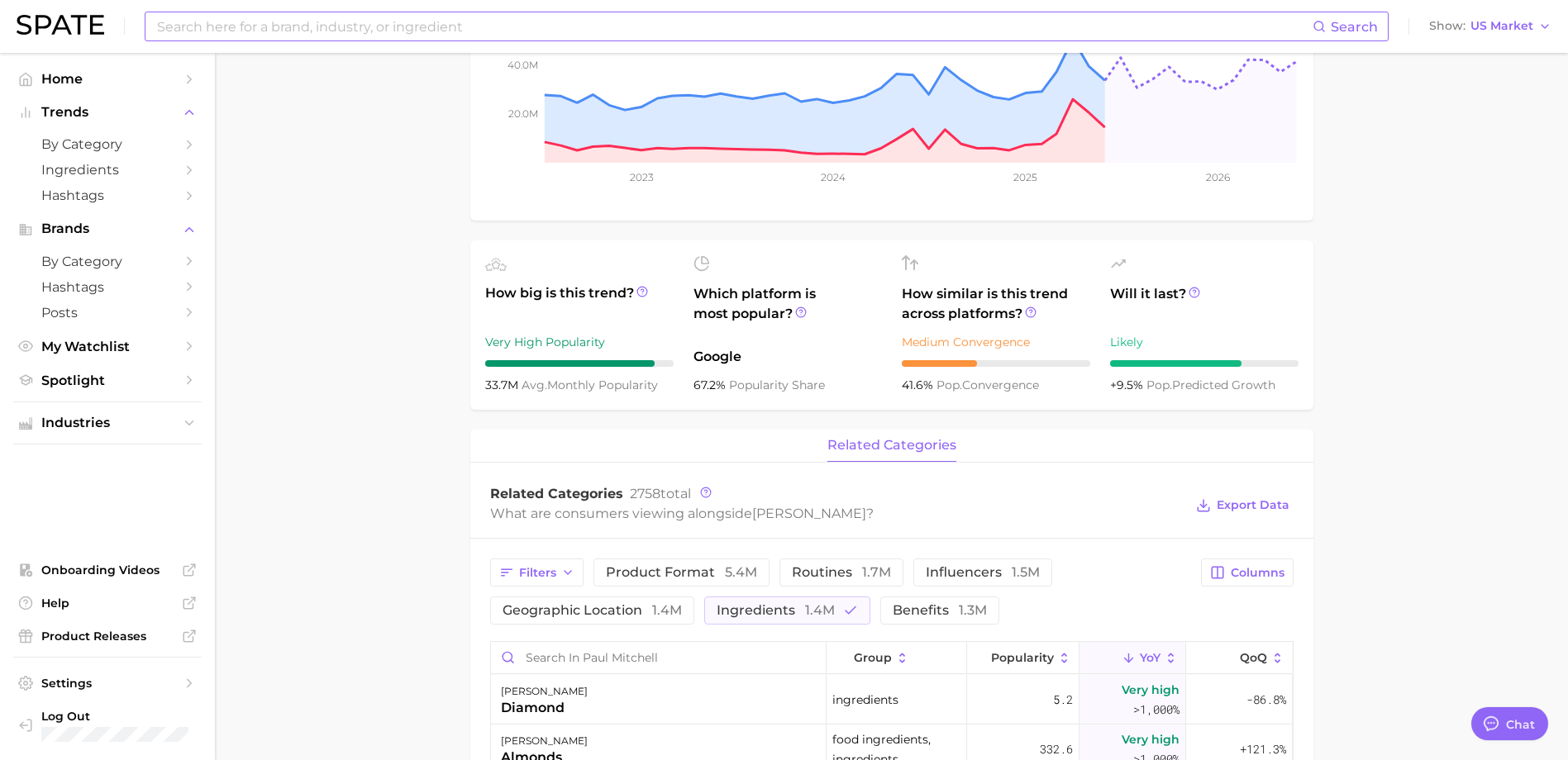 click on "What are consumers viewing alongside  [PERSON_NAME] ?" at bounding box center [837, 513] 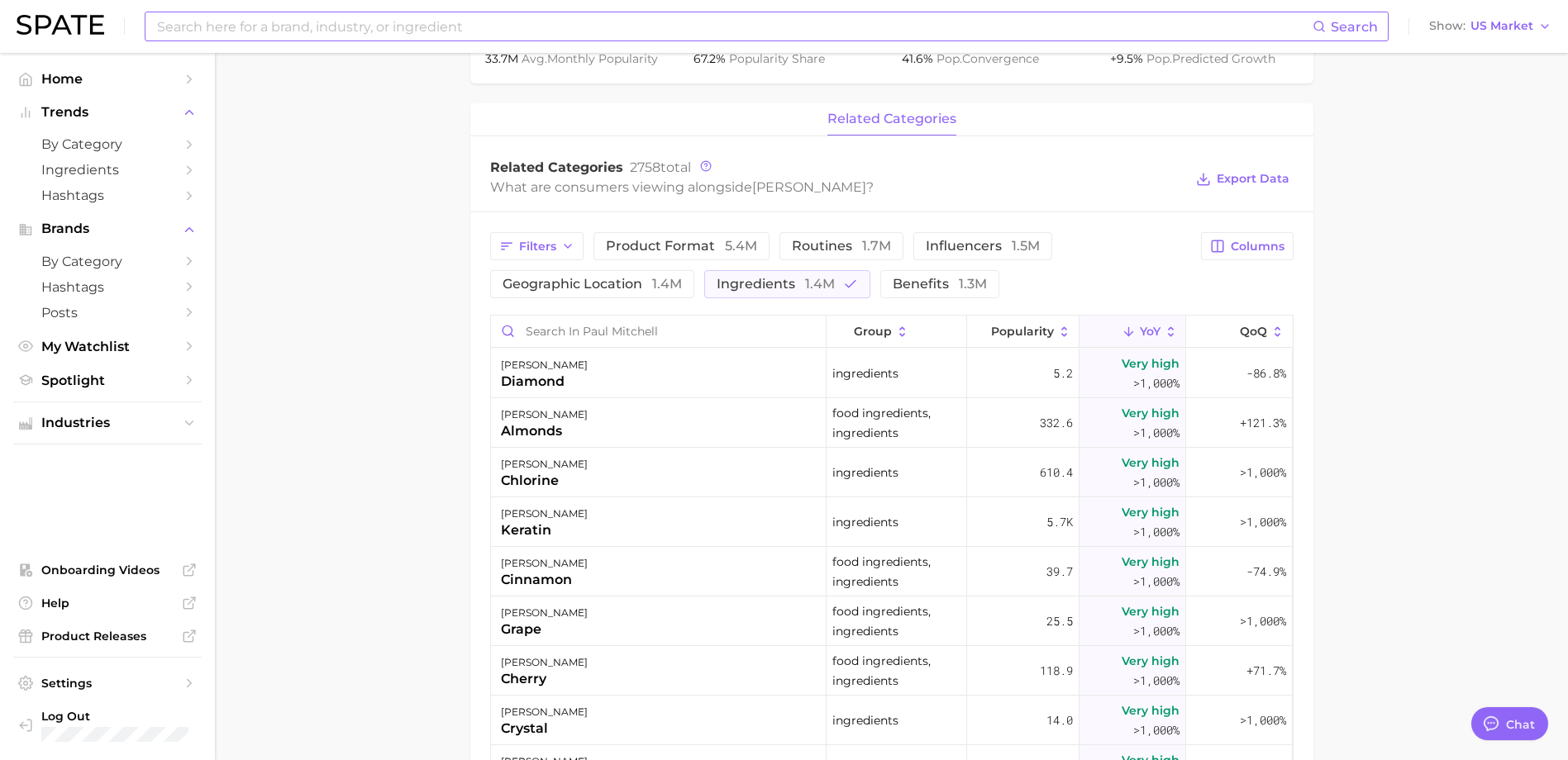 scroll, scrollTop: 715, scrollLeft: 0, axis: vertical 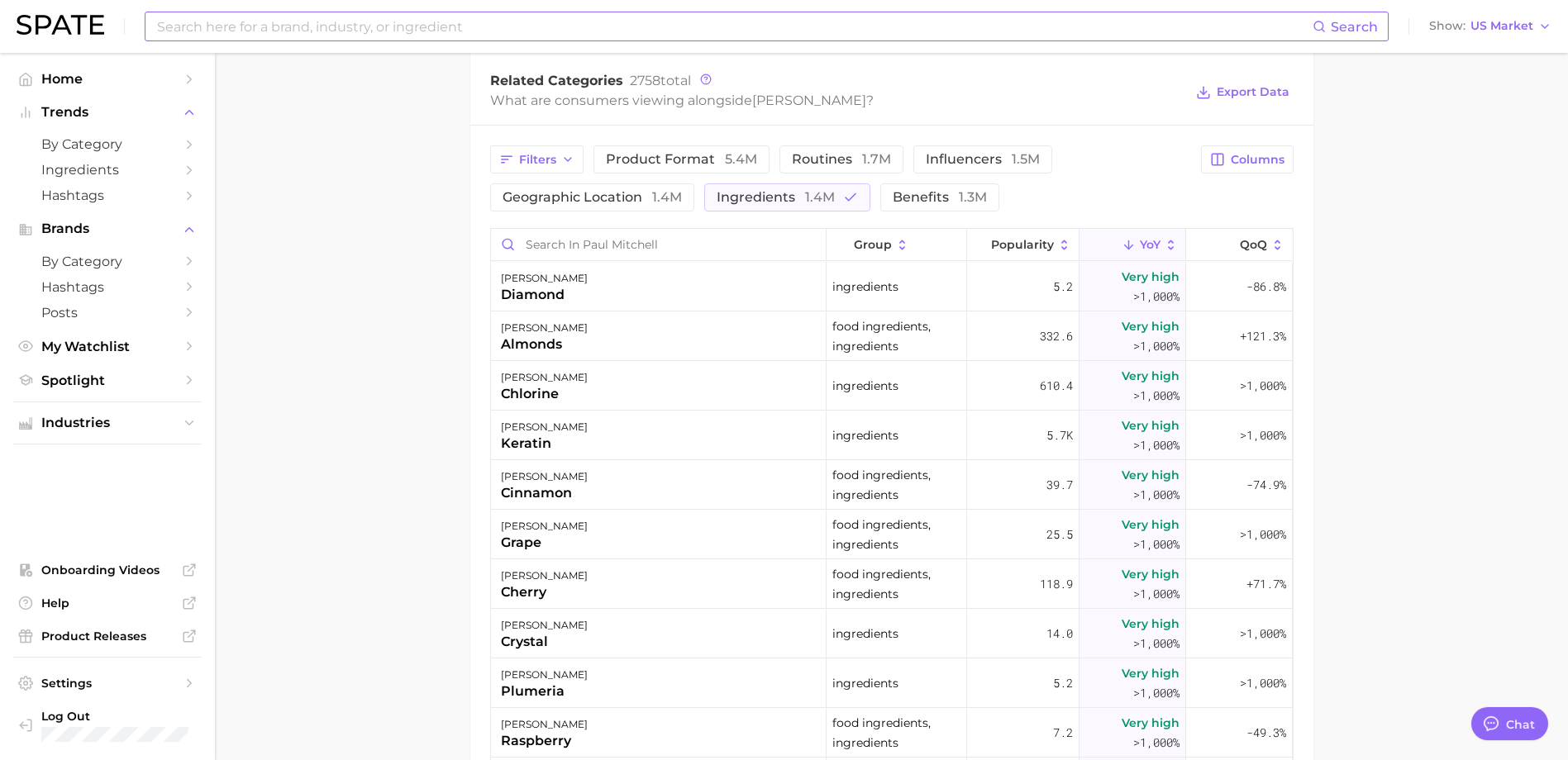 click 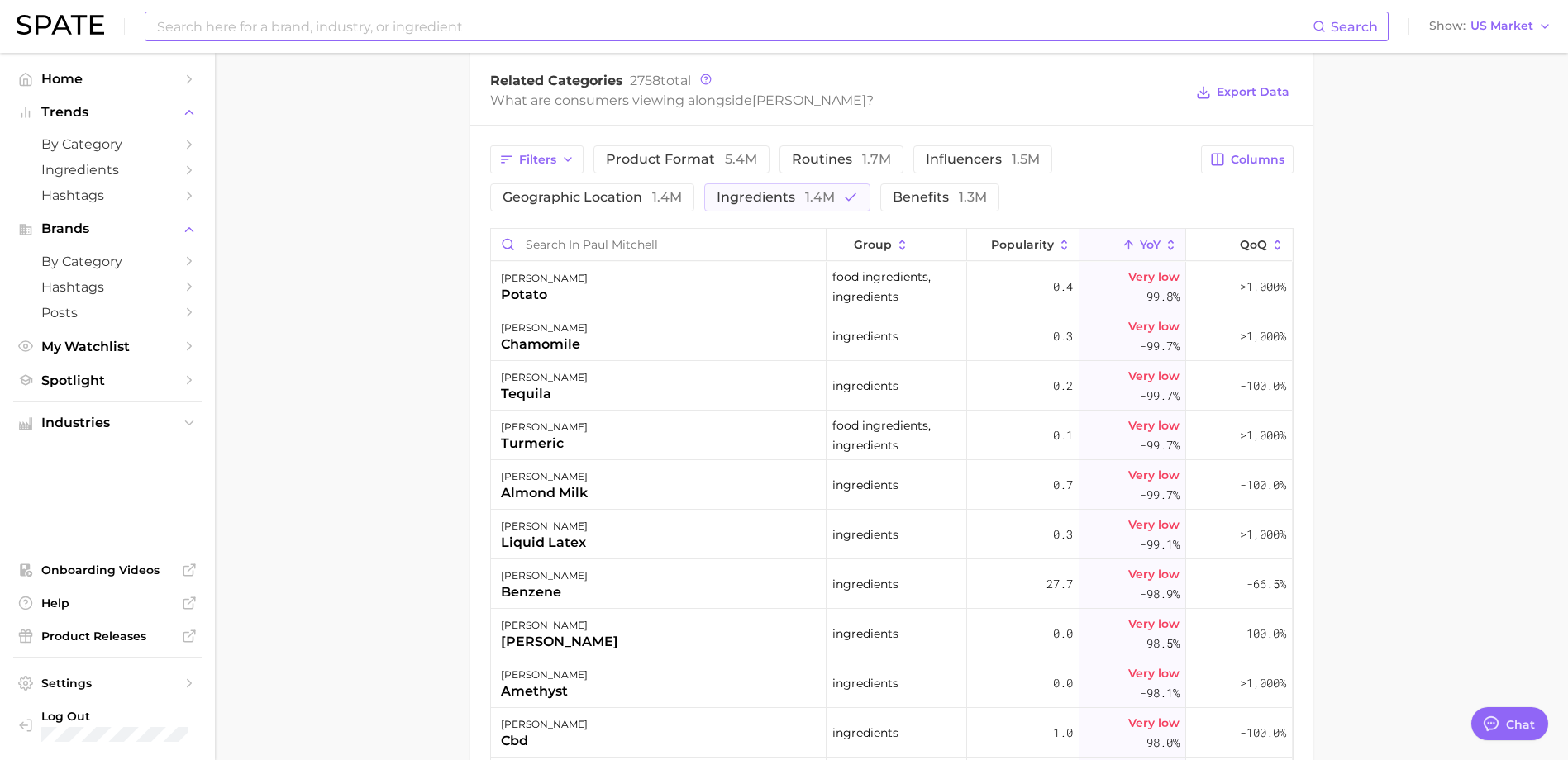 click 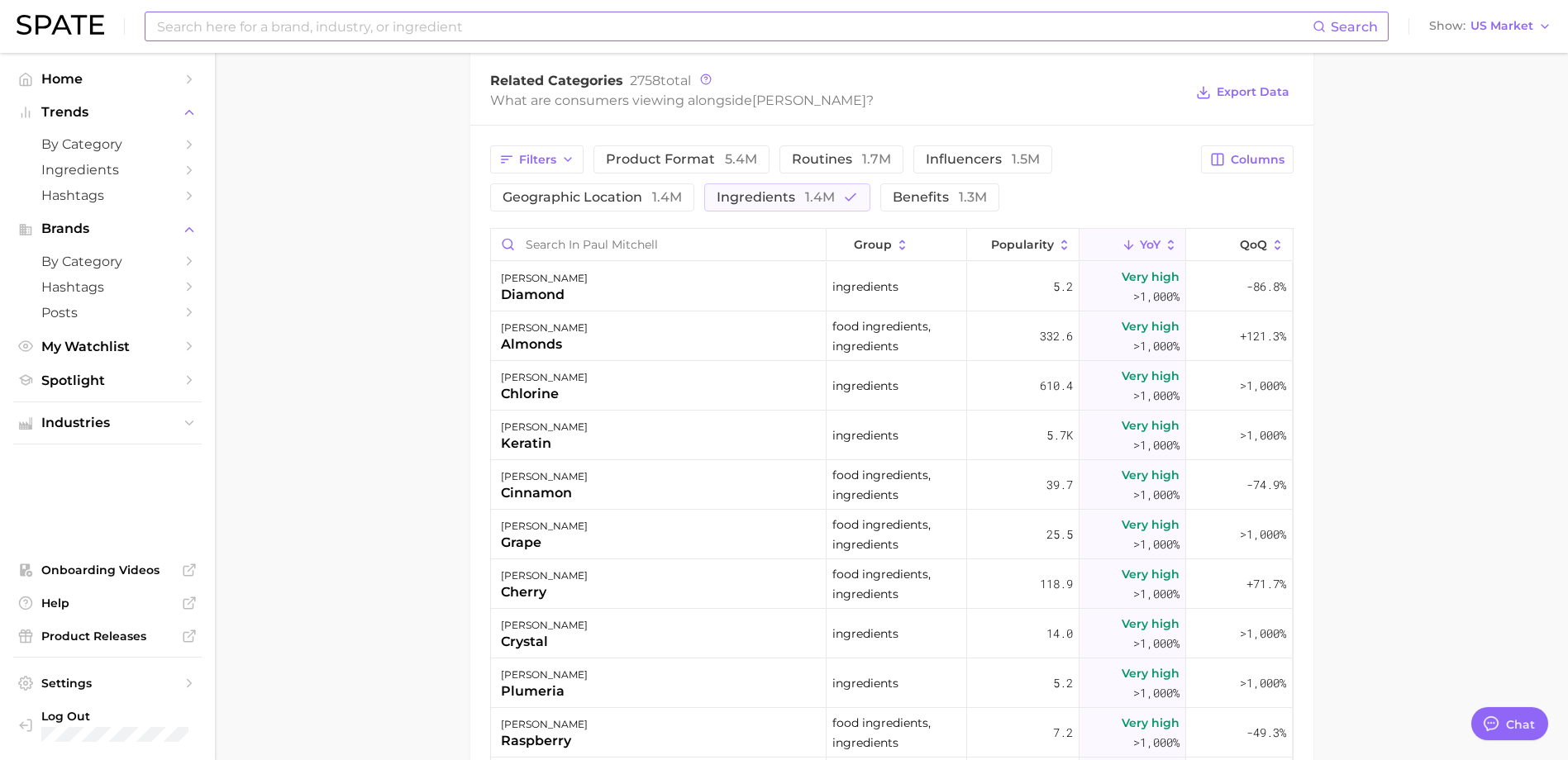 click on "Overview Google TikTok Instagram Beta brand [PERSON_NAME] Add to Watchlist Export Data Popularity sustained riser +18.1% combined YoY -0.3% GOOGLE YoY +90.2% TIKTOK YoY +9.5% Predicted  YoY 20.0m 40.0m 2023 2024 2025 2026 How big is this trend? Very High Popularity 33.7m avg.  monthly popularity Which platform is most popular? Google 67.2% popularity share How similar is this trend across platforms? Medium Convergence 41.6% pop.  convergence Will it last? Likely +9.5% pop.  predicted growth related categories Related Categories 2758  total What are consumers viewing alongside  [PERSON_NAME] ? Export Data Filters product format   5.4m routines   1.7m influencers   1.5m geographic location   1.4m ingredients   1.4m benefits   1.3m Columns group Popularity YoY QoQ [PERSON_NAME] diamond ingredients 5.2 Very high >1,000% -86.8% [PERSON_NAME] almonds food ingredients, ingredients 332.6 Very high >1,000% +121.3% [PERSON_NAME] chlorine ingredients 610.4 Very high >1,000% >1,000% [PERSON_NAME] keratin ingredients 5.7k" at bounding box center (891, 214) 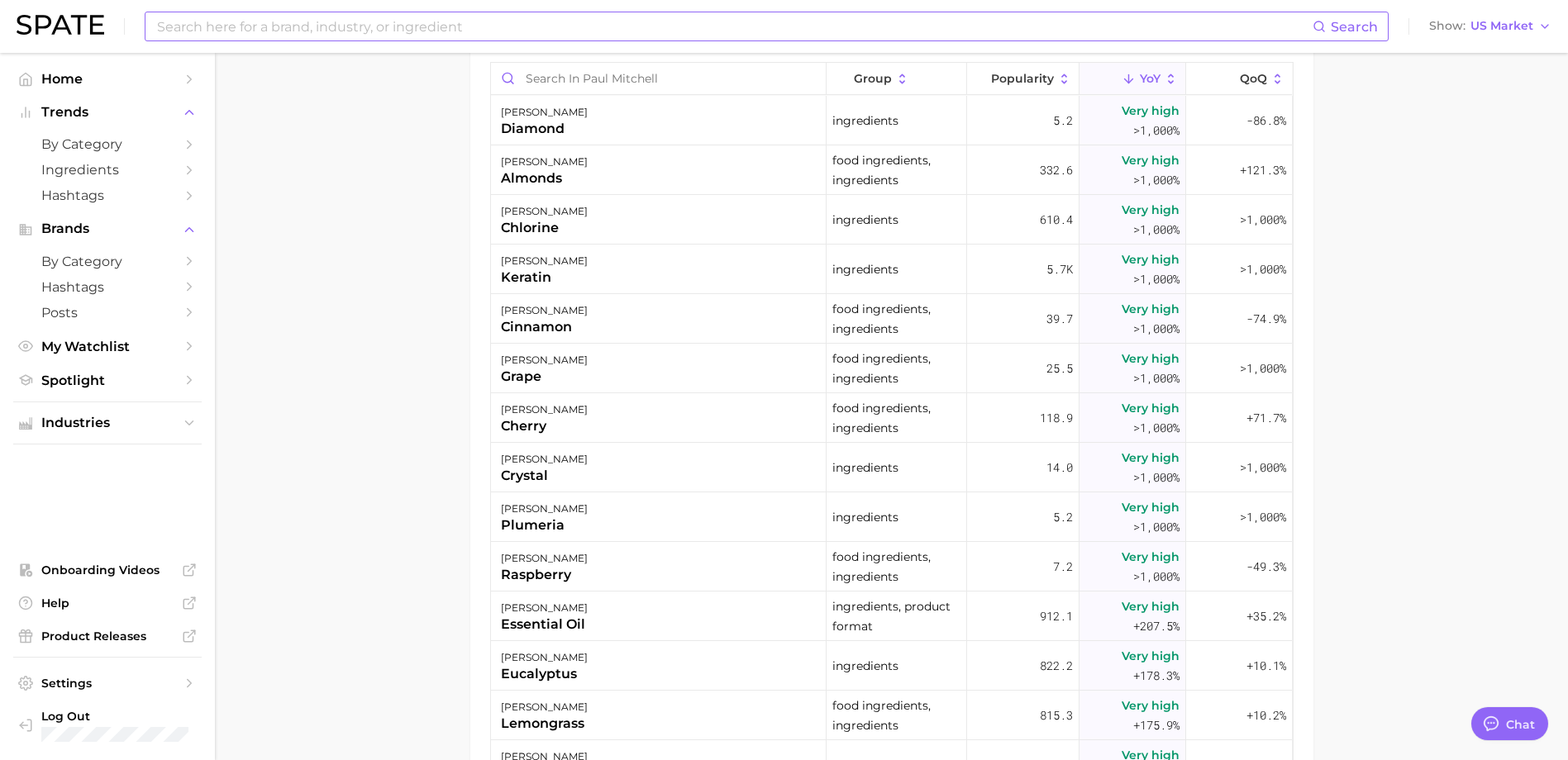 scroll, scrollTop: 549, scrollLeft: 0, axis: vertical 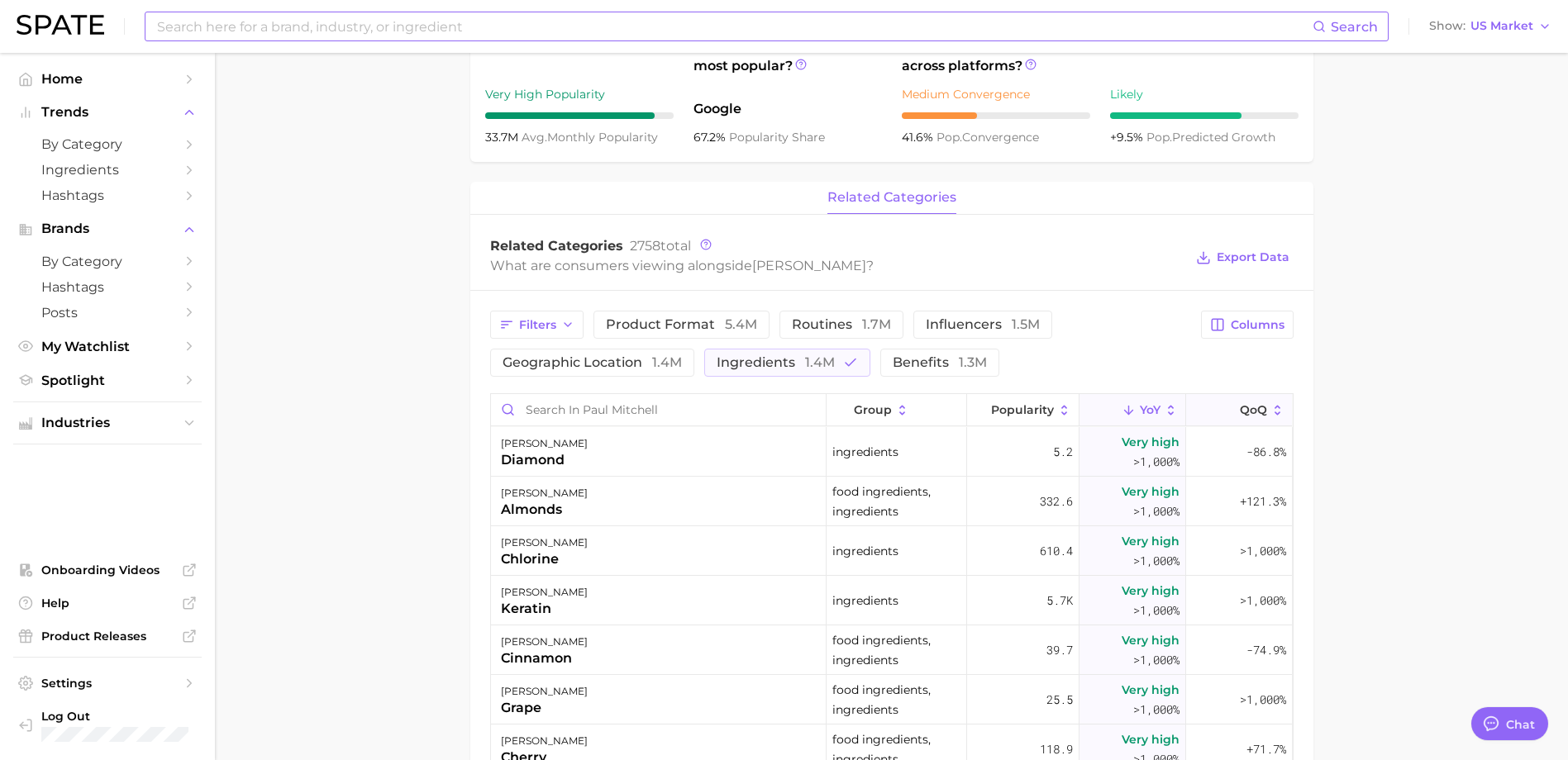click 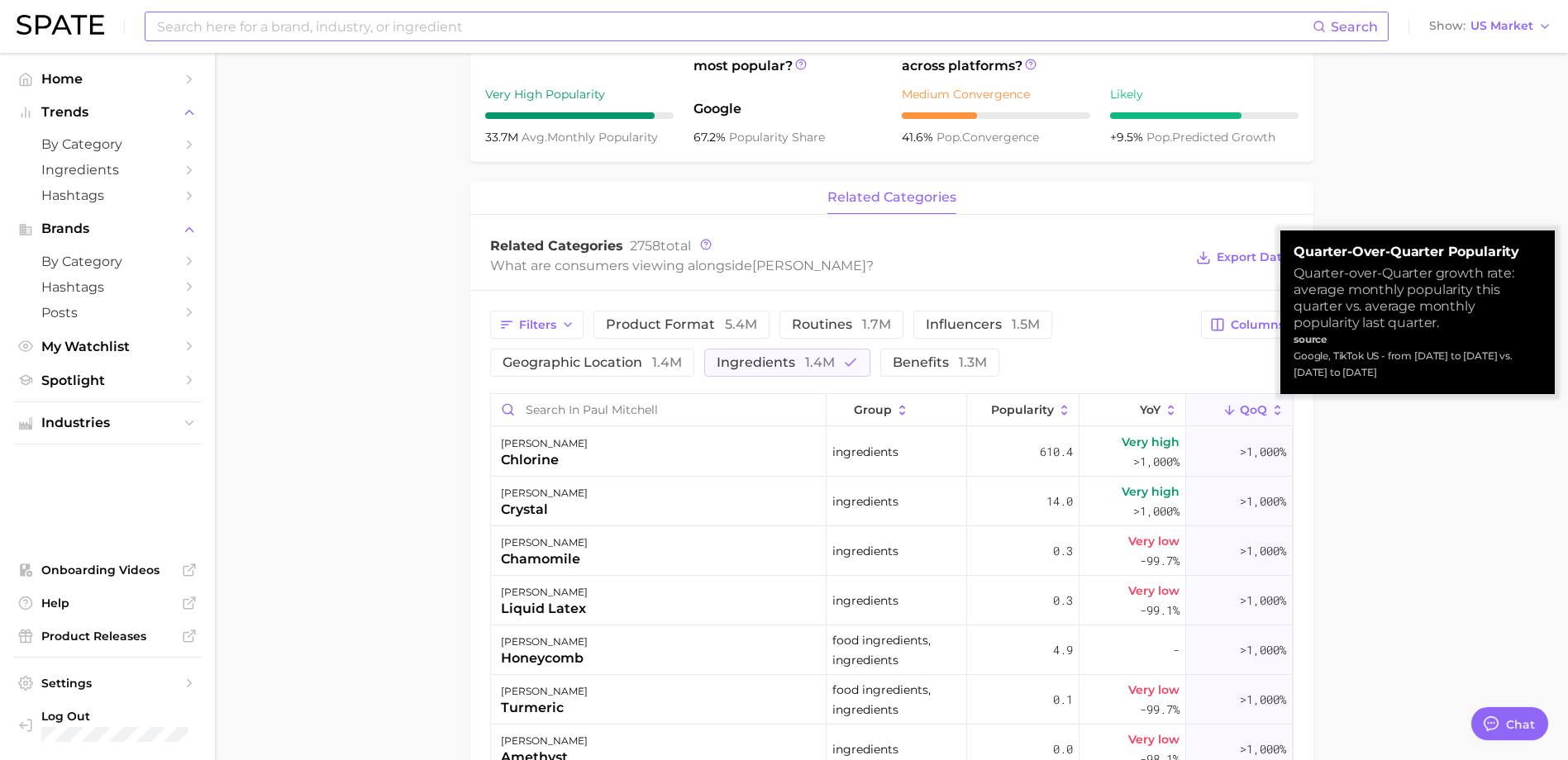 click 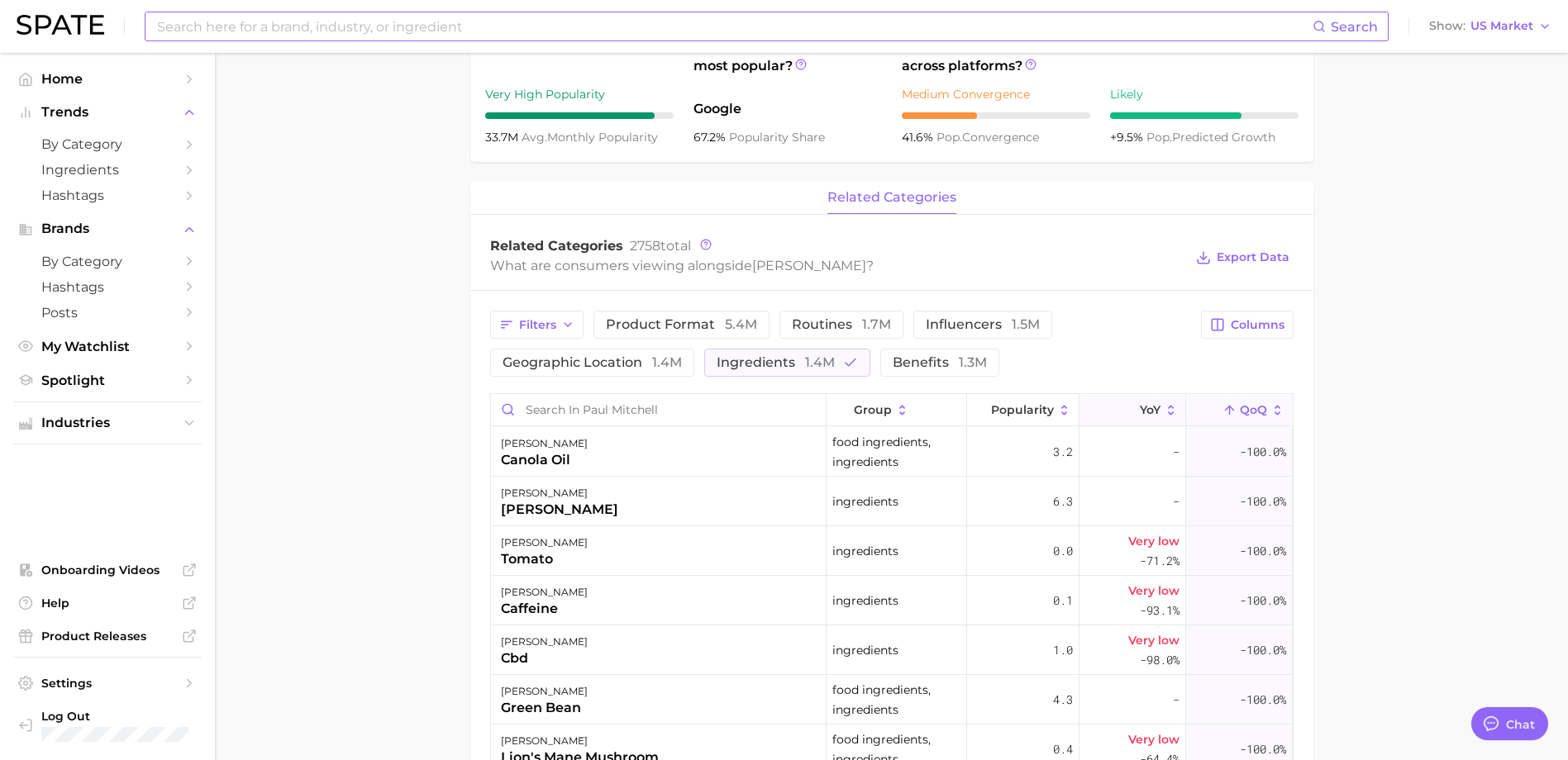 click 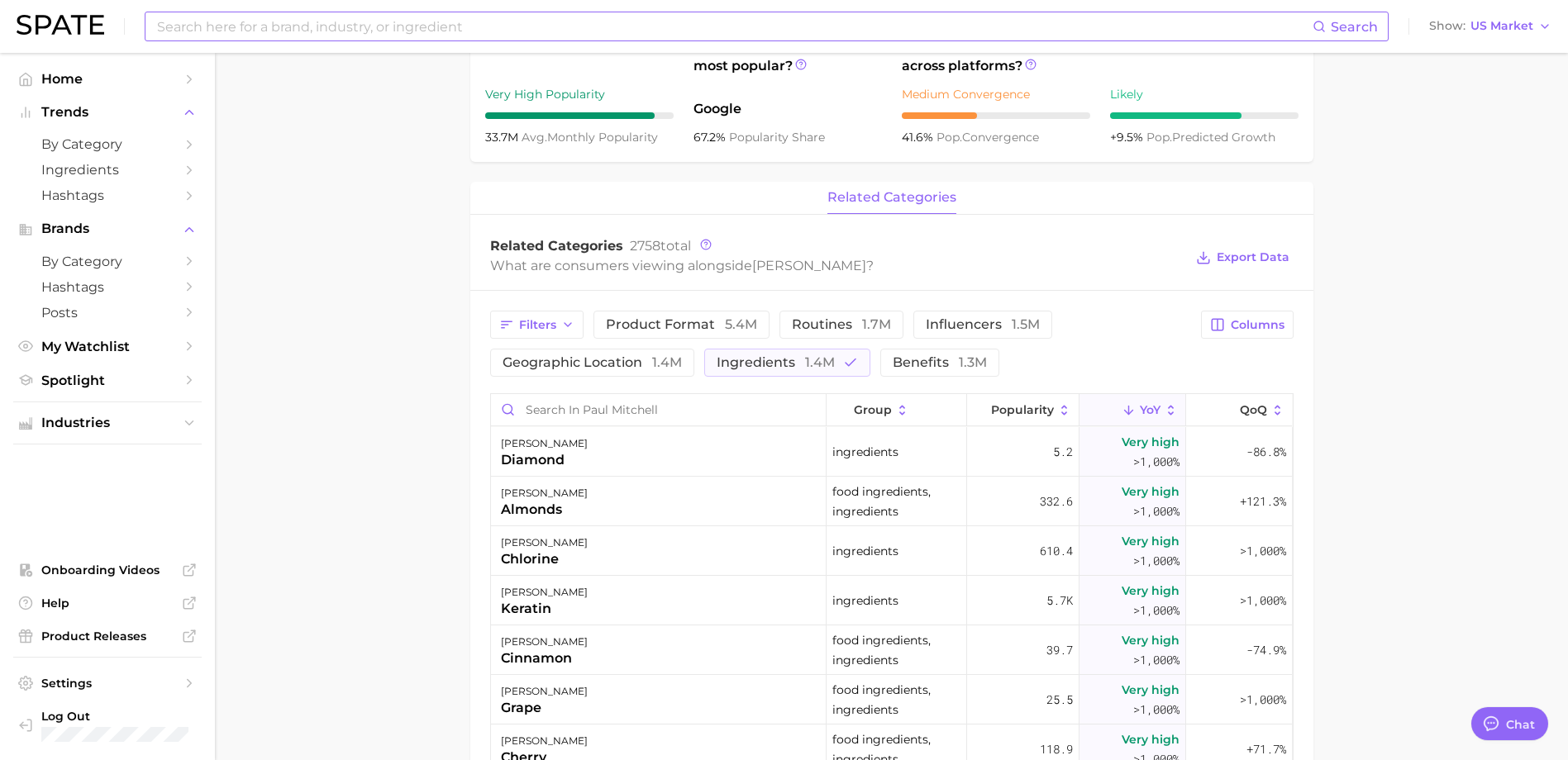 click on "Overview Google TikTok Instagram Beta brand [PERSON_NAME] Add to Watchlist Export Data Popularity sustained riser +18.1% combined YoY -0.3% GOOGLE YoY +90.2% TIKTOK YoY +9.5% Predicted  YoY 20.0m 40.0m 2023 2024 2025 2026 How big is this trend? Very High Popularity 33.7m avg.  monthly popularity Which platform is most popular? Google 67.2% popularity share How similar is this trend across platforms? Medium Convergence 41.6% pop.  convergence Will it last? Likely +9.5% pop.  predicted growth related categories Related Categories 2758  total What are consumers viewing alongside  [PERSON_NAME] ? Export Data Filters product format   5.4m routines   1.7m influencers   1.5m geographic location   1.4m ingredients   1.4m benefits   1.3m Columns group Popularity YoY QoQ [PERSON_NAME] diamond ingredients 5.2 Very high >1,000% -86.8% [PERSON_NAME] almonds food ingredients, ingredients 332.6 Very high >1,000% +121.3% [PERSON_NAME] chlorine ingredients 610.4 Very high >1,000% >1,000% [PERSON_NAME] keratin ingredients 5.7k" at bounding box center [891, 379] 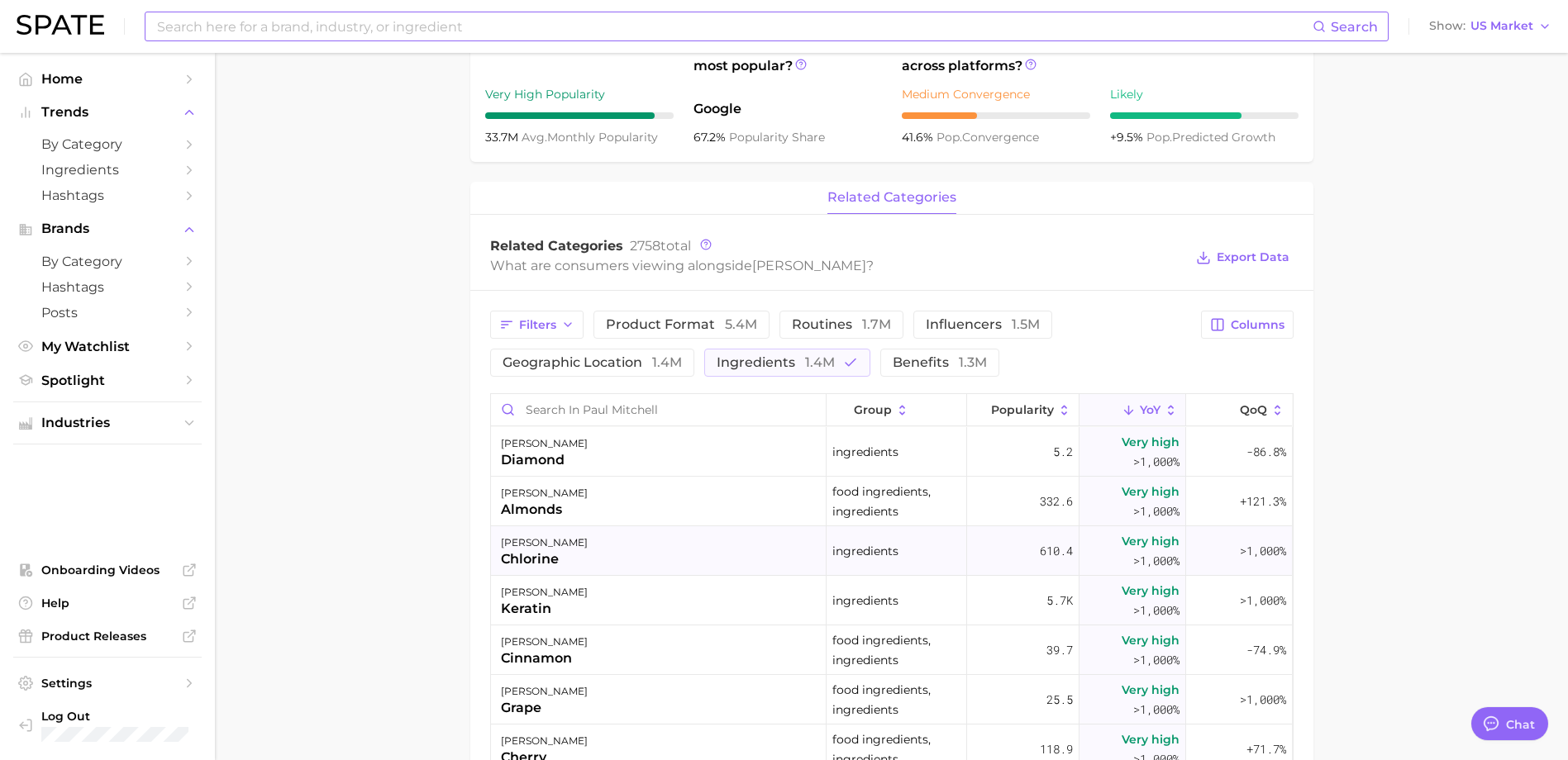 click on ">1,000%" at bounding box center [1263, 550] 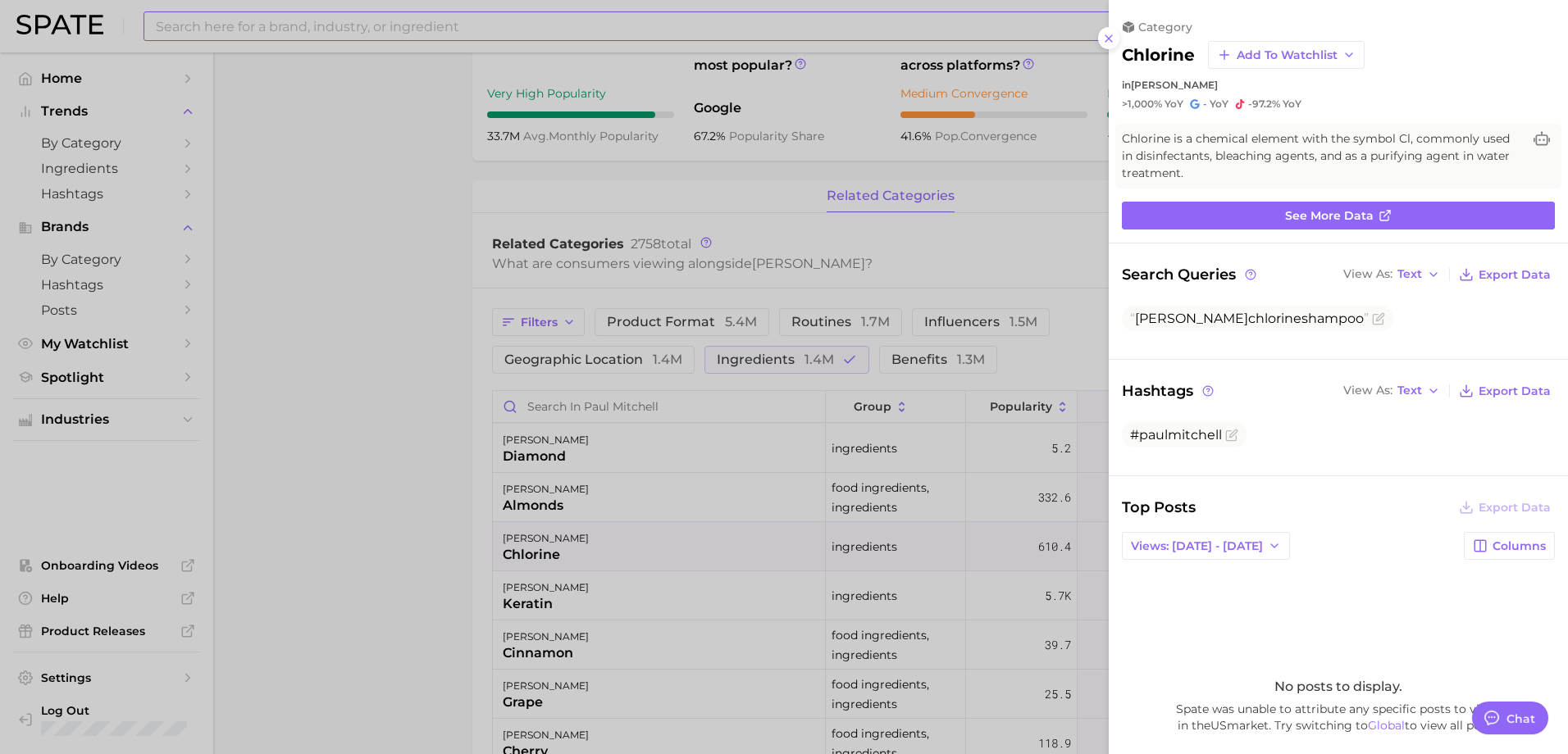 click at bounding box center (784, 377) 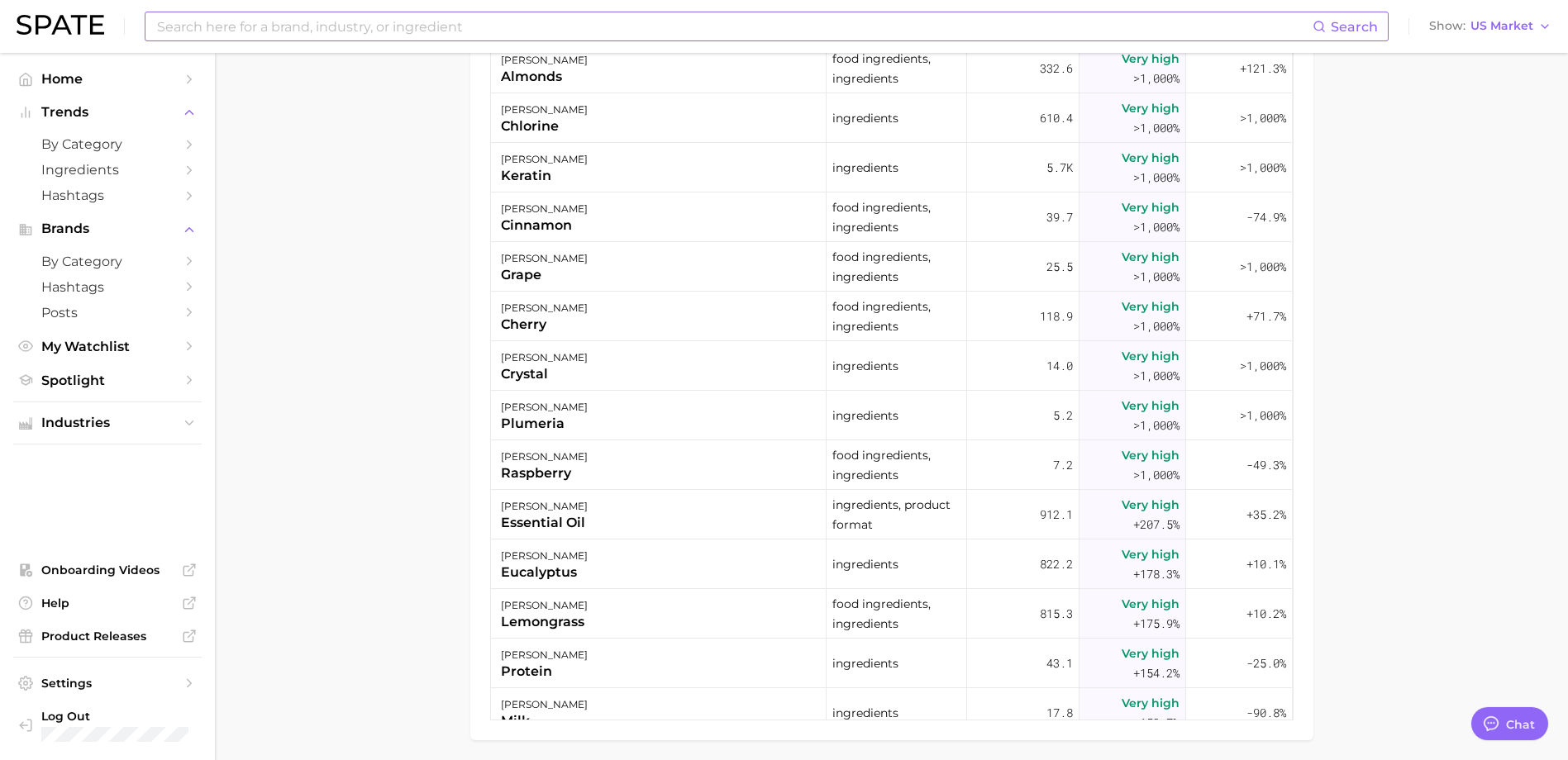 scroll, scrollTop: 1045, scrollLeft: 0, axis: vertical 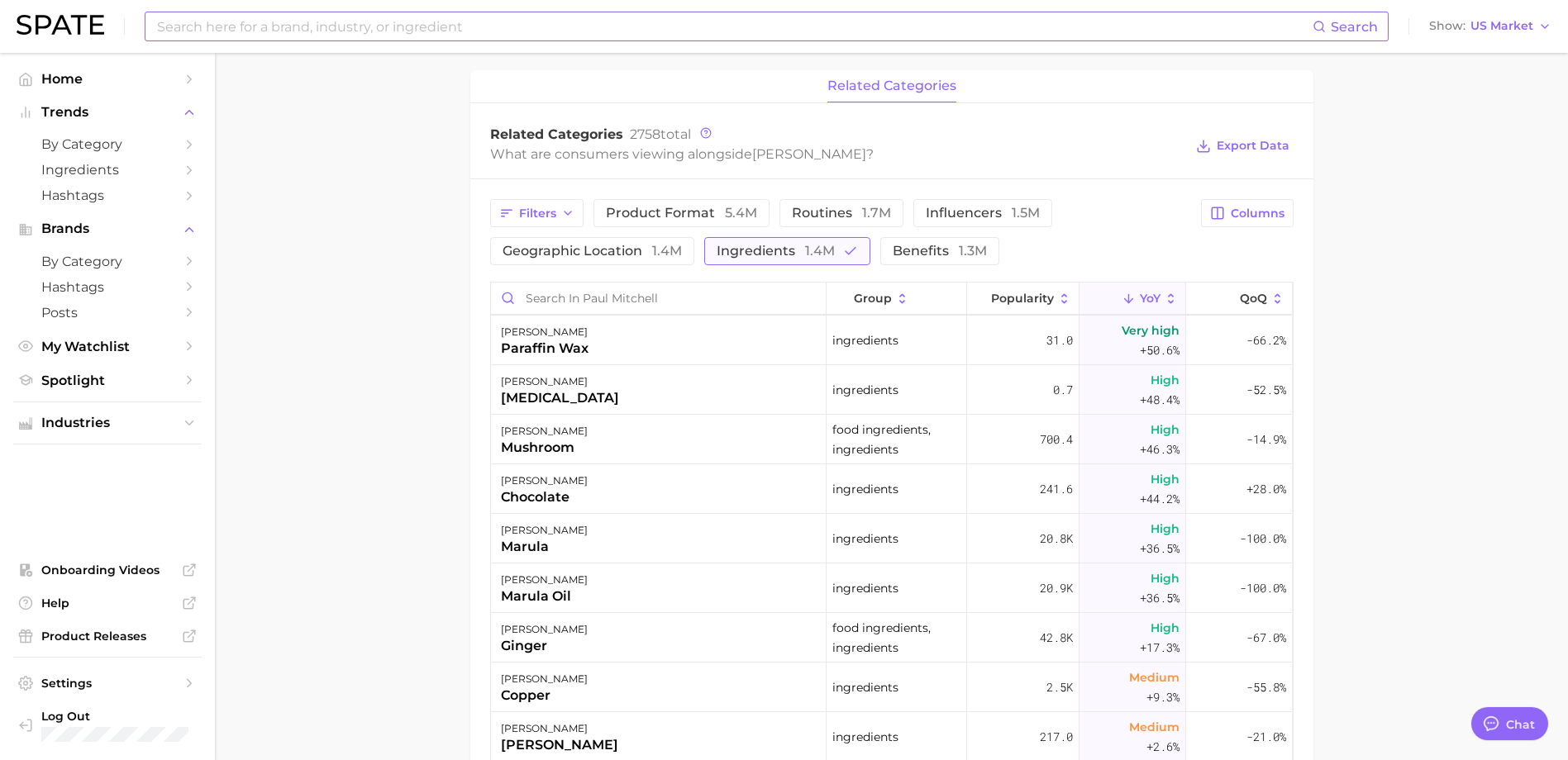 drag, startPoint x: 851, startPoint y: 249, endPoint x: 808, endPoint y: 250, distance: 43.011626 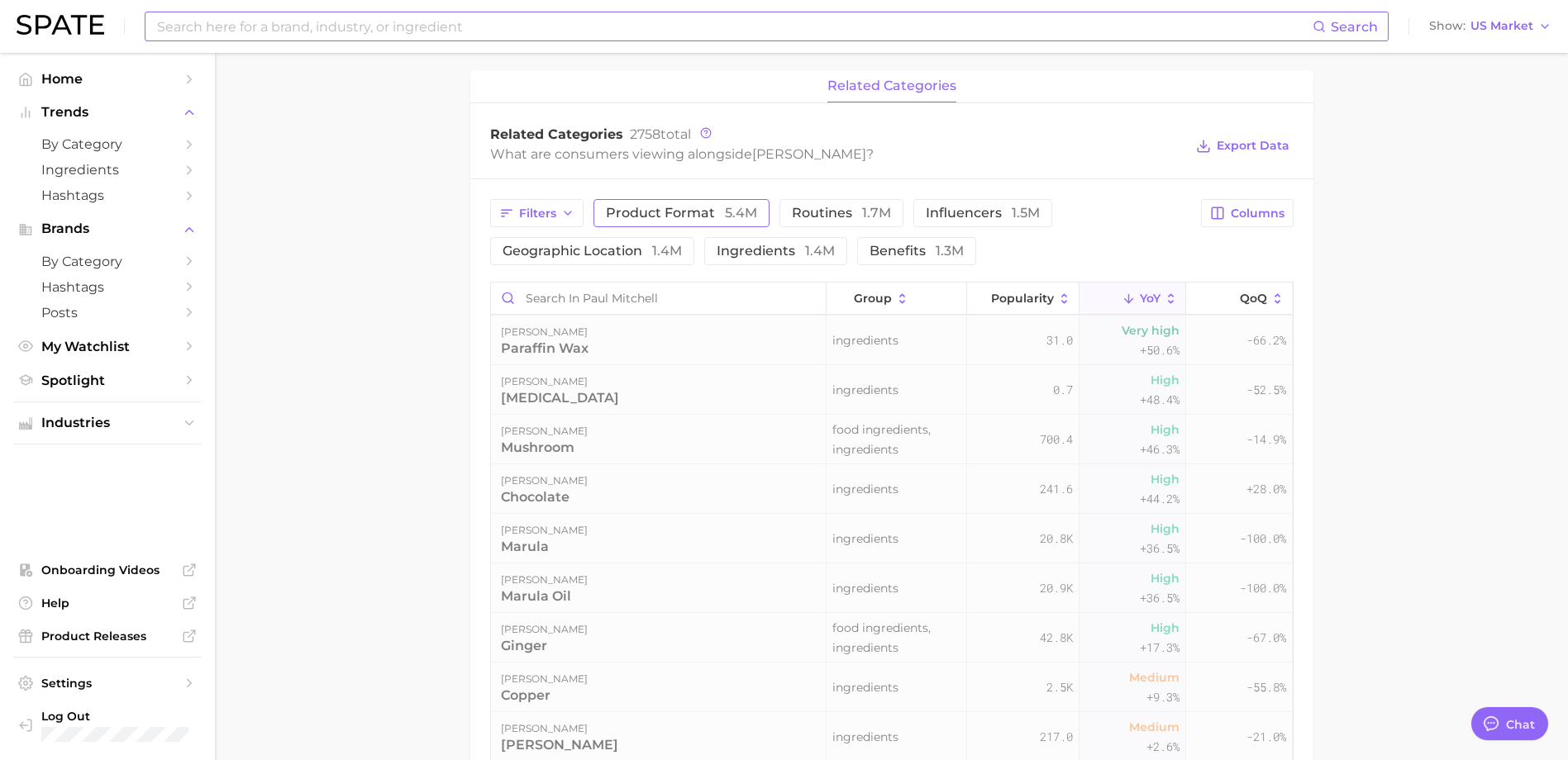 scroll, scrollTop: 0, scrollLeft: 0, axis: both 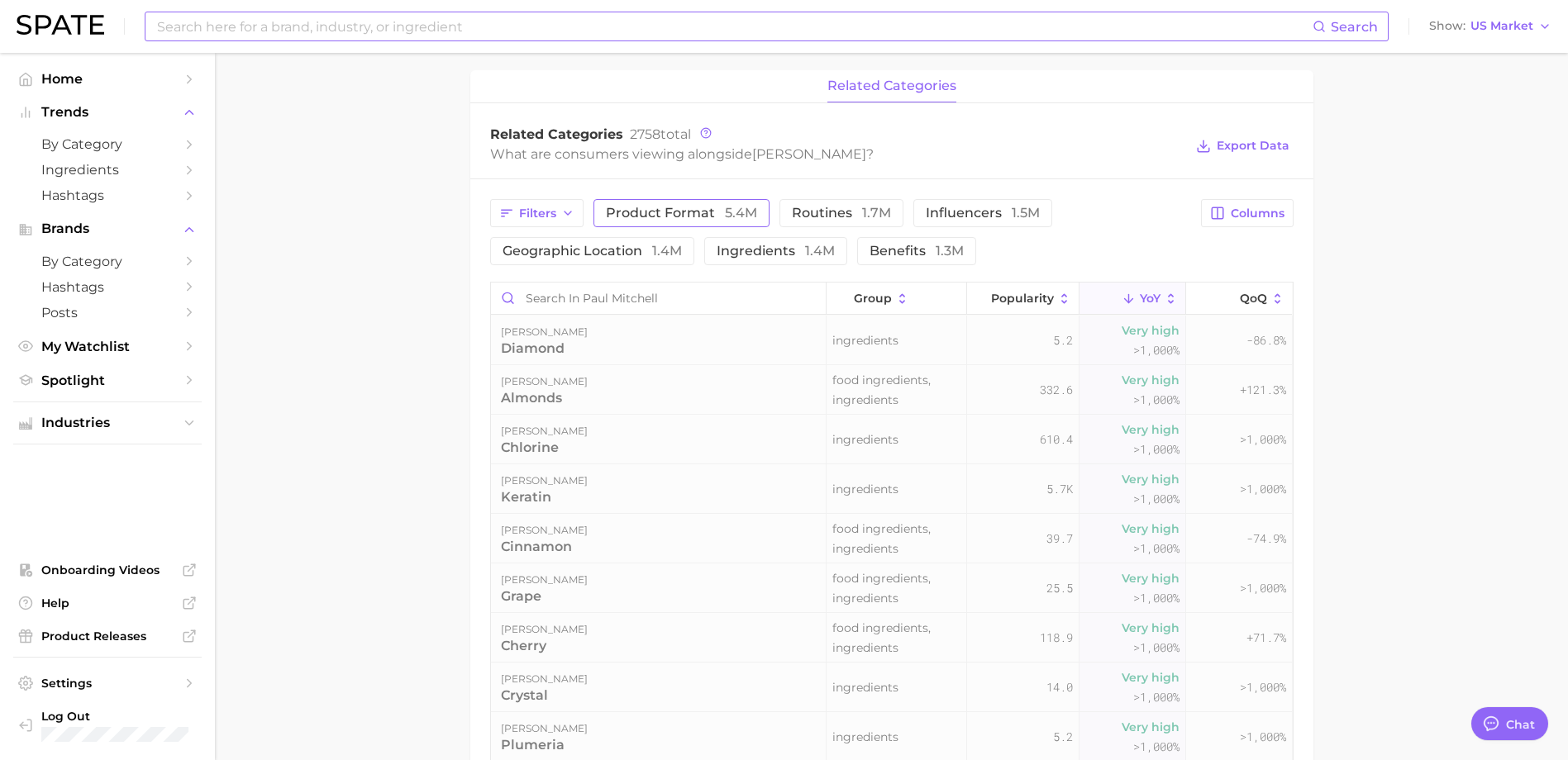 click on "product format   5.4m" at bounding box center (681, 213) 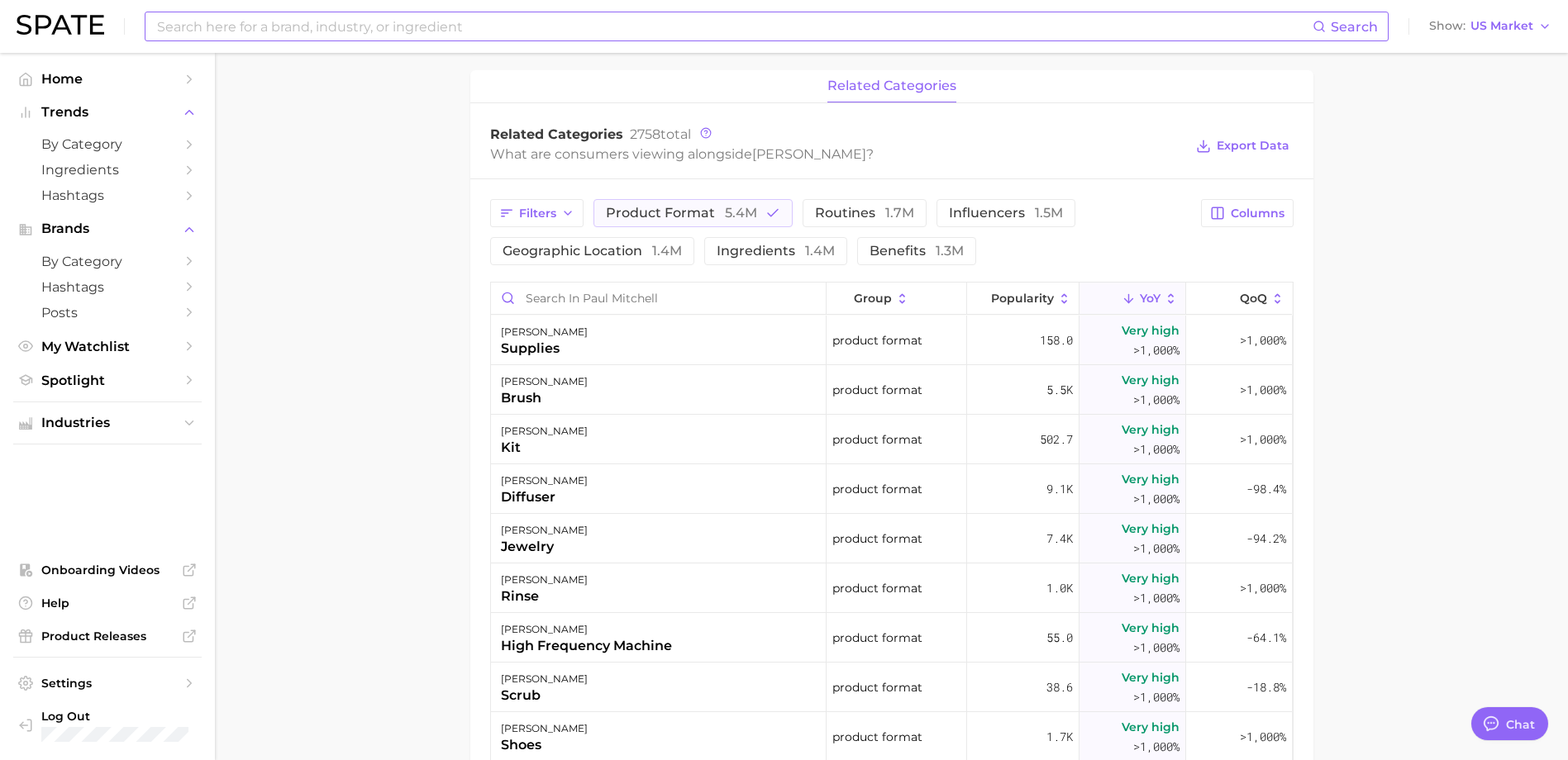 click 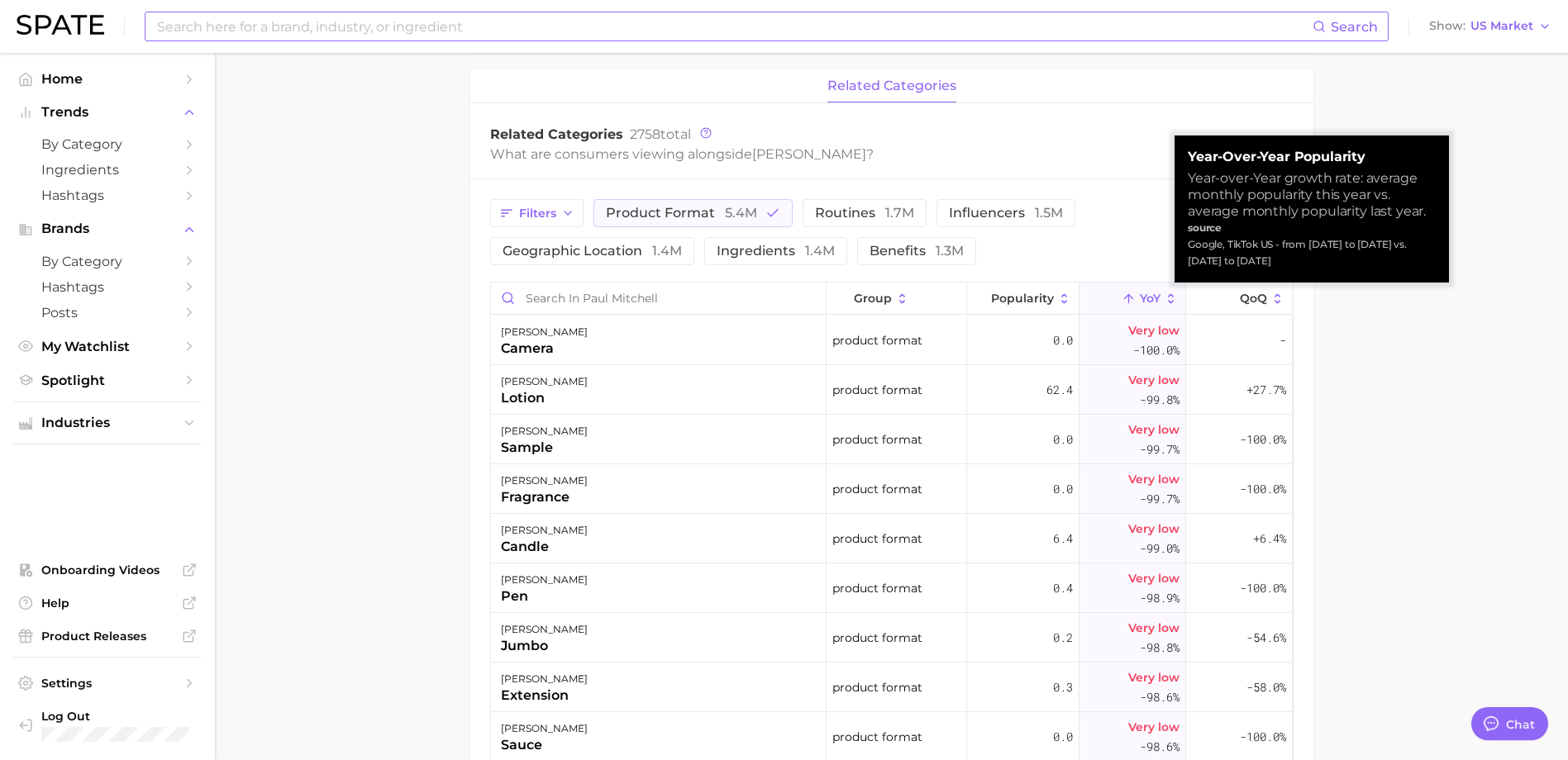 click 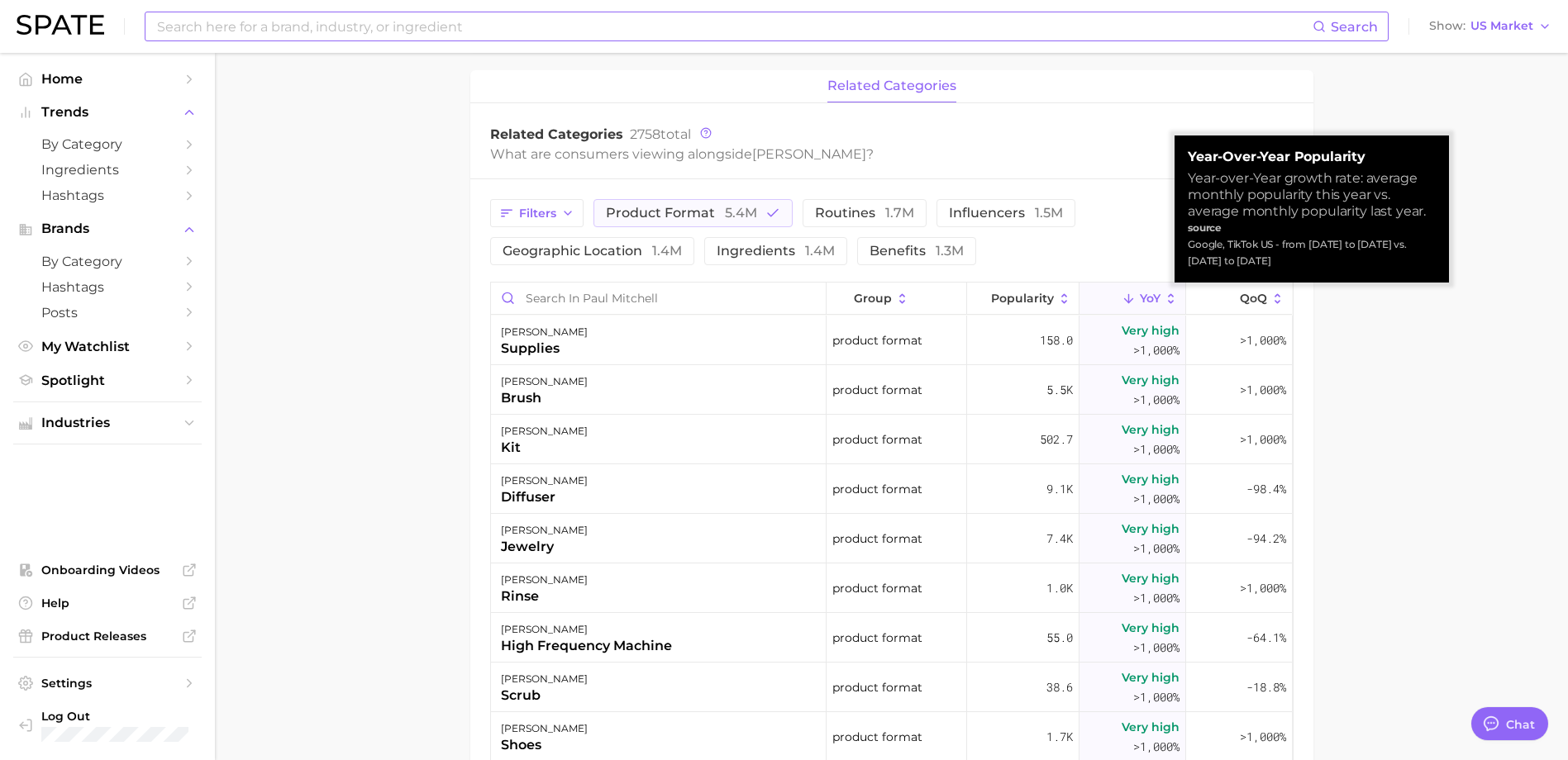 click 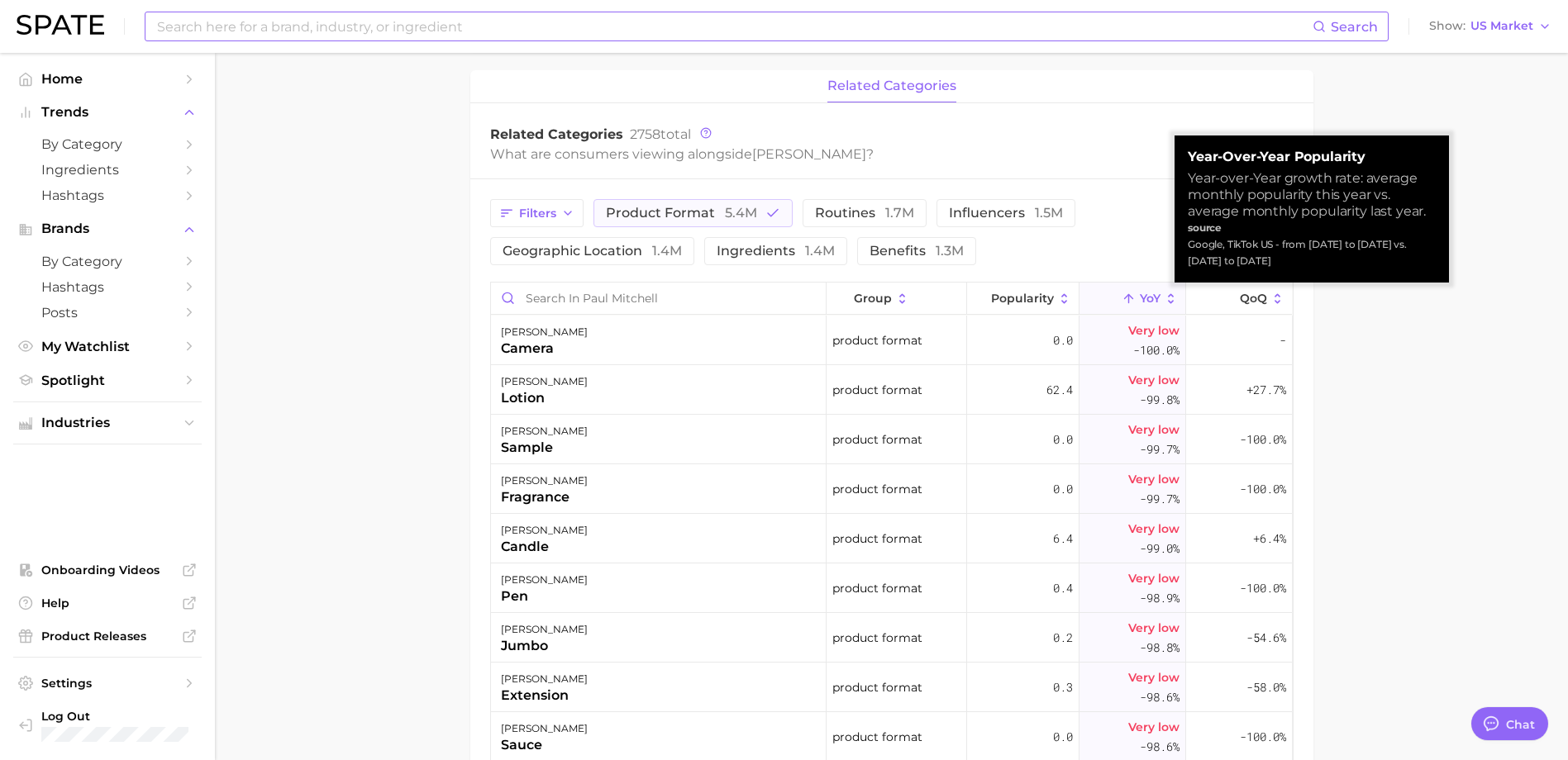 click 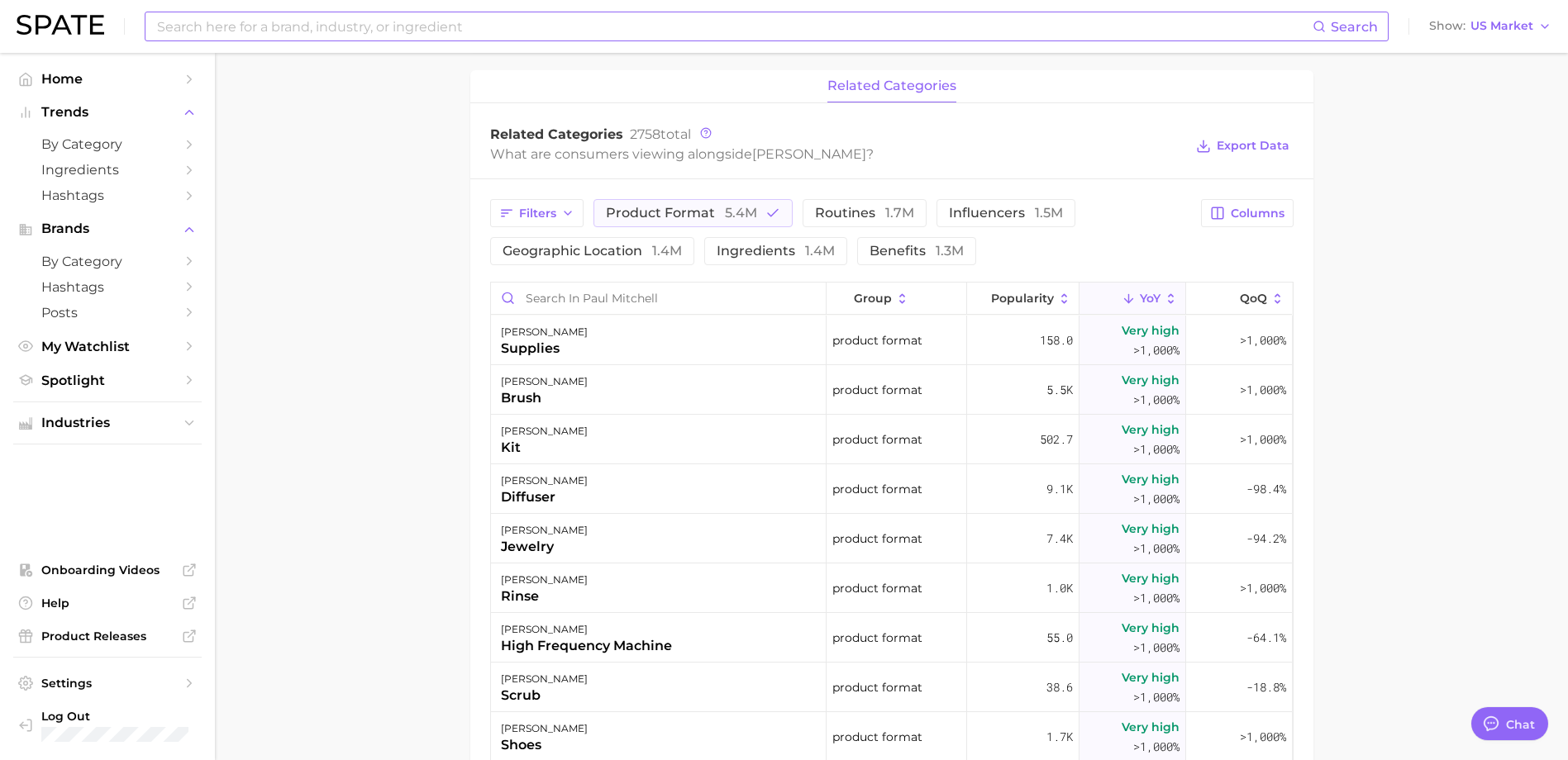 click on "Overview Google TikTok Instagram Beta brand [PERSON_NAME] Add to Watchlist Export Data Popularity sustained riser +18.1% combined YoY -0.3% GOOGLE YoY +90.2% TIKTOK YoY +9.5% Predicted  YoY 20.0m 40.0m 2023 2024 2025 2026 How big is this trend? Very High Popularity 33.7m avg.  monthly popularity Which platform is most popular? Google 67.2% popularity share How similar is this trend across platforms? Medium Convergence 41.6% pop.  convergence Will it last? Likely +9.5% pop.  predicted growth related categories Related Categories 2758  total What are consumers viewing alongside  [PERSON_NAME] ? Export Data Filters product format   5.4m routines   1.7m influencers   1.5m geographic location   1.4m ingredients   1.4m benefits   1.3m Columns group Popularity YoY QoQ [PERSON_NAME] supplies product format 158.0 Very high >1,000% >1,000% [PERSON_NAME] brush product format 5.5k Very high >1,000% >1,000% [PERSON_NAME] kit product format 502.7 Very high >1,000% >1,000% [PERSON_NAME] diffuser product format 9.1k >1,000%" at bounding box center (891, 268) 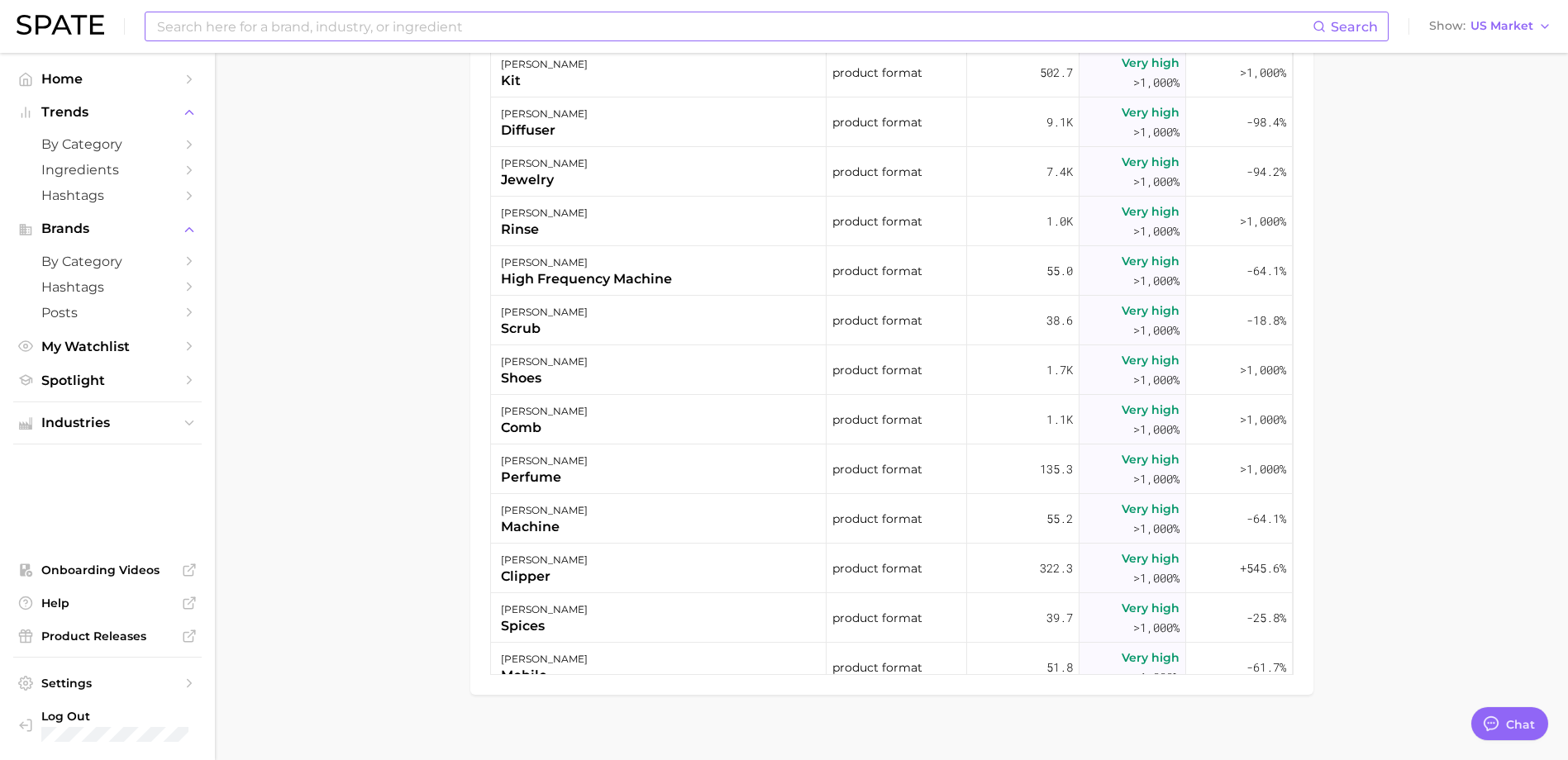 scroll, scrollTop: 1045, scrollLeft: 0, axis: vertical 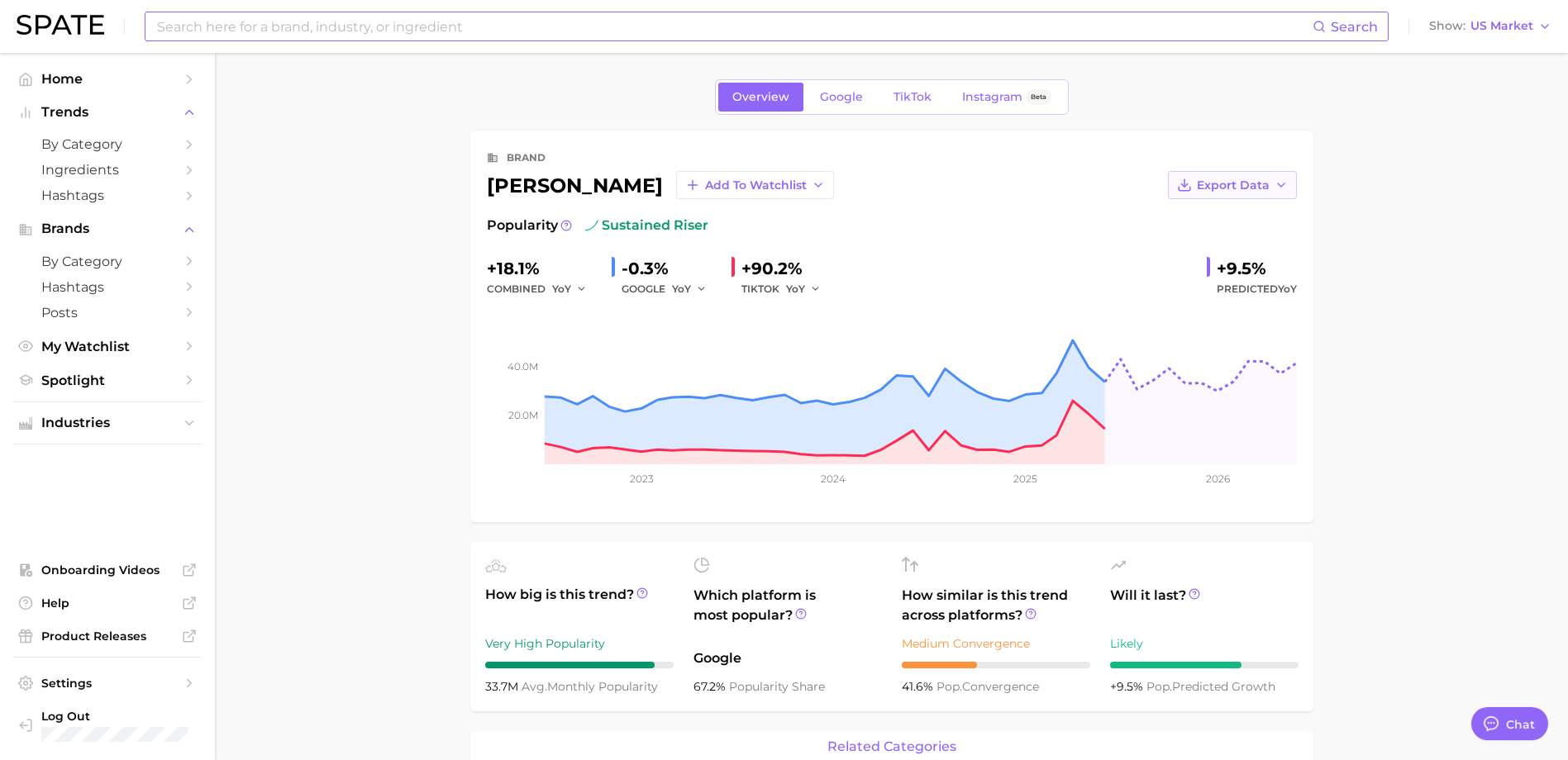 click on "Export Data" at bounding box center (1233, 185) 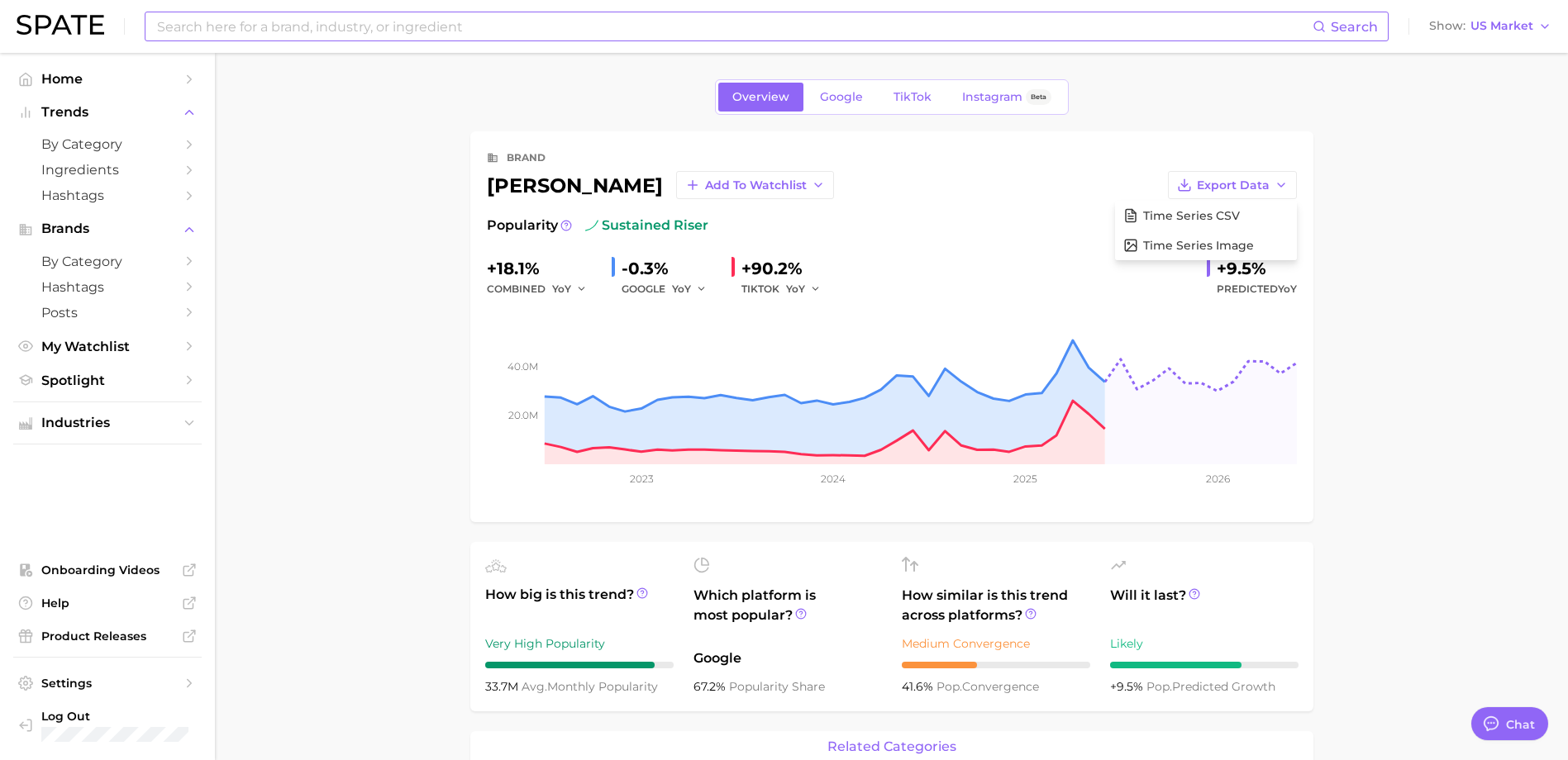 click on "Overview Google TikTok Instagram Beta brand [PERSON_NAME] Add to Watchlist Export Data Time Series CSV Time Series Image Popularity sustained riser +18.1% combined YoY -0.3% GOOGLE YoY +90.2% TIKTOK YoY +9.5% Predicted  YoY 20.0m 40.0m 2023 2024 2025 2026 How big is this trend? Very High Popularity 33.7m avg.  monthly popularity Which platform is most popular? Google 67.2% popularity share How similar is this trend across platforms? Medium Convergence 41.6% pop.  convergence Will it last? Likely +9.5% pop.  predicted growth related categories Related Categories 2758  total What are consumers viewing alongside  [PERSON_NAME] ? Export Data Filters product format   5.4m routines   1.7m influencers   1.5m geographic location   1.4m ingredients   1.4m benefits   1.3m Columns group Popularity YoY QoQ [PERSON_NAME] dye product format 913.5 Very high +692.5% >1,000% [PERSON_NAME] travel size product format 261.8 Very high +624.1% >1,000% [PERSON_NAME] scissors product format 2.1k Very high +539.2% -57.3% [MEDICAL_DATA] 0.9" at bounding box center [891, 929] 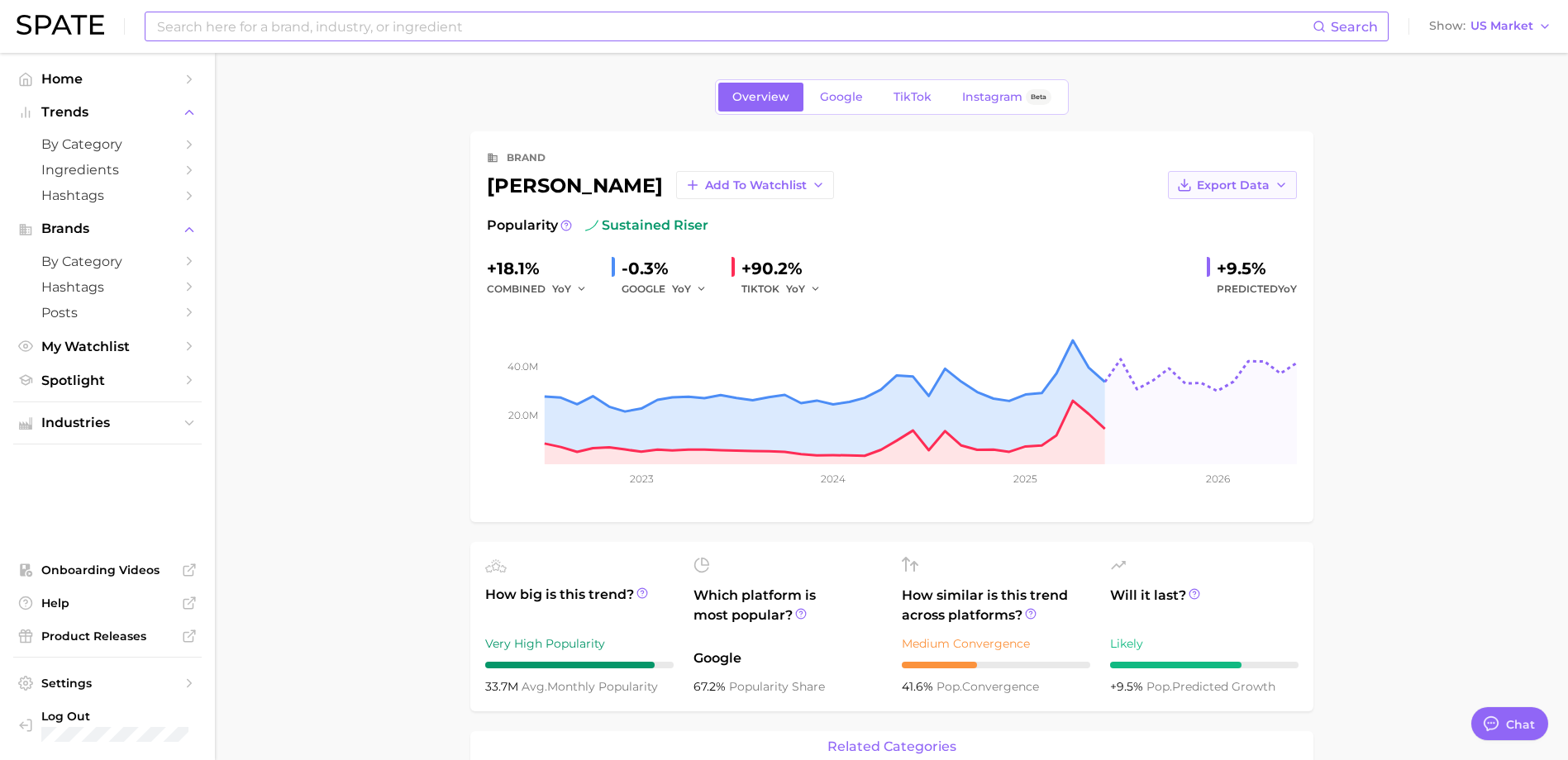 click on "Export Data" at bounding box center [1232, 185] 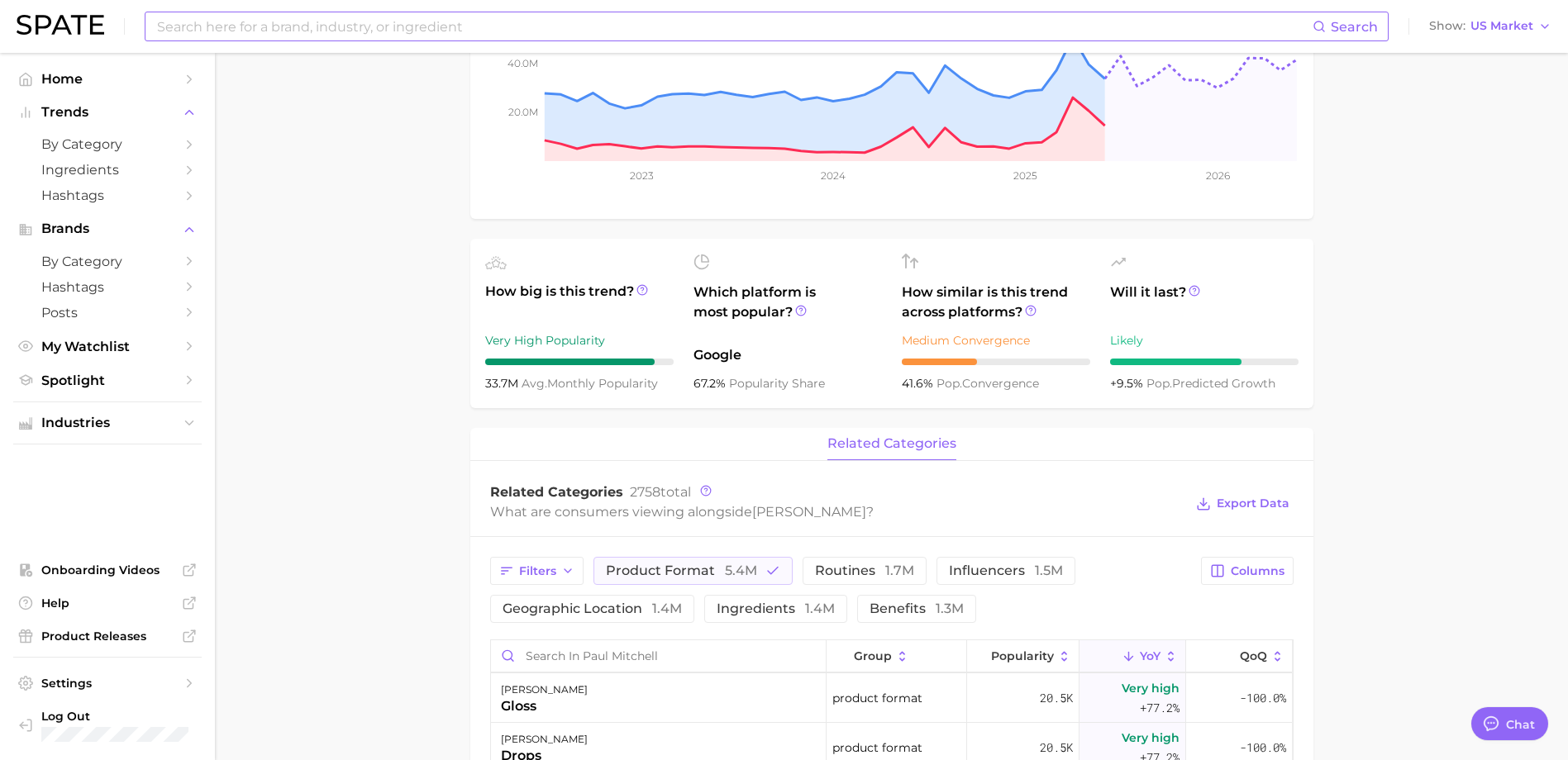 scroll, scrollTop: 413, scrollLeft: 0, axis: vertical 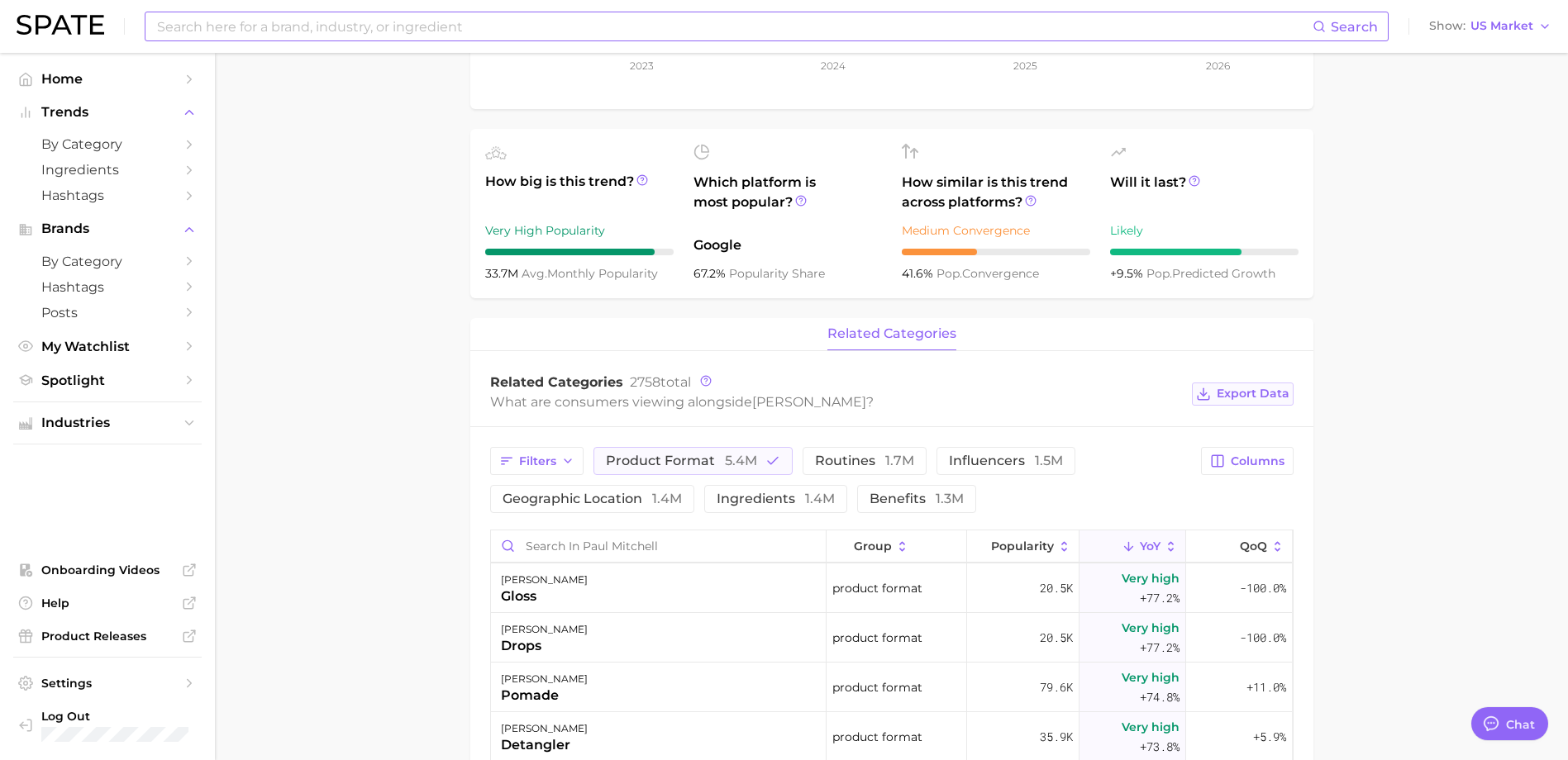 click on "Export Data" at bounding box center [1253, 393] 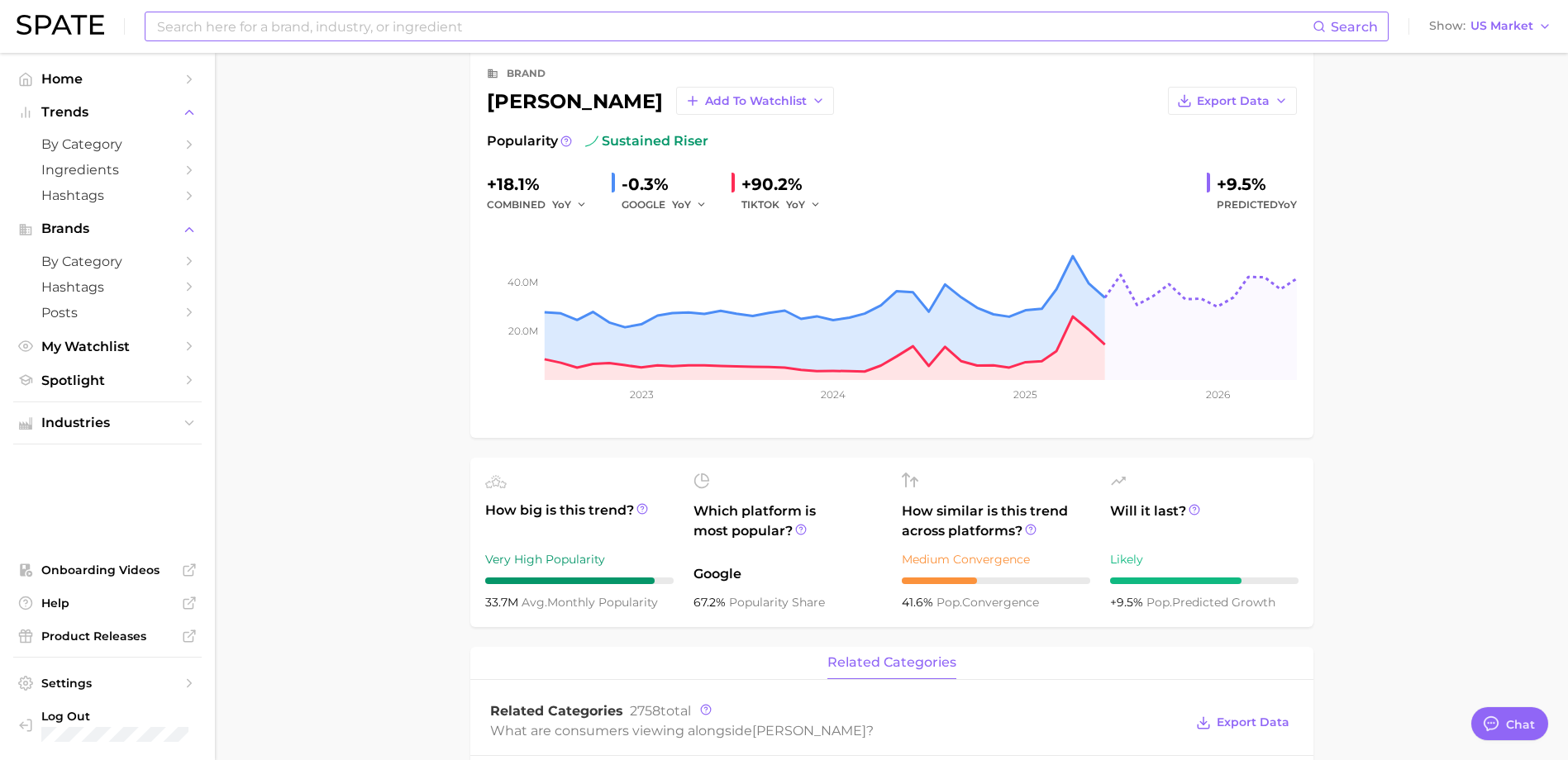 scroll, scrollTop: 330, scrollLeft: 0, axis: vertical 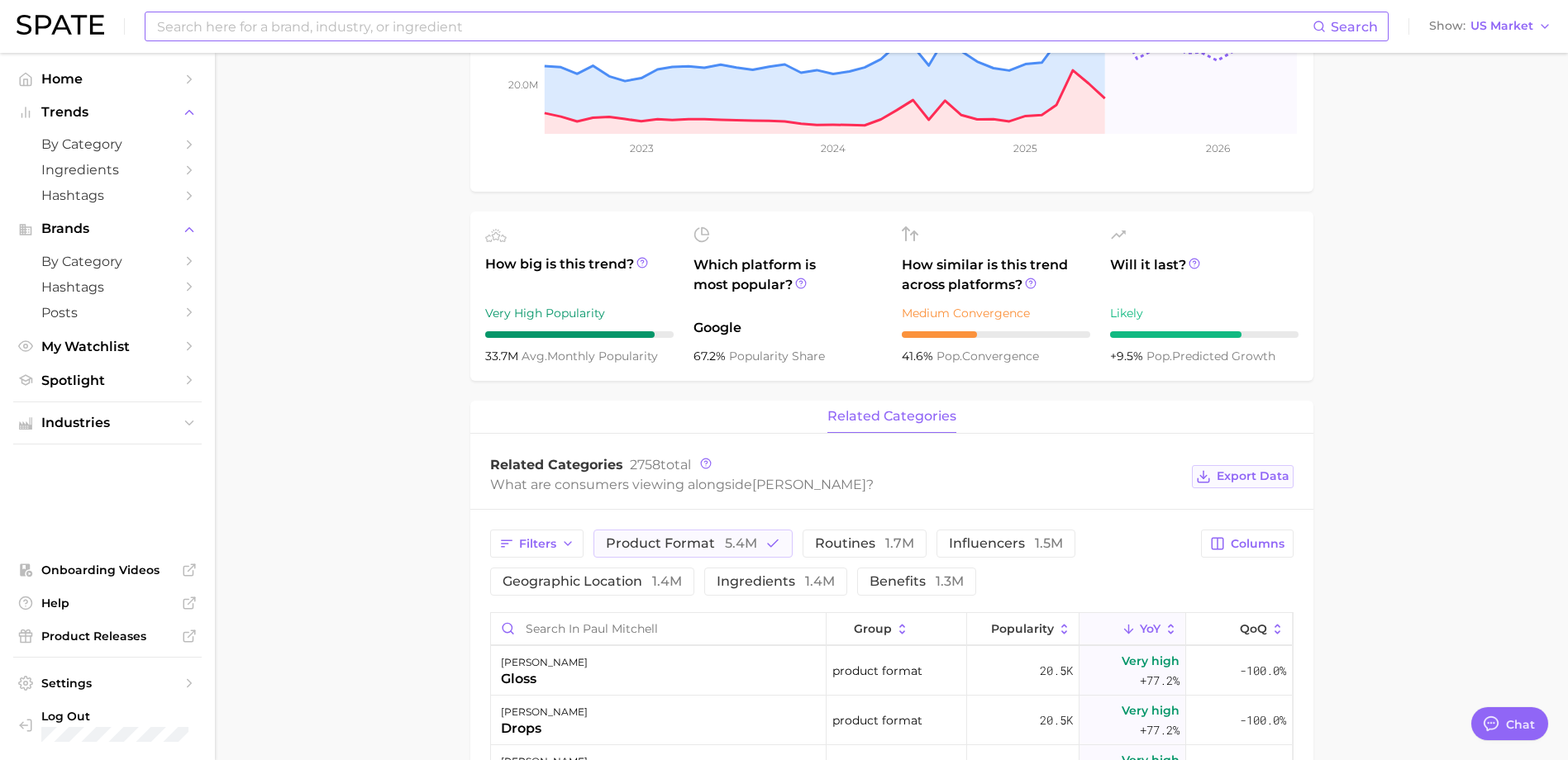 click on "Export Data" at bounding box center [1253, 476] 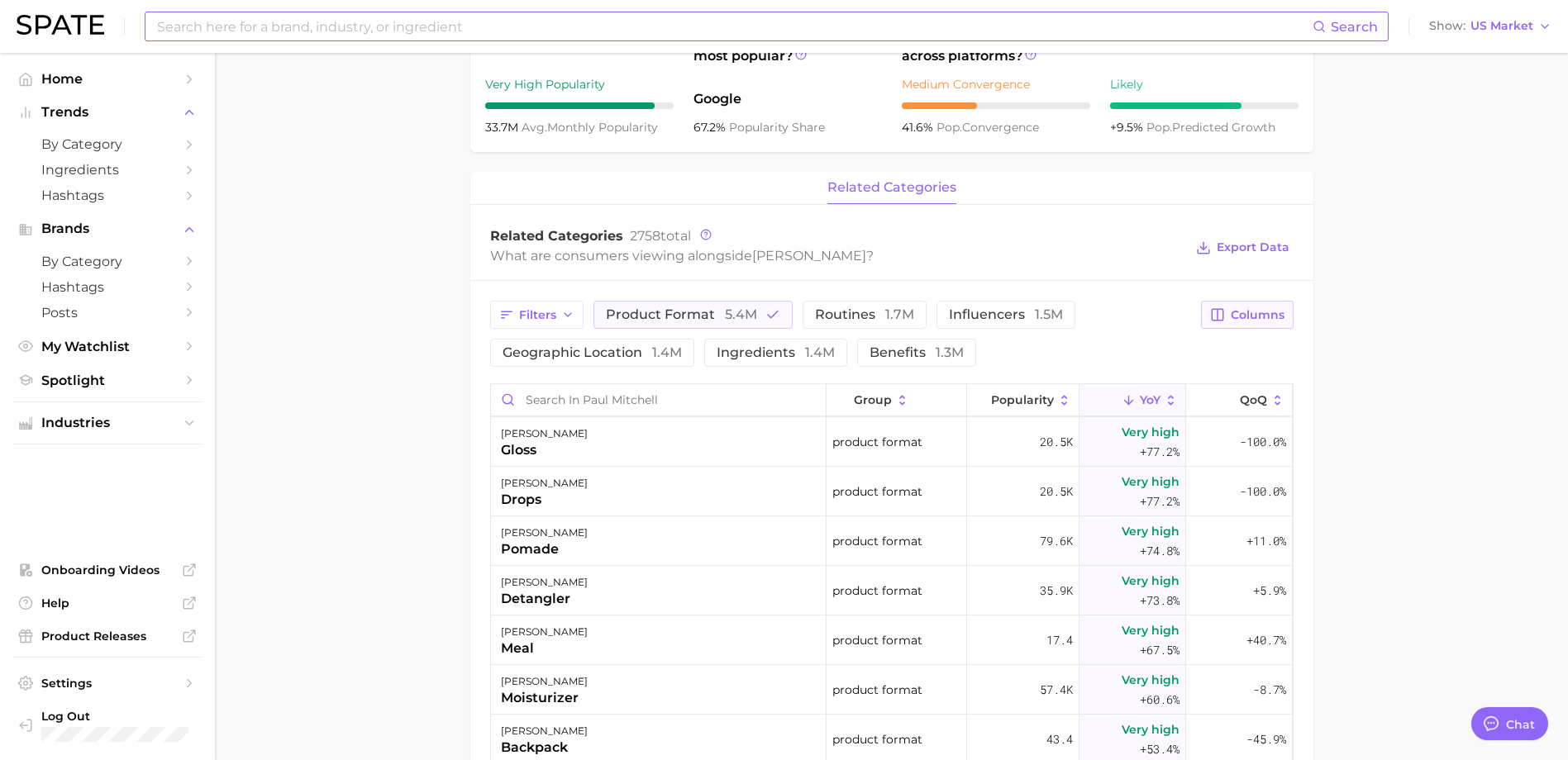 scroll, scrollTop: 578, scrollLeft: 0, axis: vertical 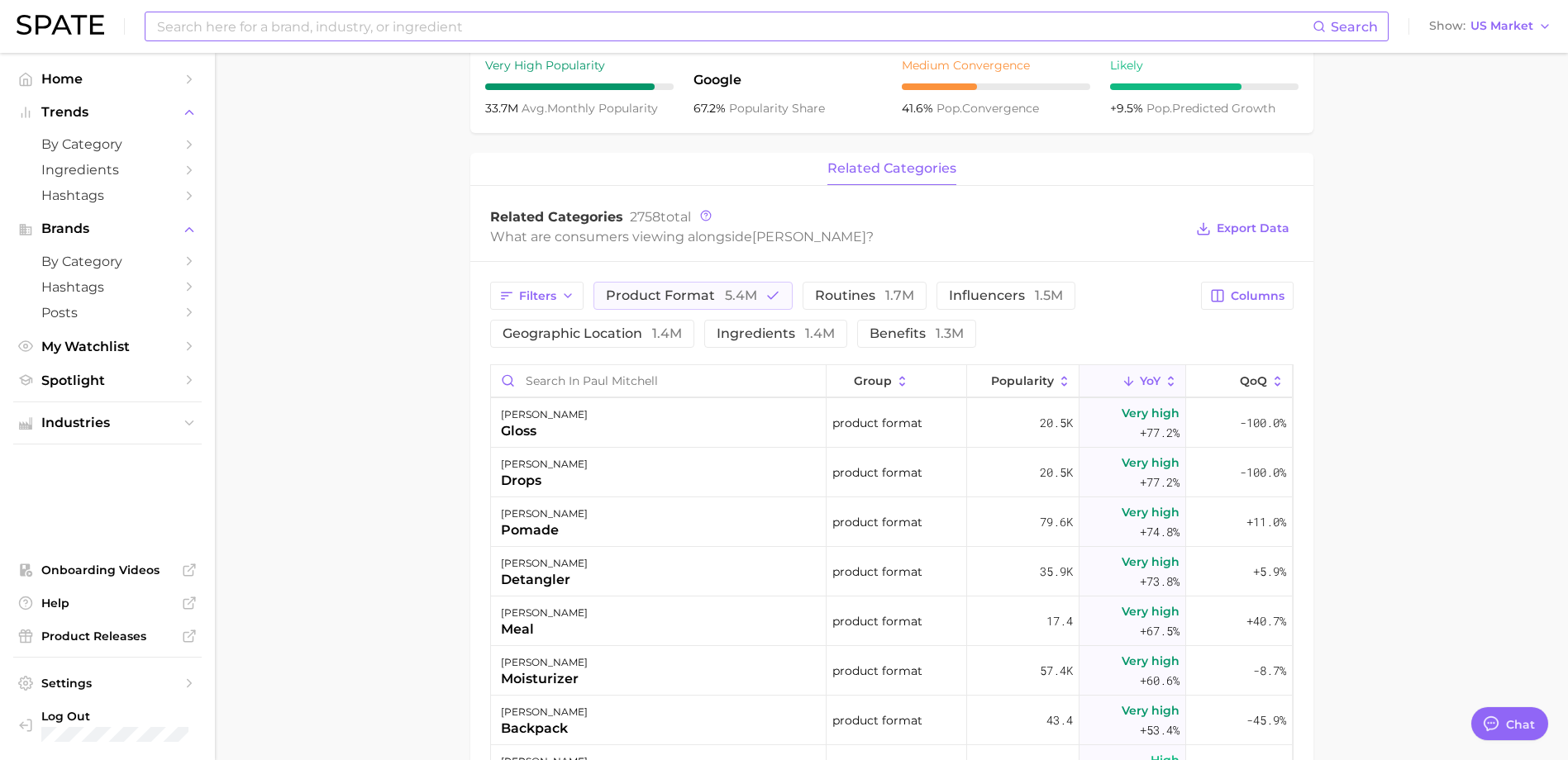 click on "Overview Google TikTok Instagram Beta brand [PERSON_NAME] Add to Watchlist Export Data Popularity sustained riser +18.1% combined YoY -0.3% GOOGLE YoY +90.2% TIKTOK YoY +9.5% Predicted  YoY 20.0m 40.0m 2023 2024 2025 2026 How big is this trend? Very High Popularity 33.7m avg.  monthly popularity Which platform is most popular? Google 67.2% popularity share How similar is this trend across platforms? Medium Convergence 41.6% pop.  convergence Will it last? Likely +9.5% pop.  predicted growth related categories Related Categories 2758  total What are consumers viewing alongside  [PERSON_NAME] ? Export Data Filters product format   5.4m routines   1.7m influencers   1.5m geographic location   1.4m ingredients   1.4m benefits   1.3m Columns group Popularity YoY QoQ [PERSON_NAME] dye product format 913.5 Very high +692.5% >1,000% [PERSON_NAME] travel size product format 261.8 Very high +624.1% >1,000% [PERSON_NAME] scissors product format 2.1k Very high +539.2% -57.3% [PERSON_NAME] [MEDICAL_DATA] product format 72.5 0.9" at bounding box center [891, 350] 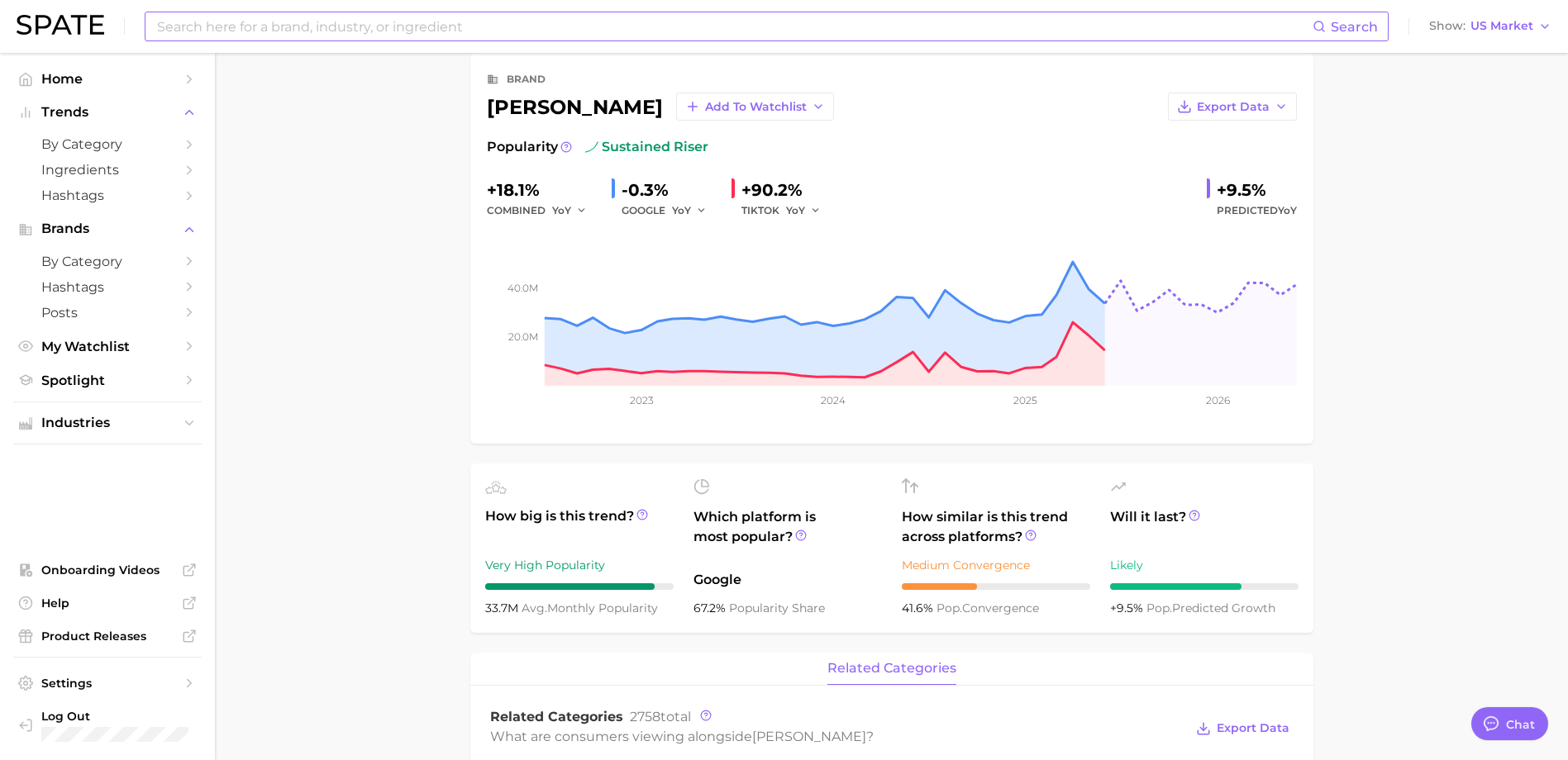 scroll, scrollTop: 0, scrollLeft: 0, axis: both 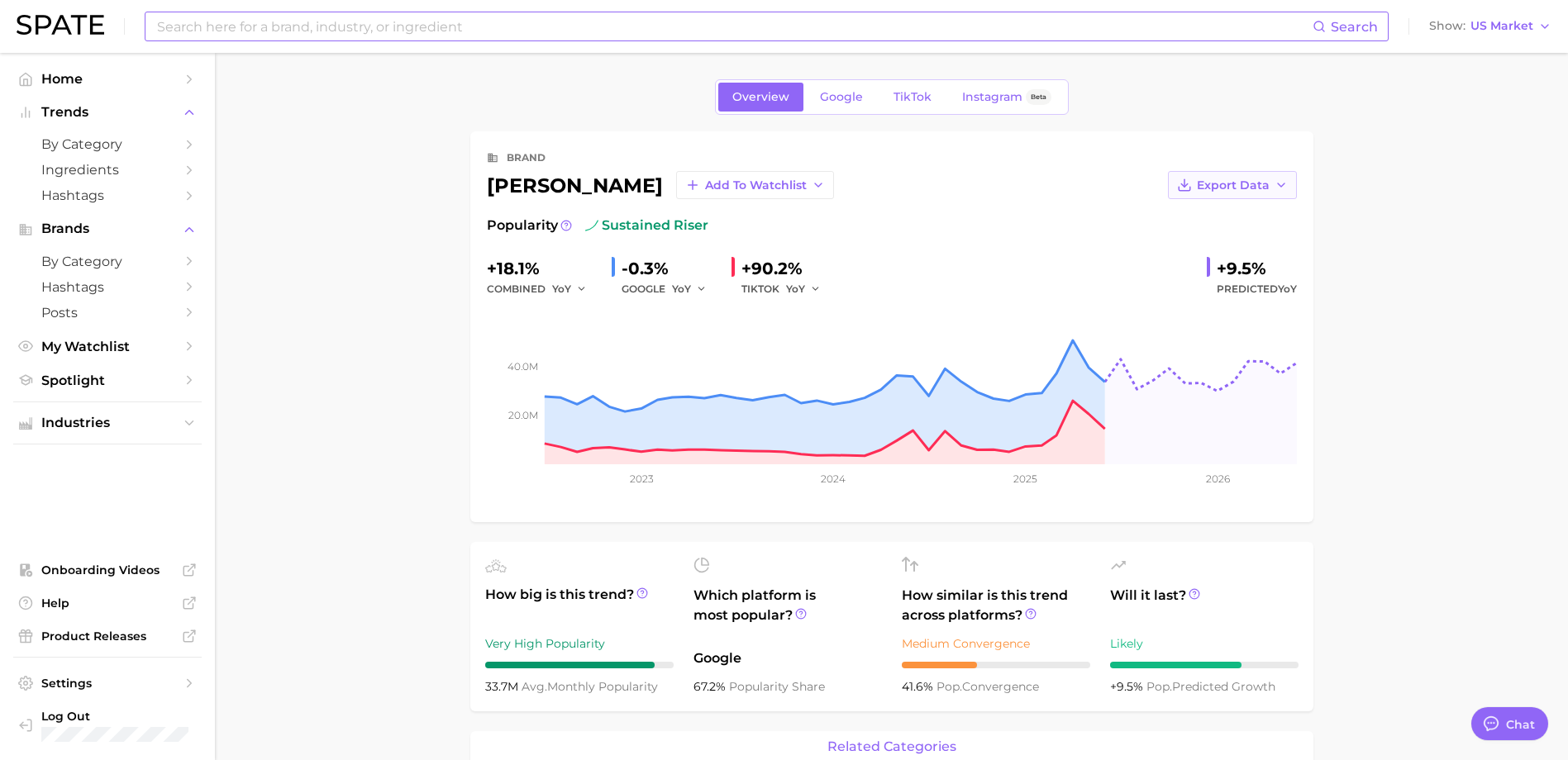 click on "Export Data" at bounding box center [1233, 185] 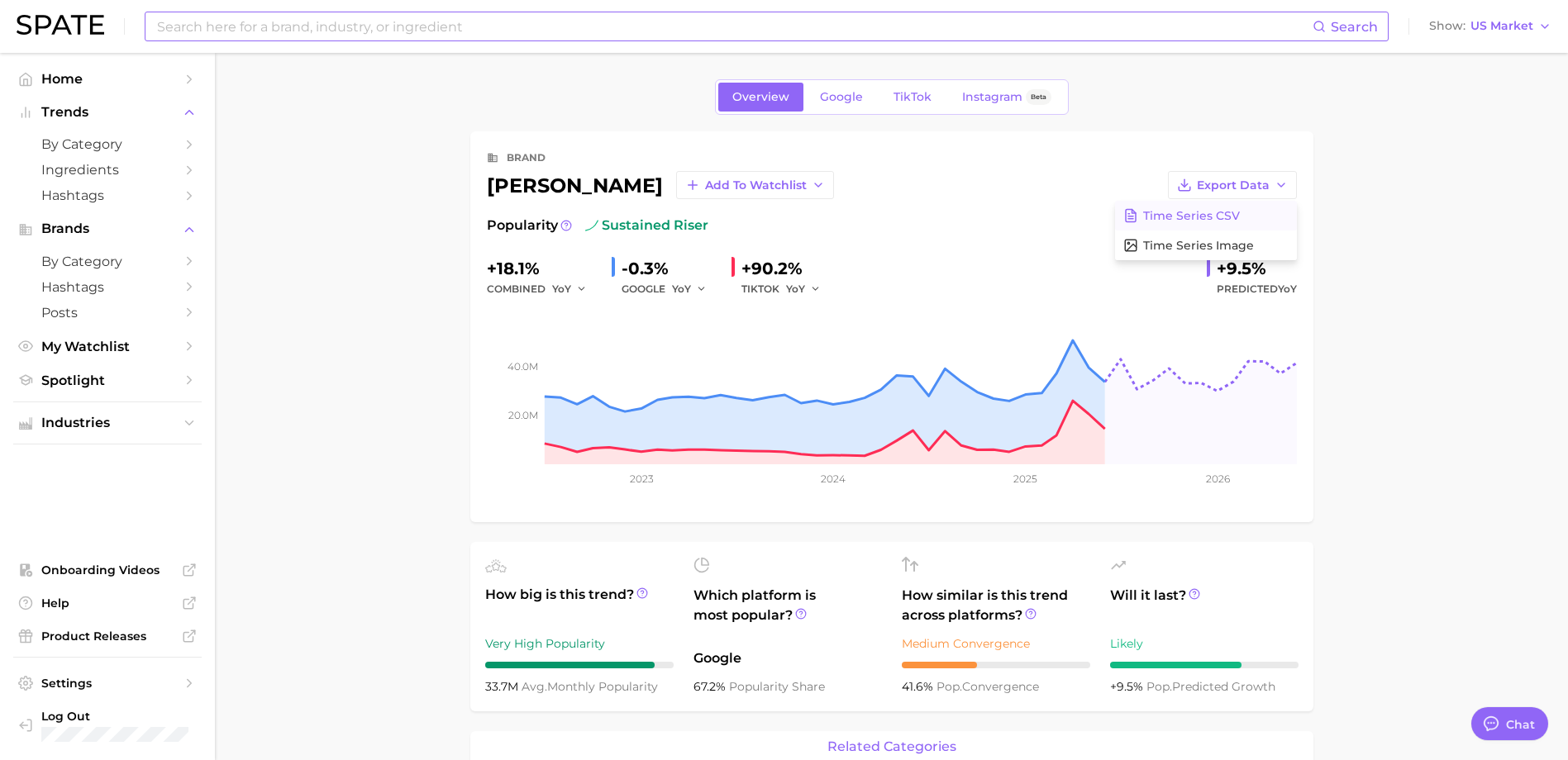 click on "Time Series CSV" at bounding box center (1191, 216) 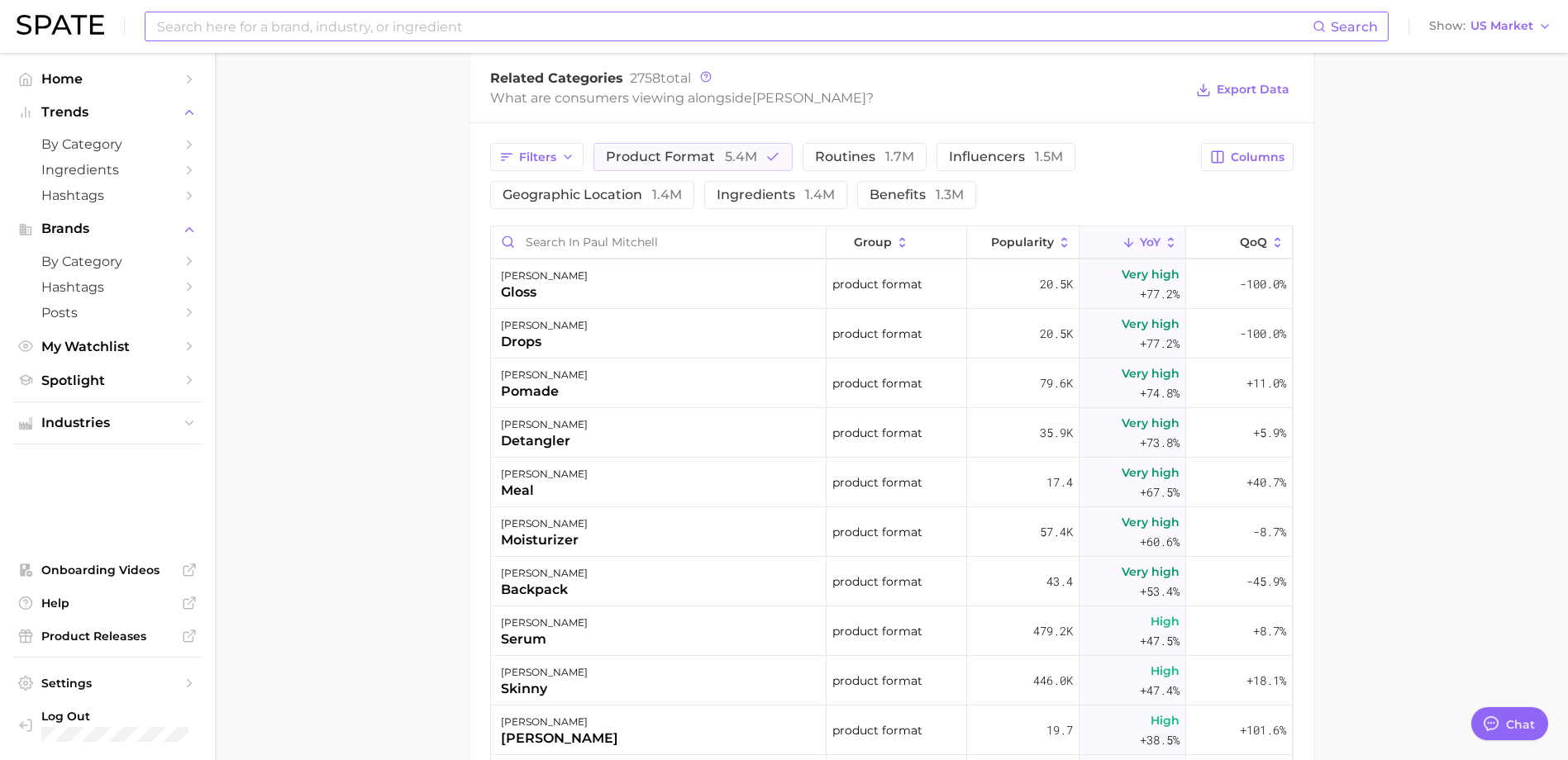 scroll, scrollTop: 743, scrollLeft: 0, axis: vertical 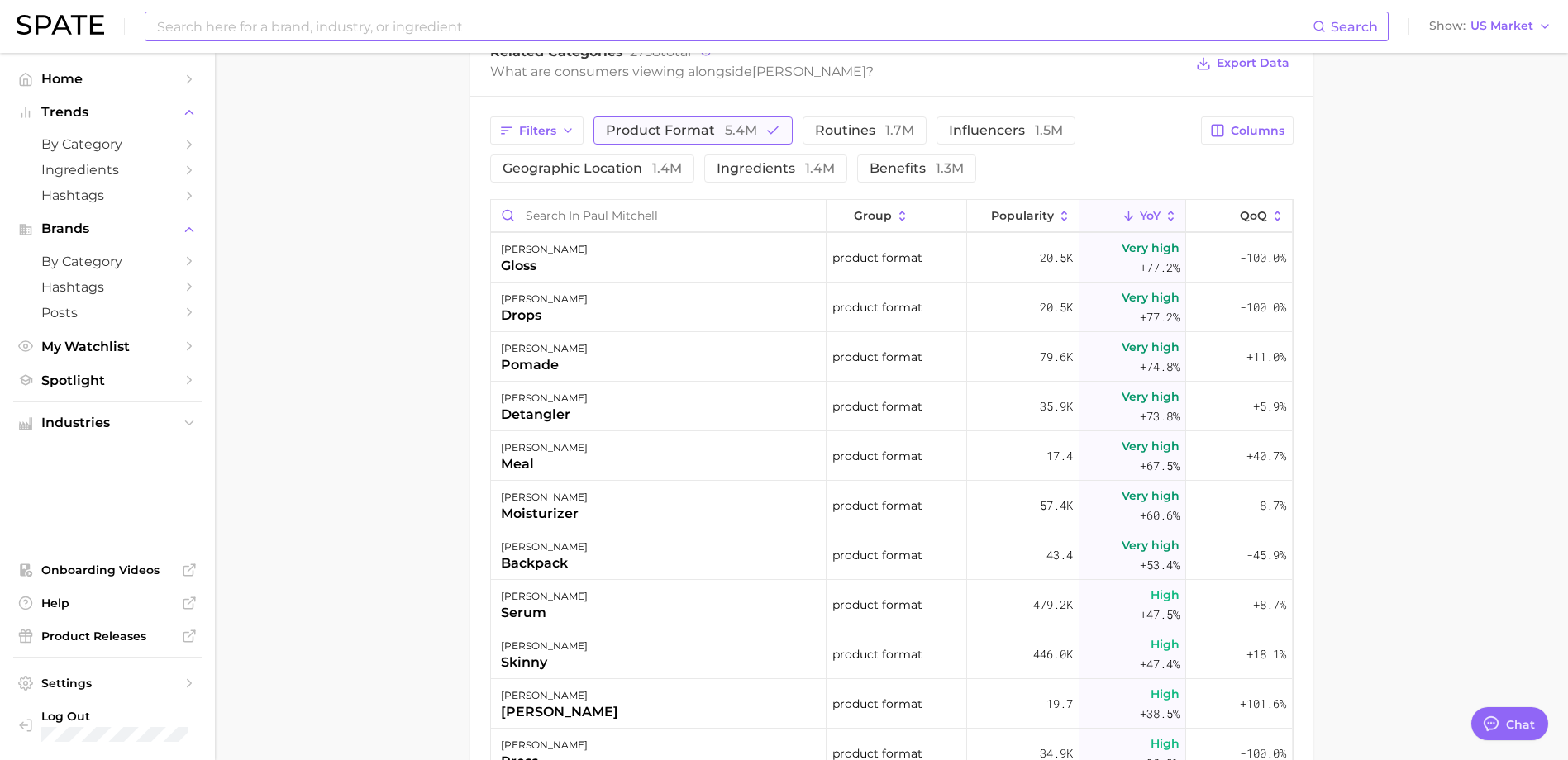 drag, startPoint x: 726, startPoint y: 127, endPoint x: 748, endPoint y: 141, distance: 26.07681 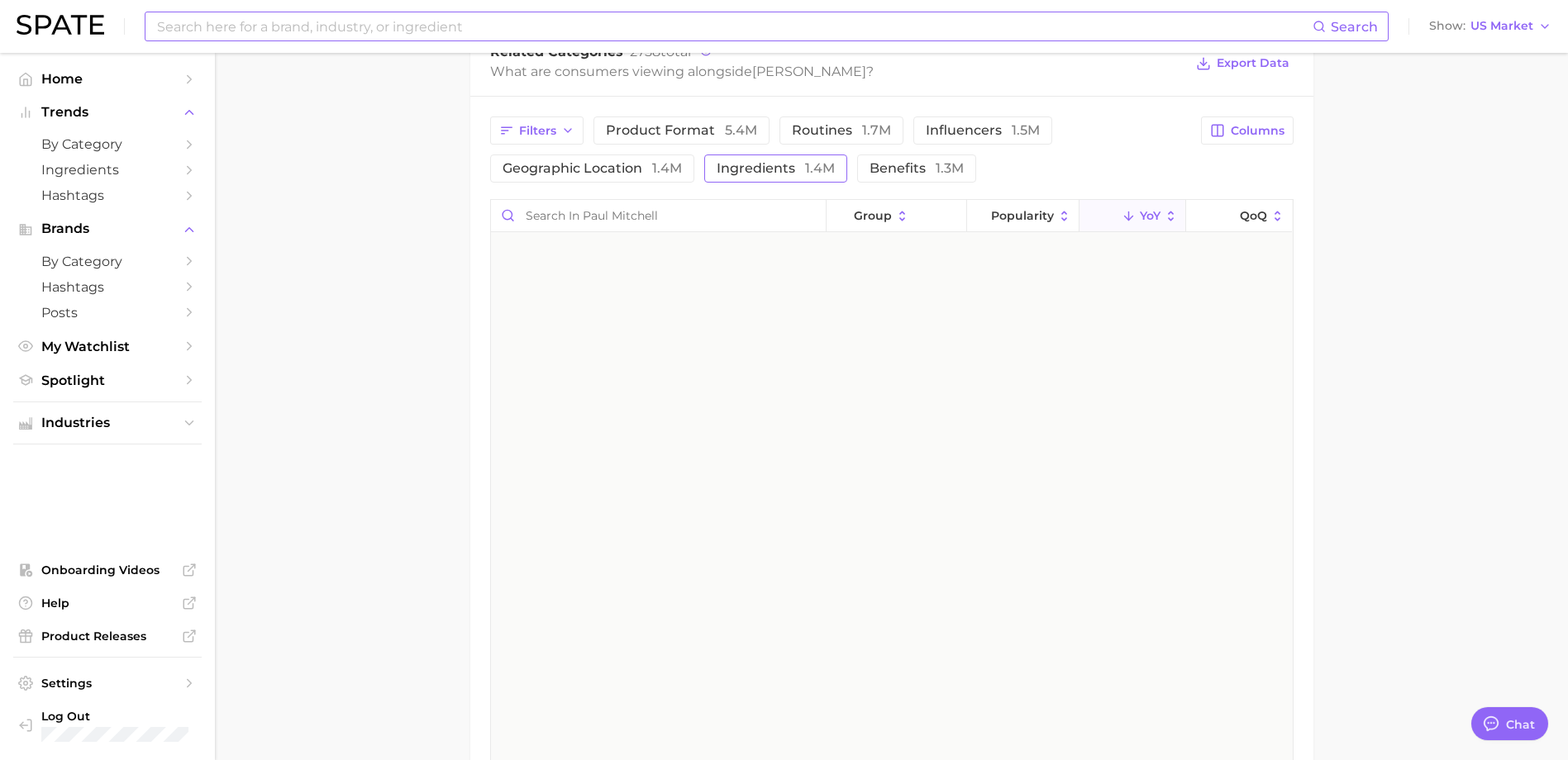 scroll, scrollTop: 0, scrollLeft: 0, axis: both 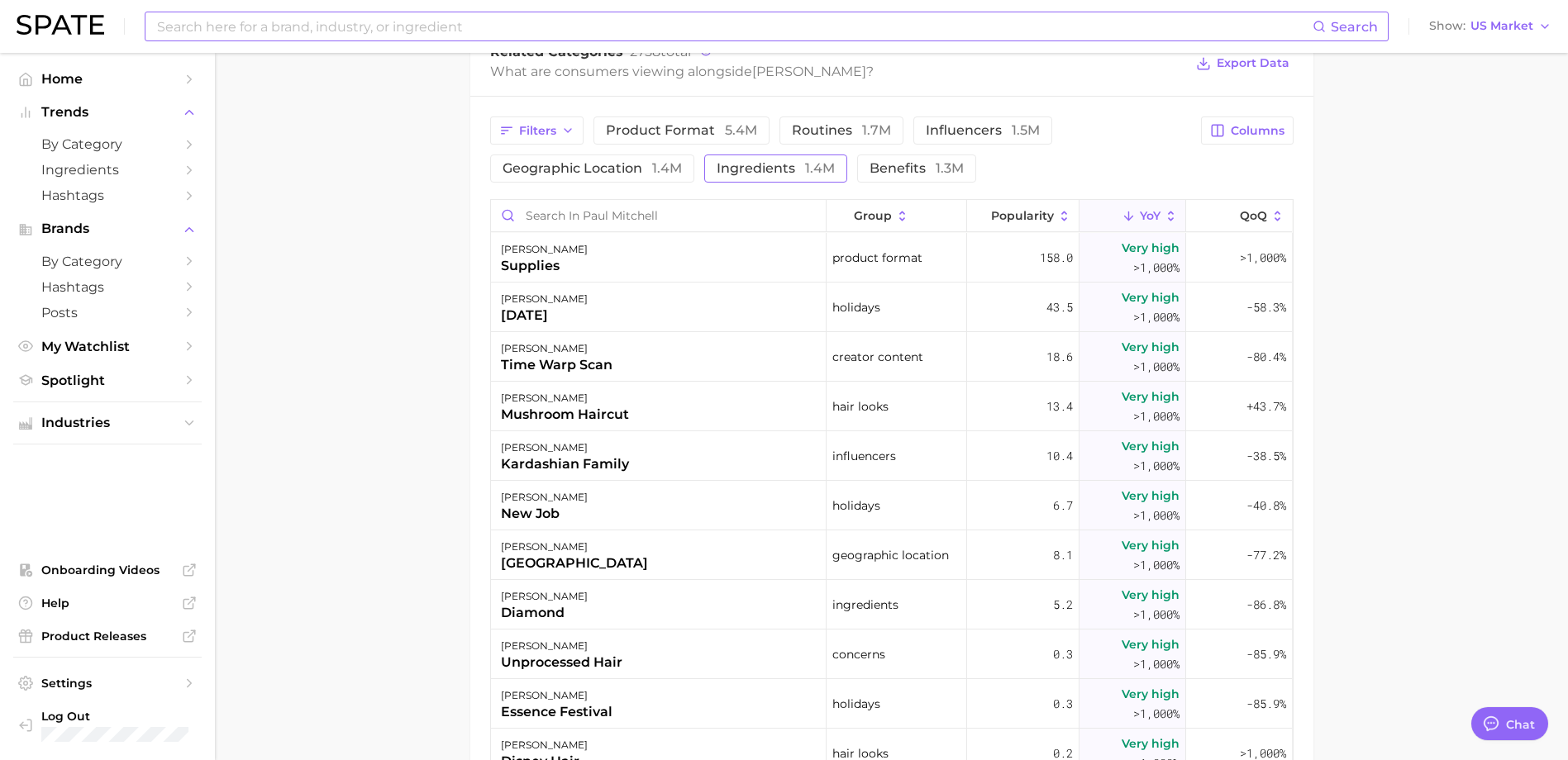 click on "ingredients   1.4m" at bounding box center [775, 169] 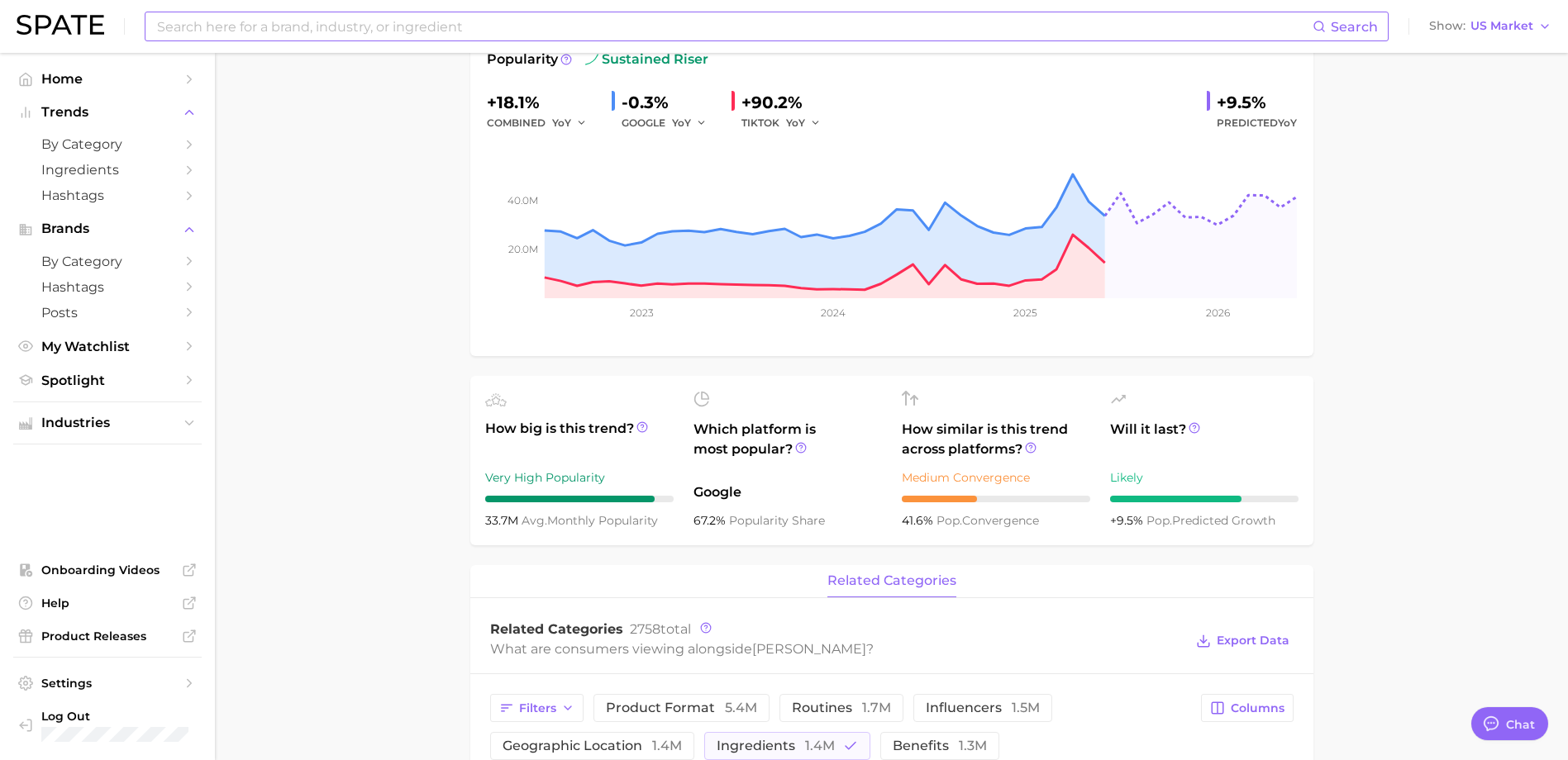 scroll, scrollTop: 0, scrollLeft: 0, axis: both 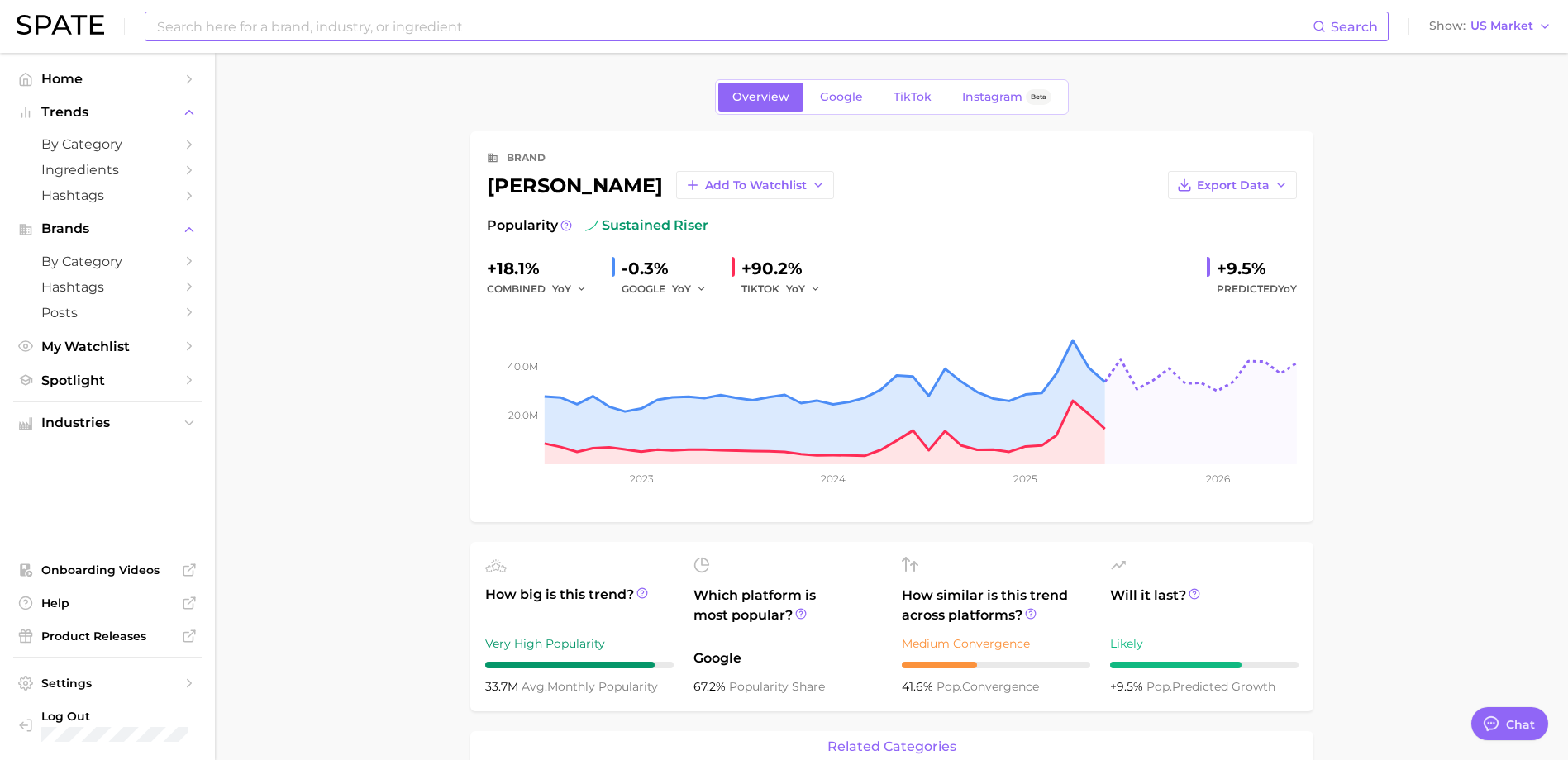click on "Search" at bounding box center [766, 26] 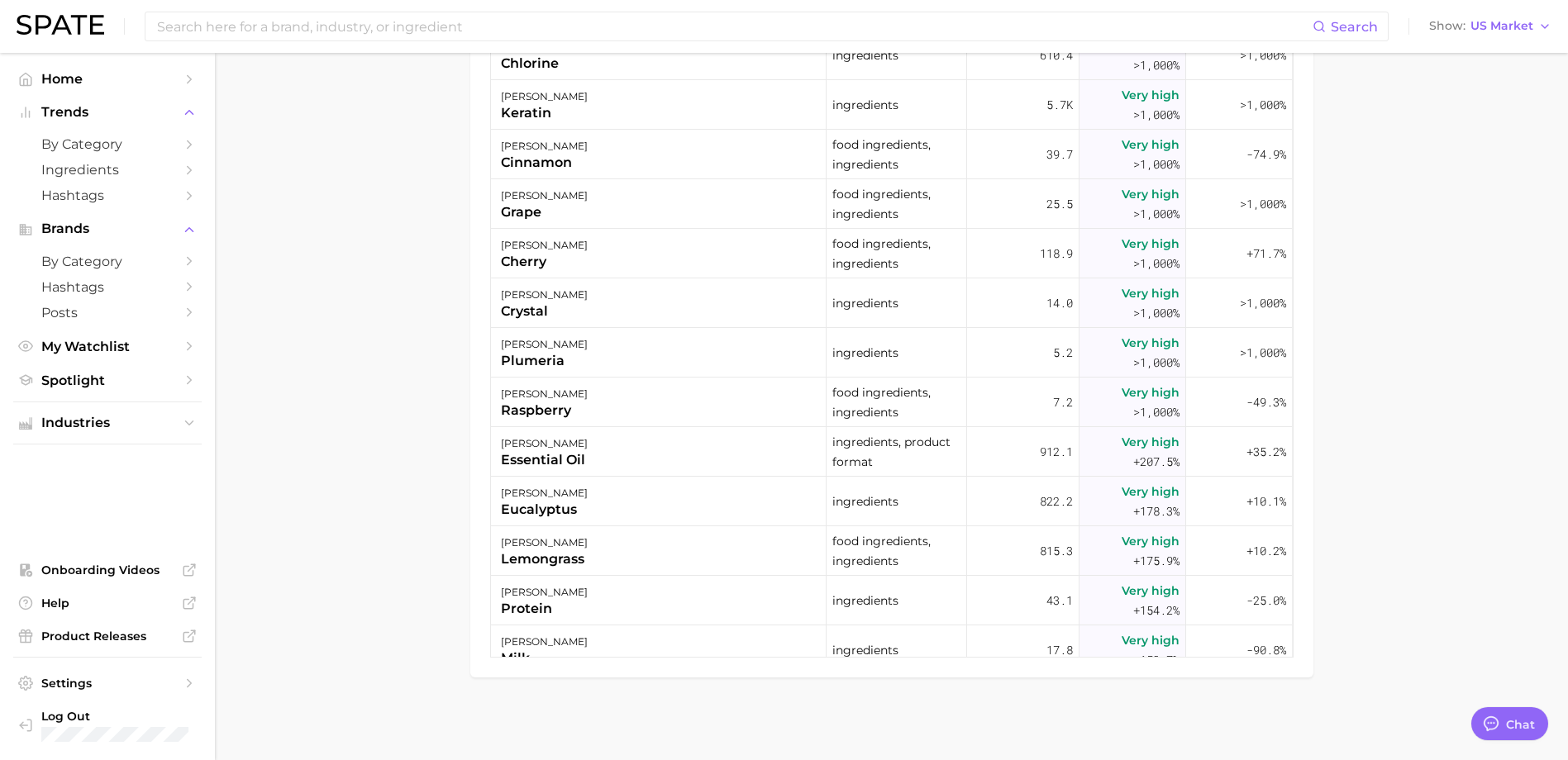 scroll, scrollTop: 632, scrollLeft: 0, axis: vertical 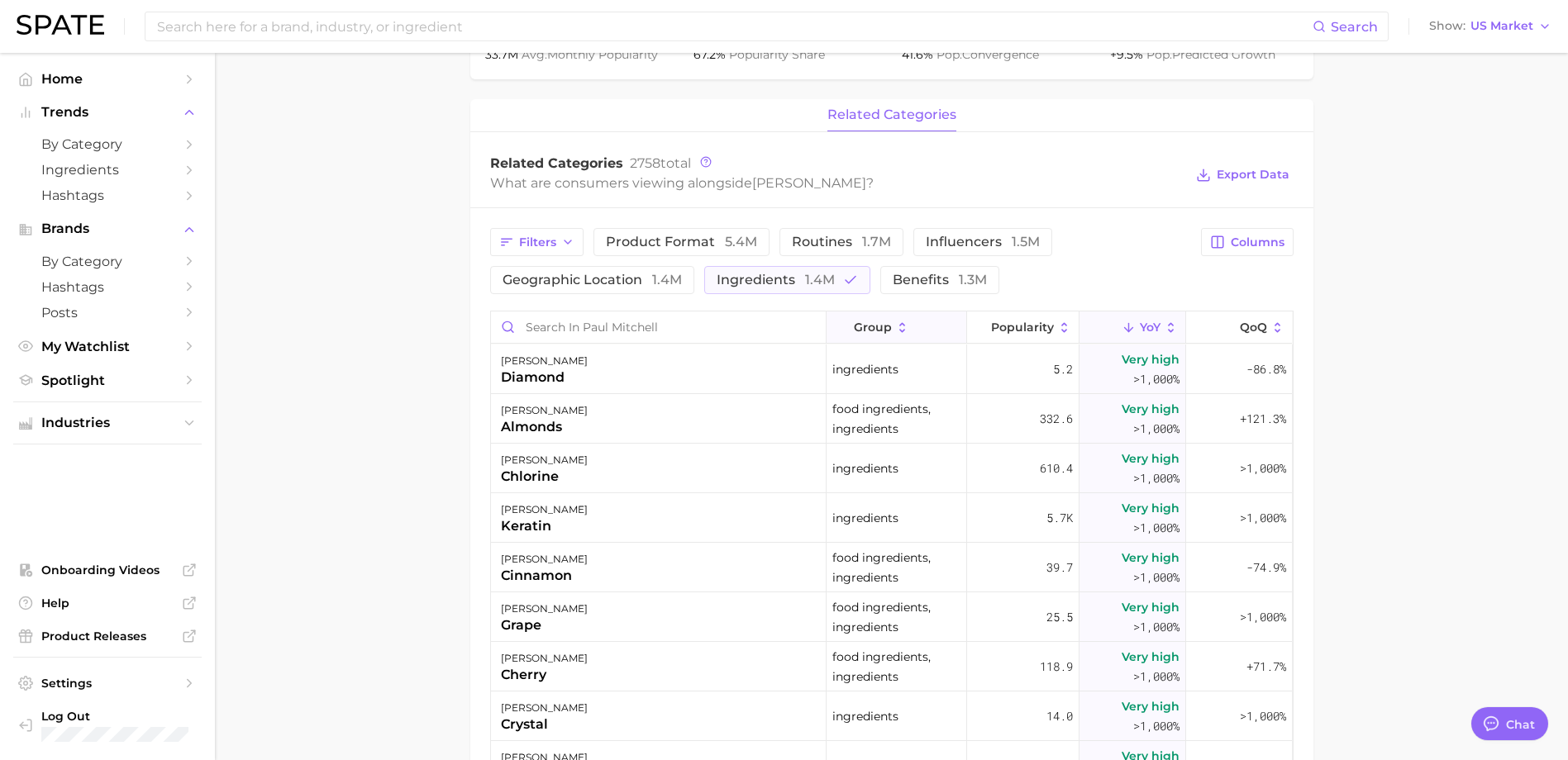 click 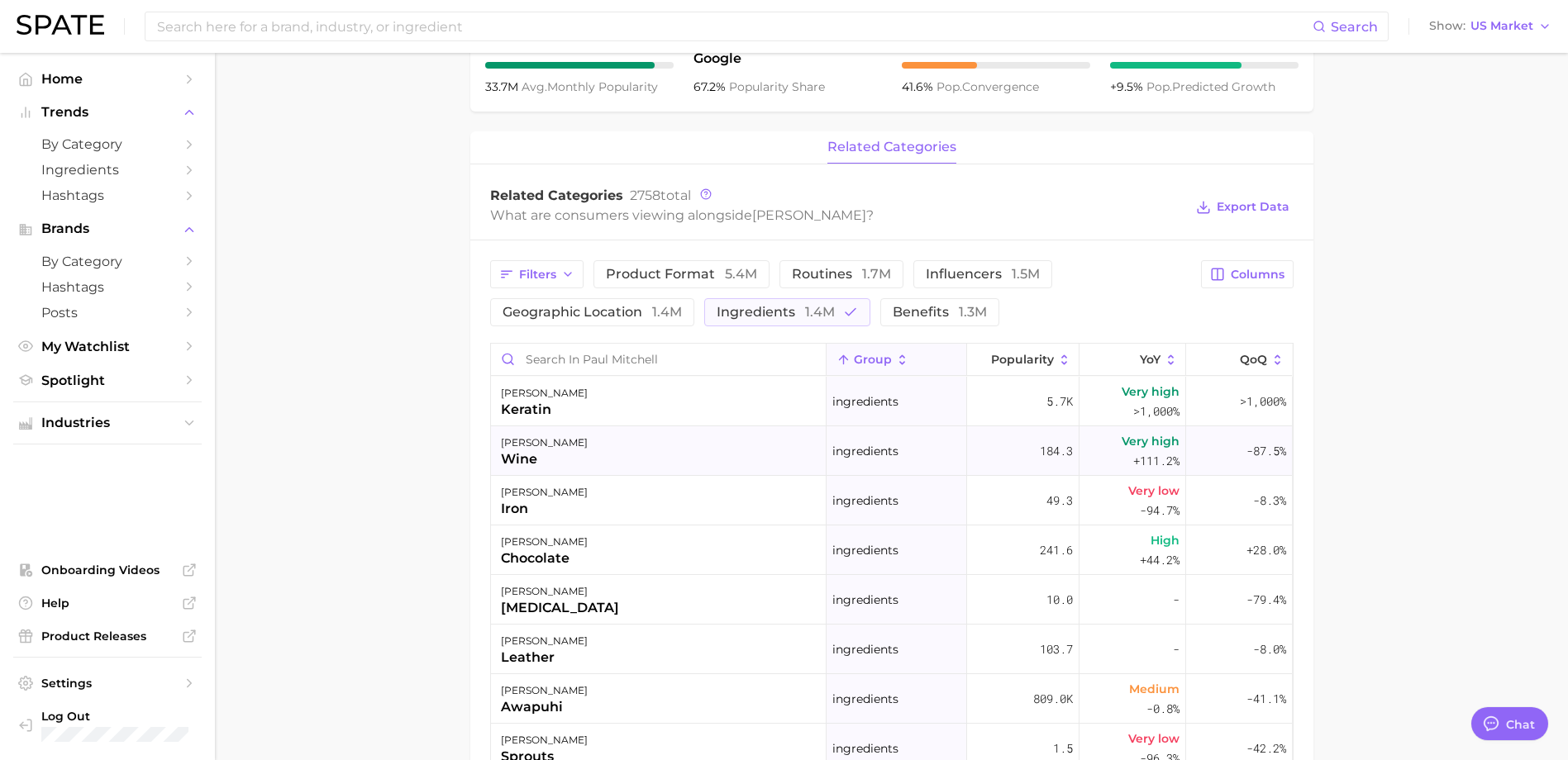 scroll, scrollTop: 549, scrollLeft: 0, axis: vertical 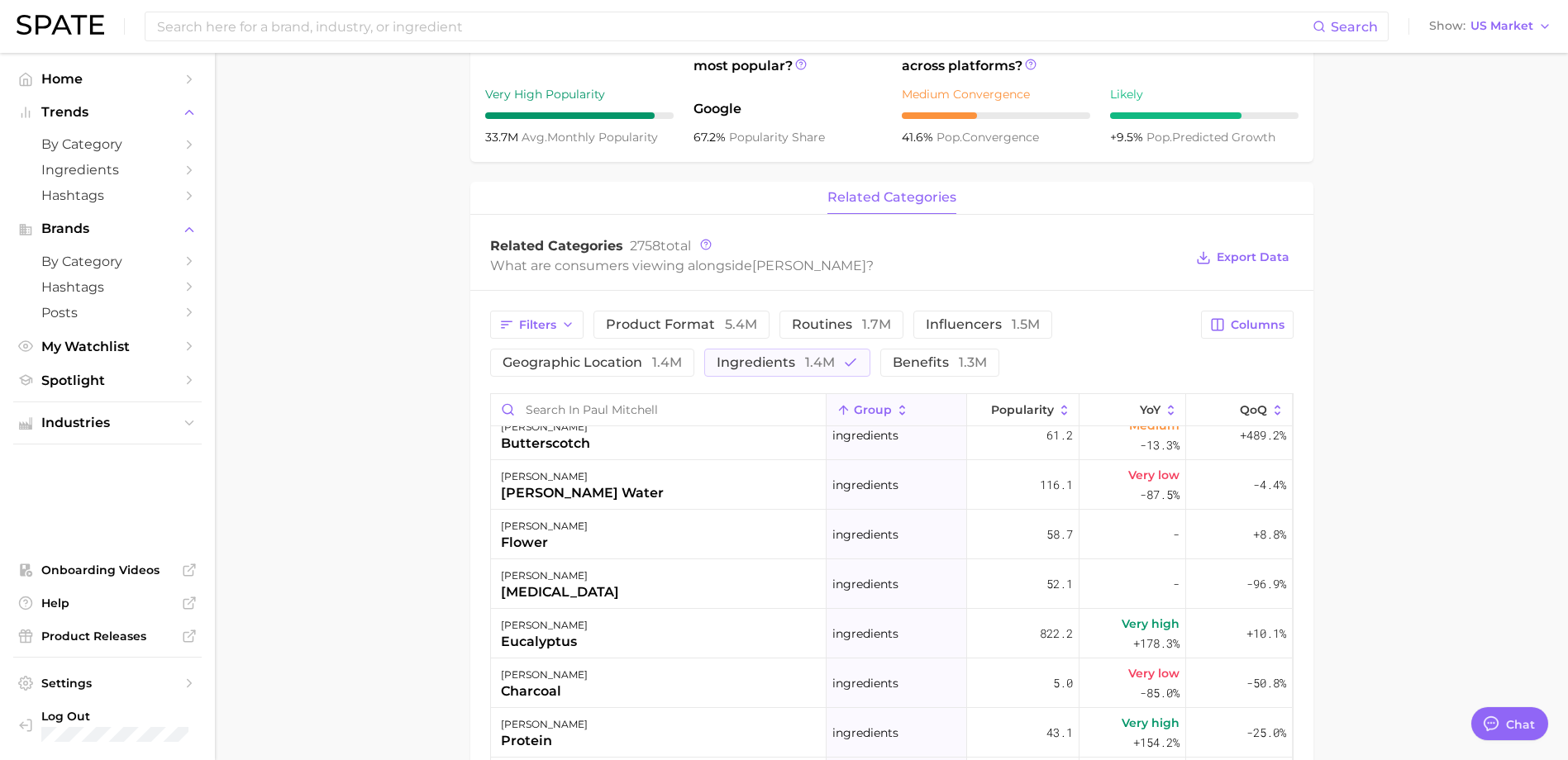 click 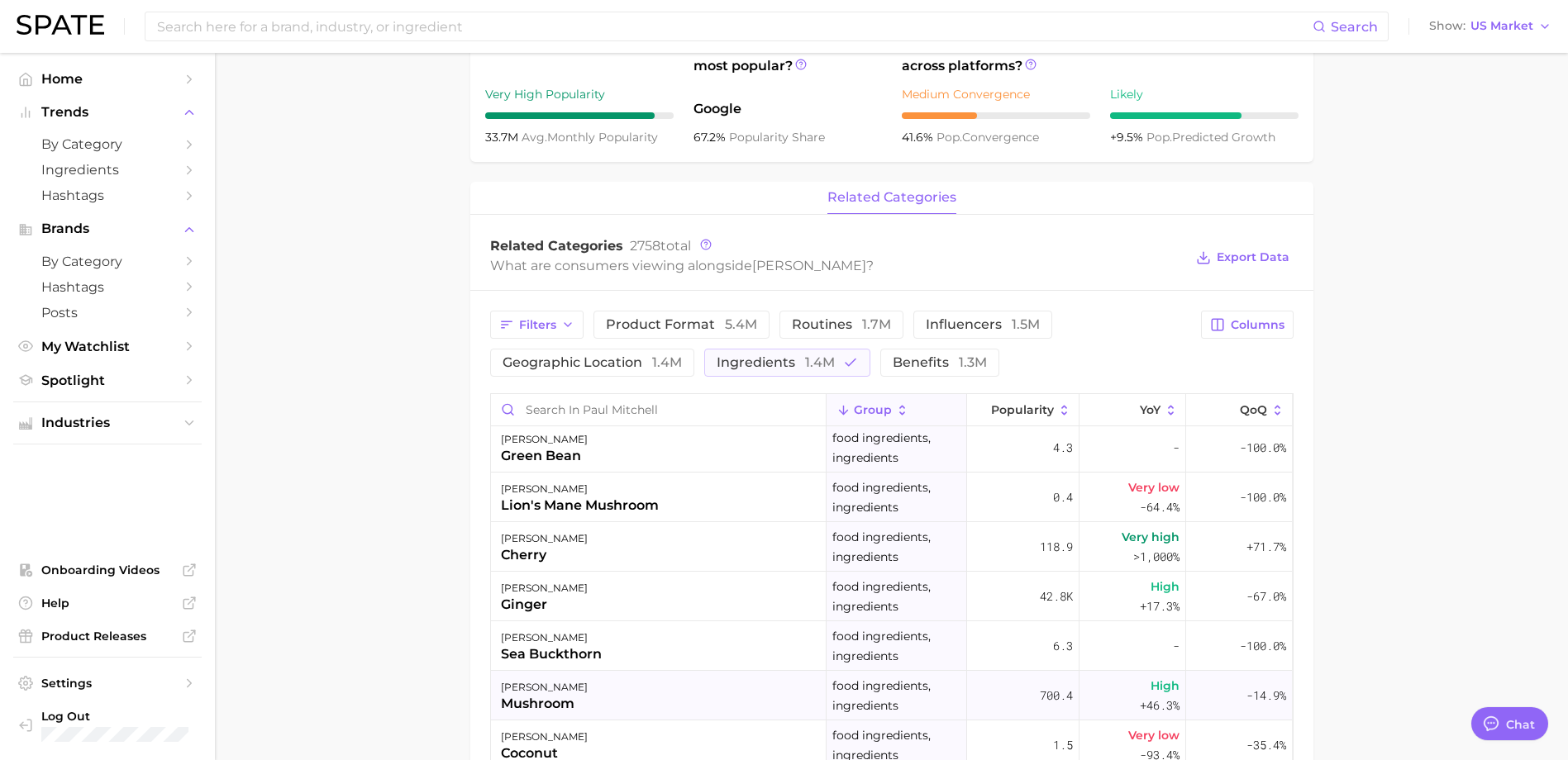 scroll, scrollTop: 826, scrollLeft: 0, axis: vertical 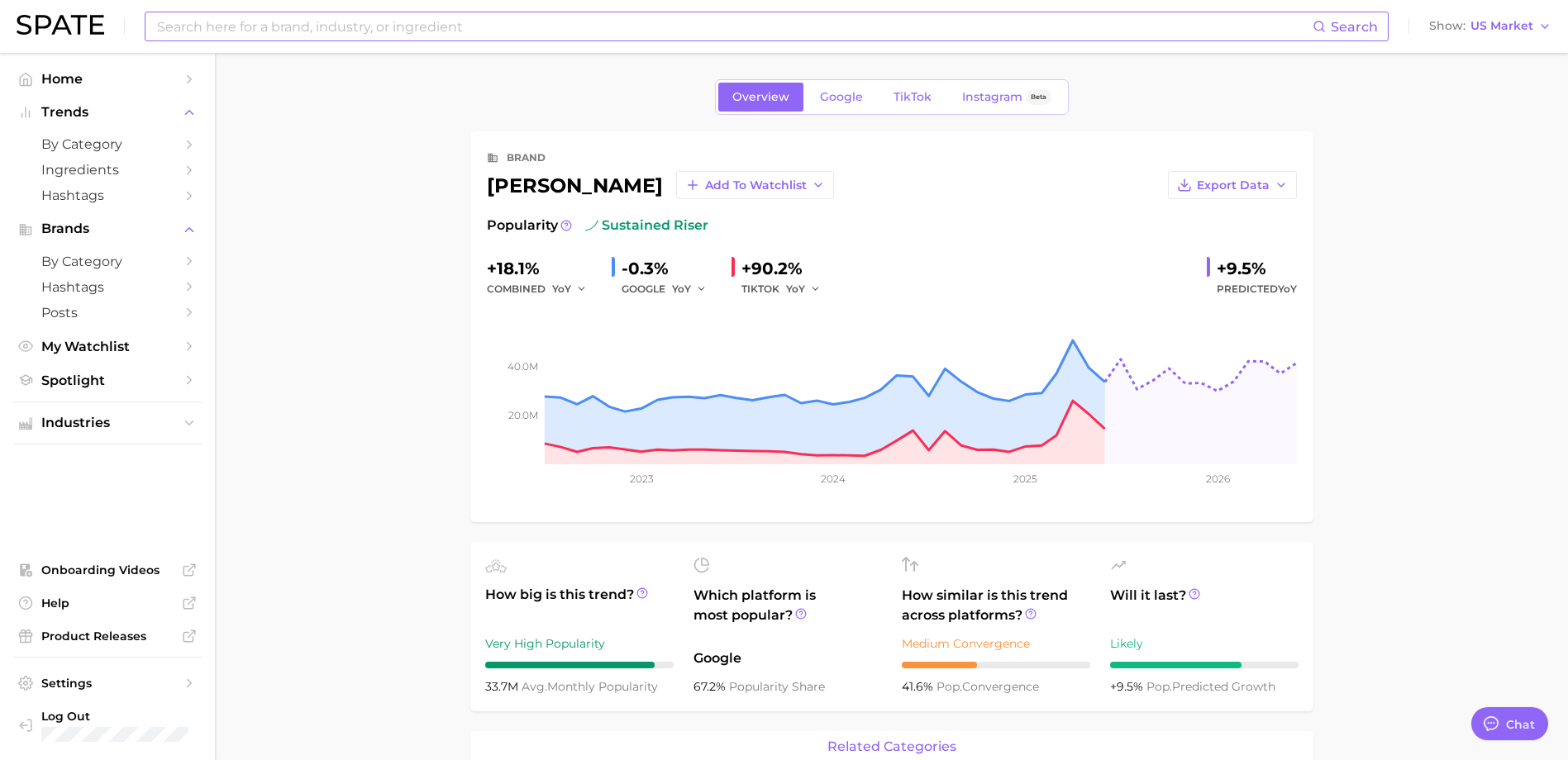 click at bounding box center (734, 26) 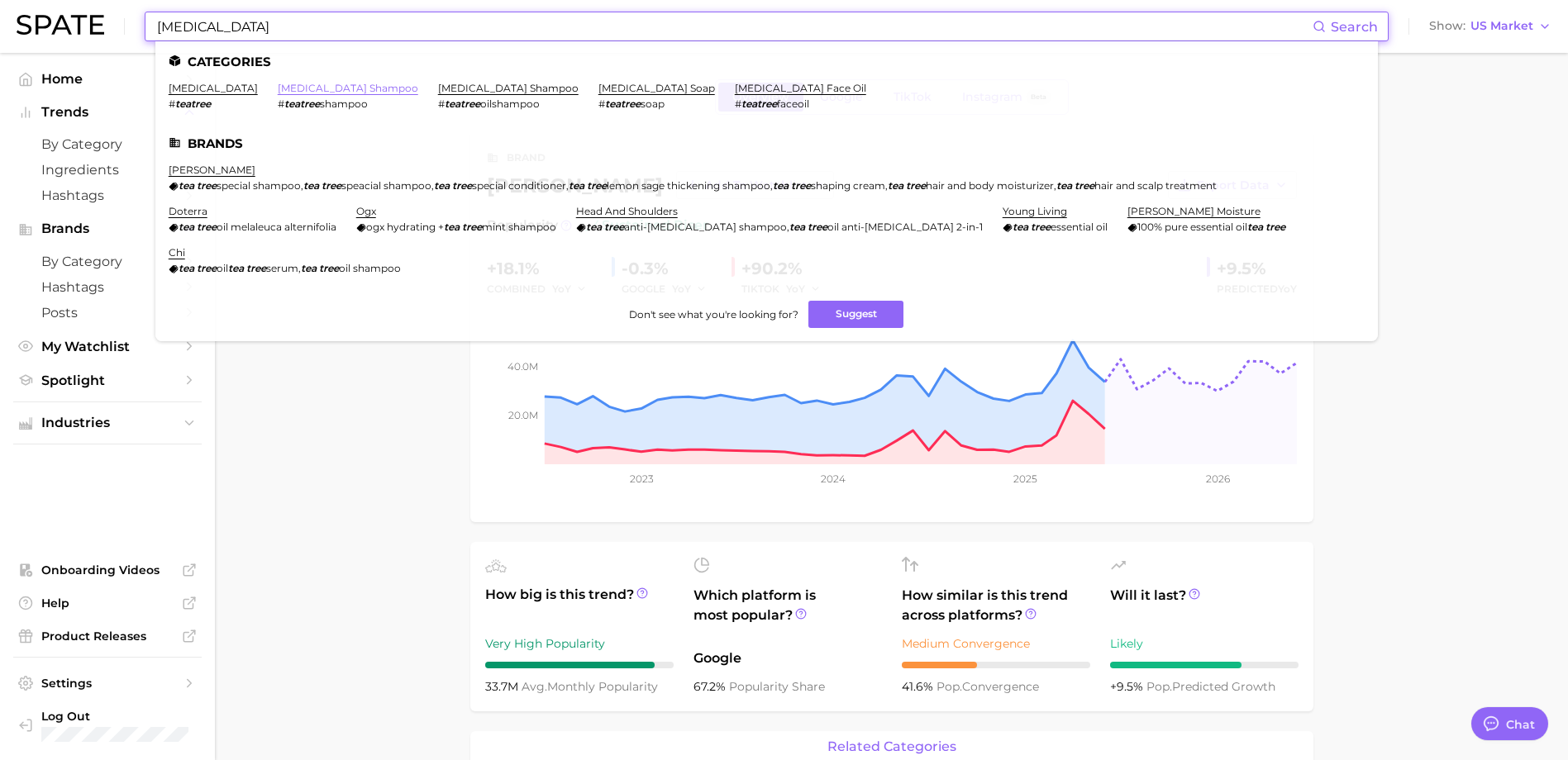 type on "[MEDICAL_DATA]" 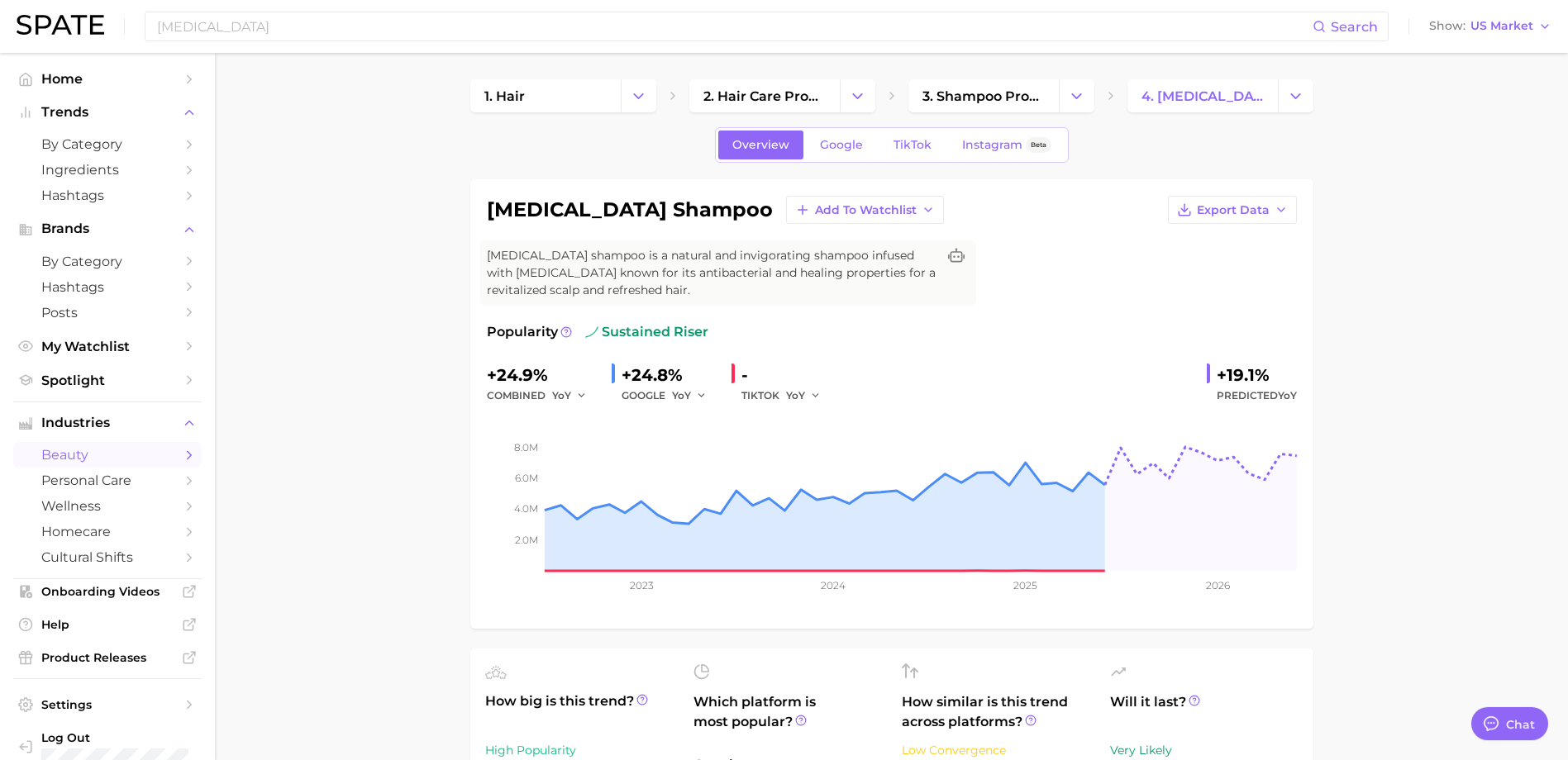 click on "1. hair 2. hair care products 3. shampoo products 4. [MEDICAL_DATA] shampoo Overview Google TikTok Instagram Beta [MEDICAL_DATA] shampoo Add to Watchlist Export Data [MEDICAL_DATA] shampoo is a natural and invigorating shampoo infused with [MEDICAL_DATA] known for its antibacterial and healing properties for a revitalized scalp and refreshed hair. Popularity sustained riser +24.9% combined YoY +24.8% GOOGLE YoY - TIKTOK YoY +19.1% Predicted  YoY 2.0m 4.0m 6.0m 8.0m 2023 2024 2025 2026 How big is this trend? High Popularity 5.9m avg.  monthly popularity Which platform is most popular? Google 99.9% popularity share How similar is this trend across platforms? Low Convergence 31.0% pop.  convergence Will it last? Very Likely +19.1% pop.  predicted growth related categories brands Related Categories 510  total What are consumers viewing alongside  [MEDICAL_DATA] shampoo ? Export Data Filters product format   120.6k theme   44.8k ingredients   35.5k body parts   22.7k concerns   19.0k benefits   6.1k Columns group Popularity YoY QoQ tea Low" at bounding box center [891, 982] 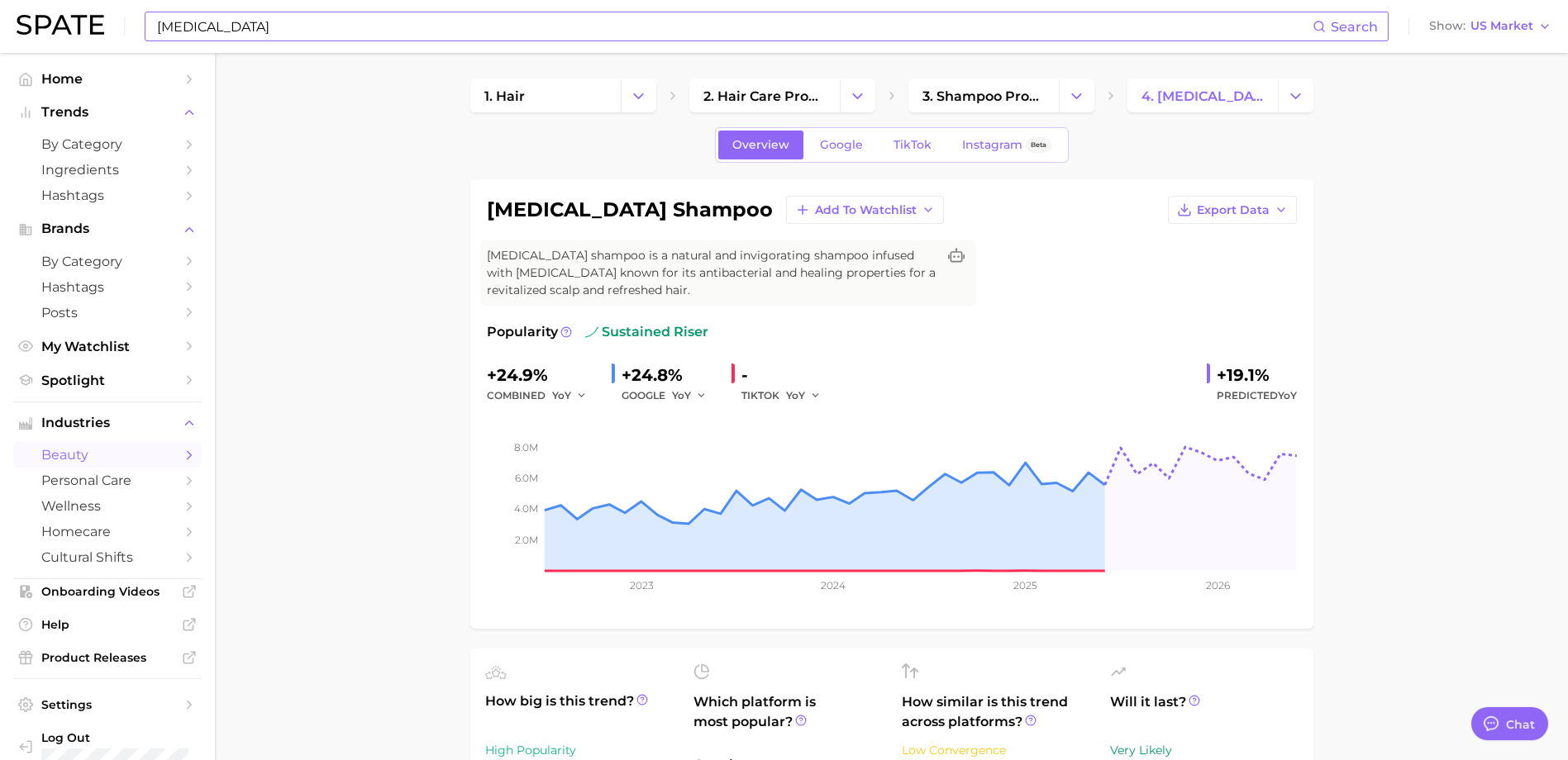 click on "[MEDICAL_DATA]" at bounding box center [734, 26] 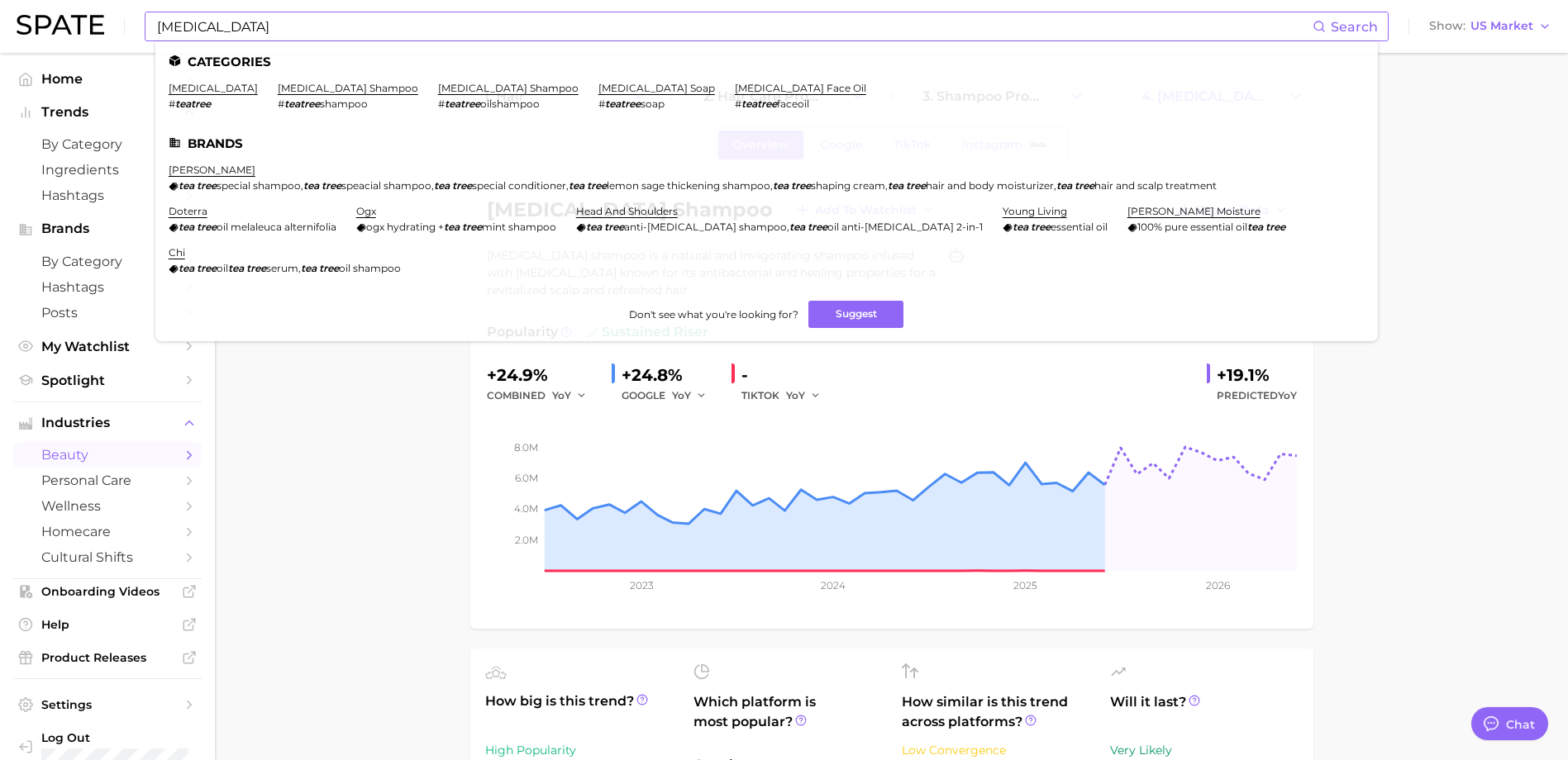 click on "[PERSON_NAME] [MEDICAL_DATA]  special shampoo ,  [MEDICAL_DATA]  speacial shampoo ,  [MEDICAL_DATA]  special conditioner ,  [MEDICAL_DATA]  lemon sage thickening shampoo ,  [MEDICAL_DATA]  shaping cream ,  [MEDICAL_DATA]  hair and body moisturizer ,  [MEDICAL_DATA]  hair and scalp treatment" at bounding box center (693, 178) 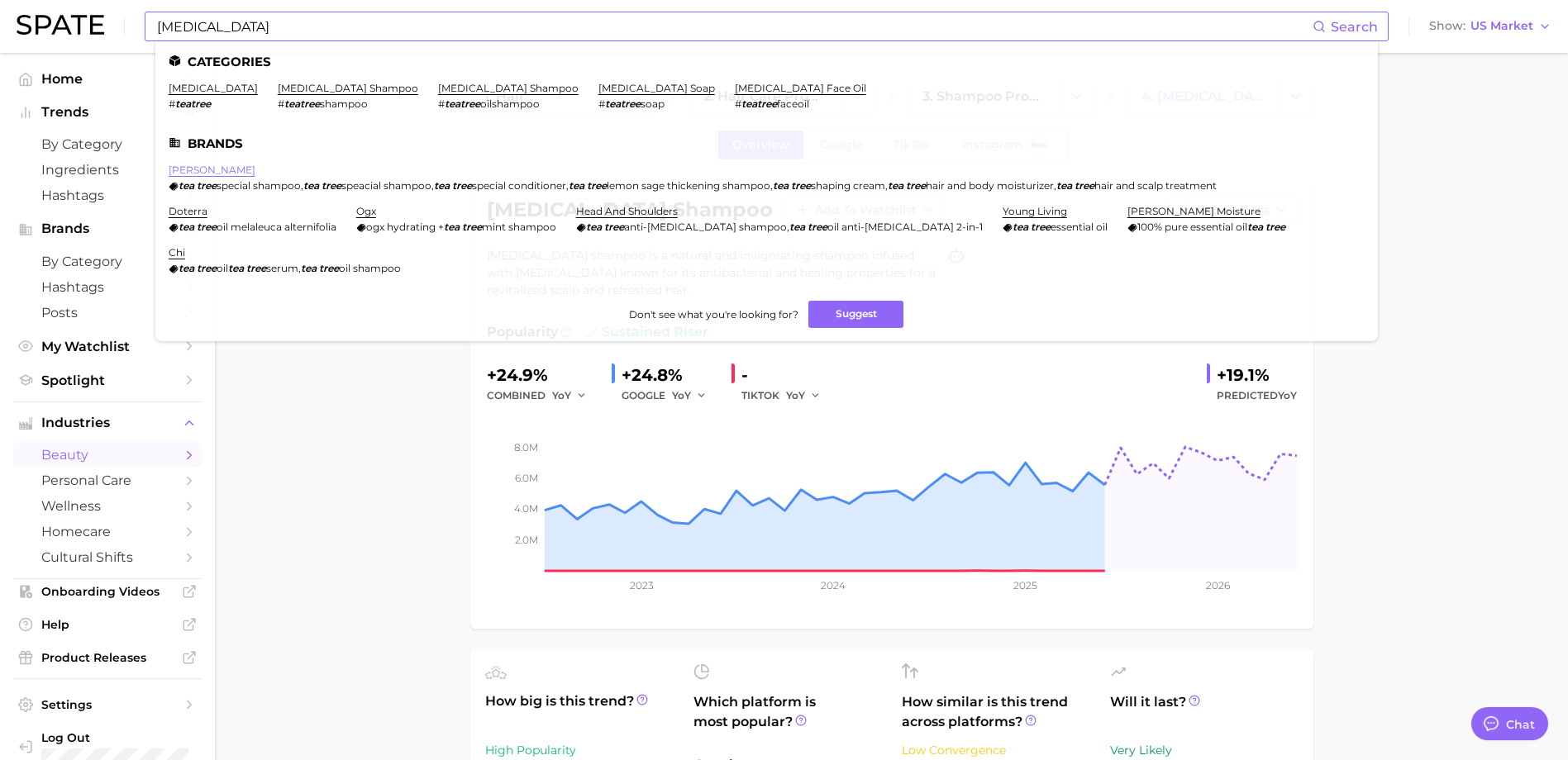 click on "[PERSON_NAME]" at bounding box center [212, 169] 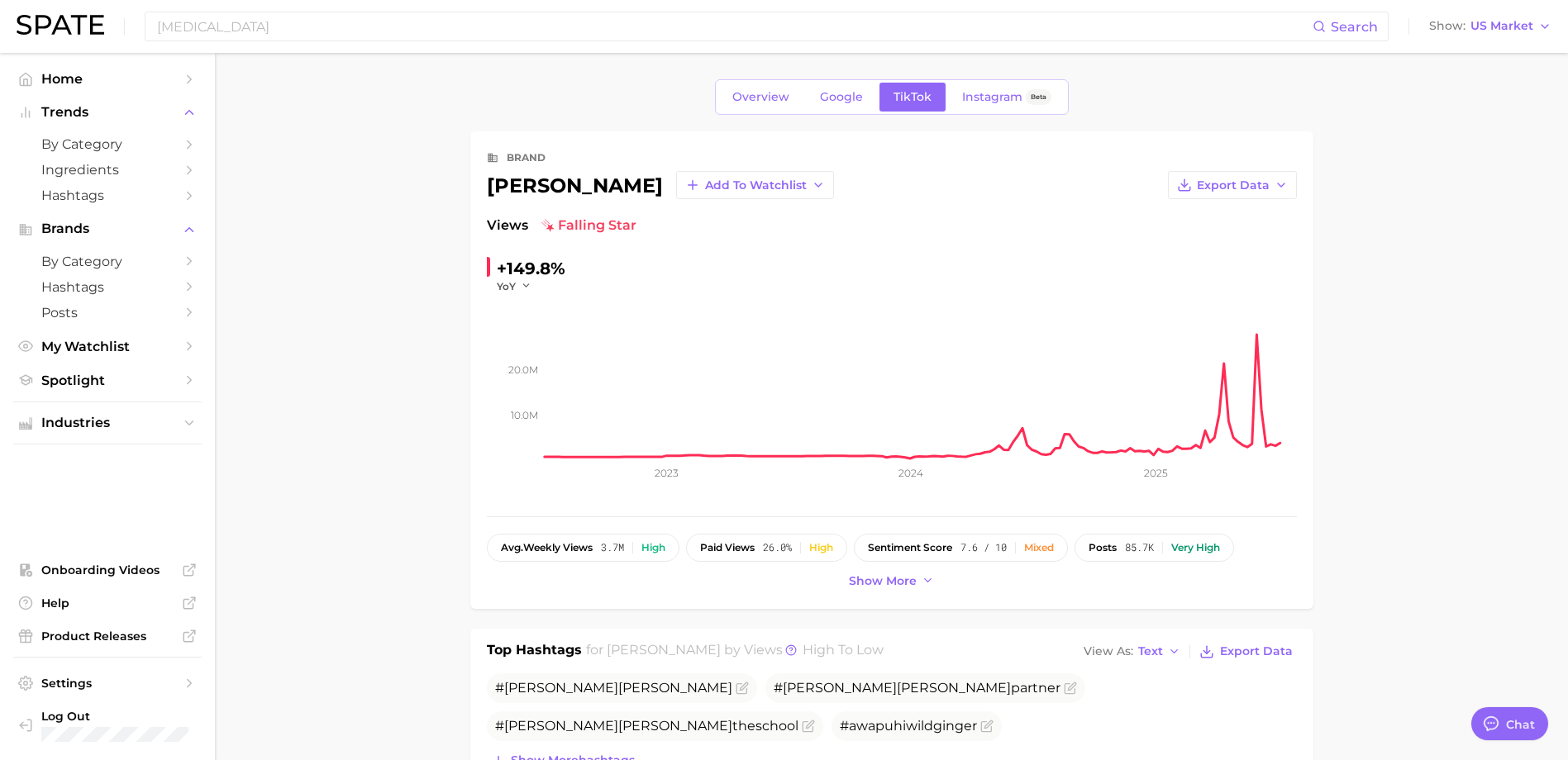 scroll, scrollTop: 0, scrollLeft: 0, axis: both 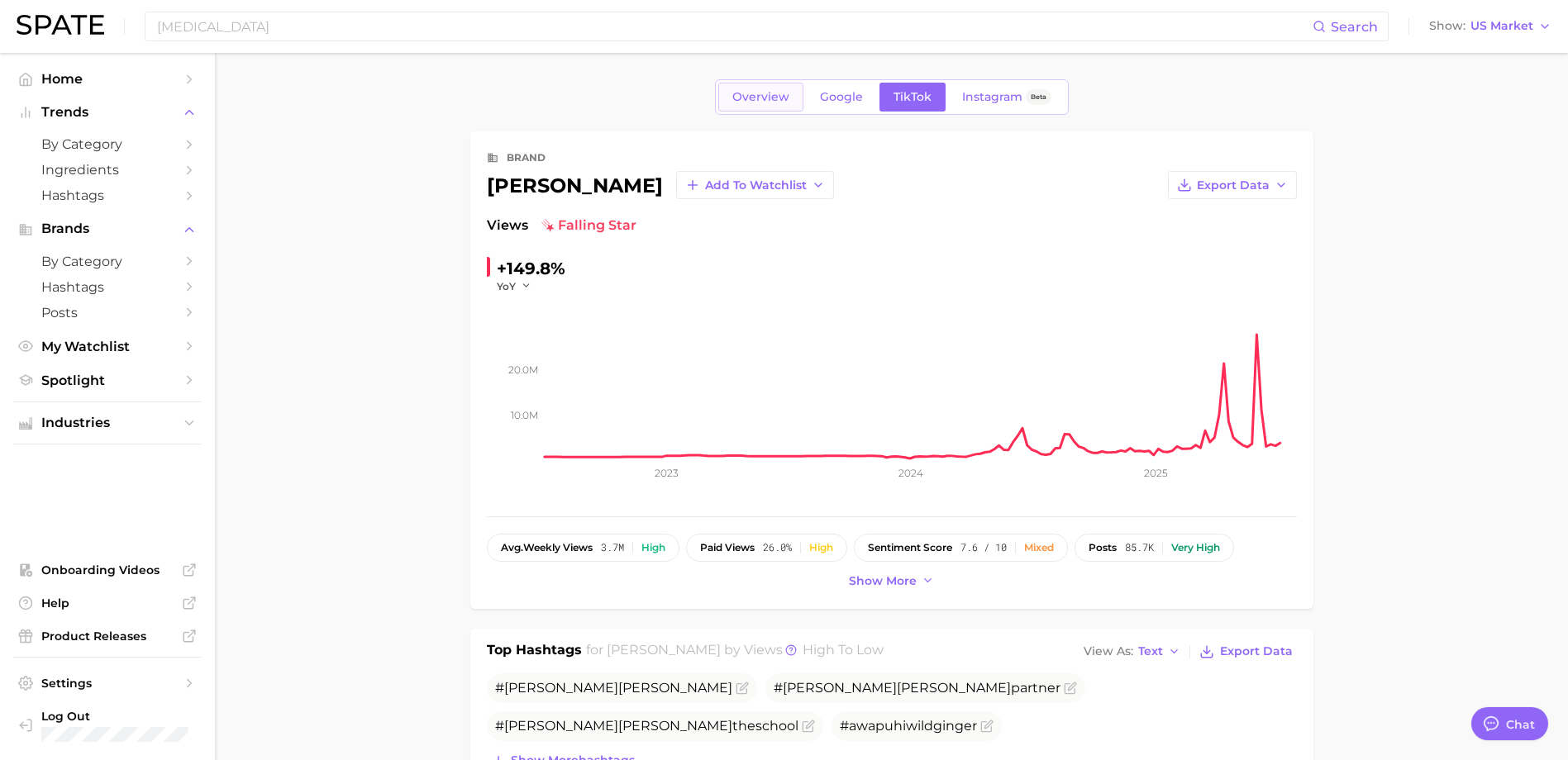 click on "Overview" at bounding box center [760, 97] 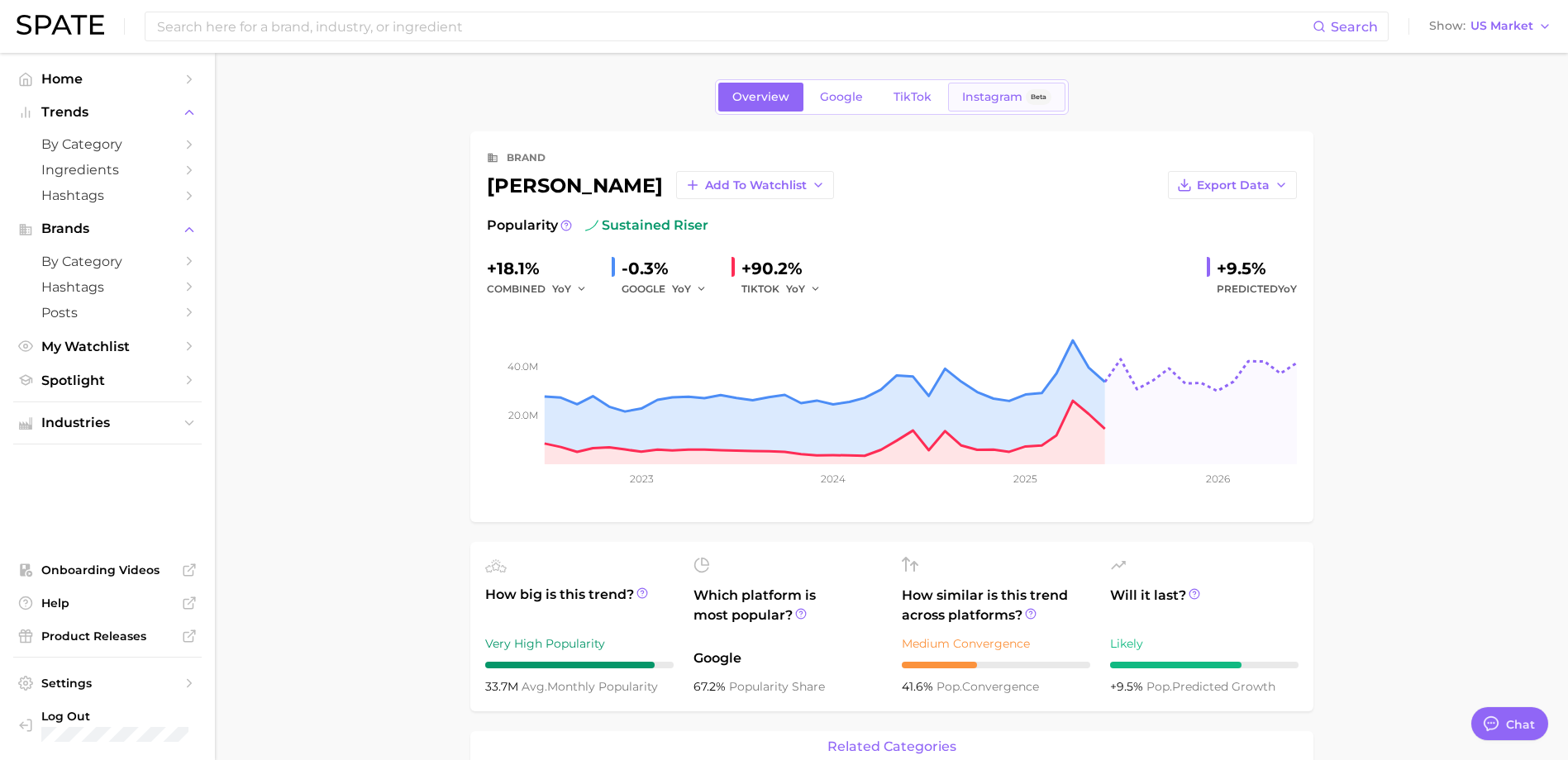 click on "Instagram" at bounding box center (992, 97) 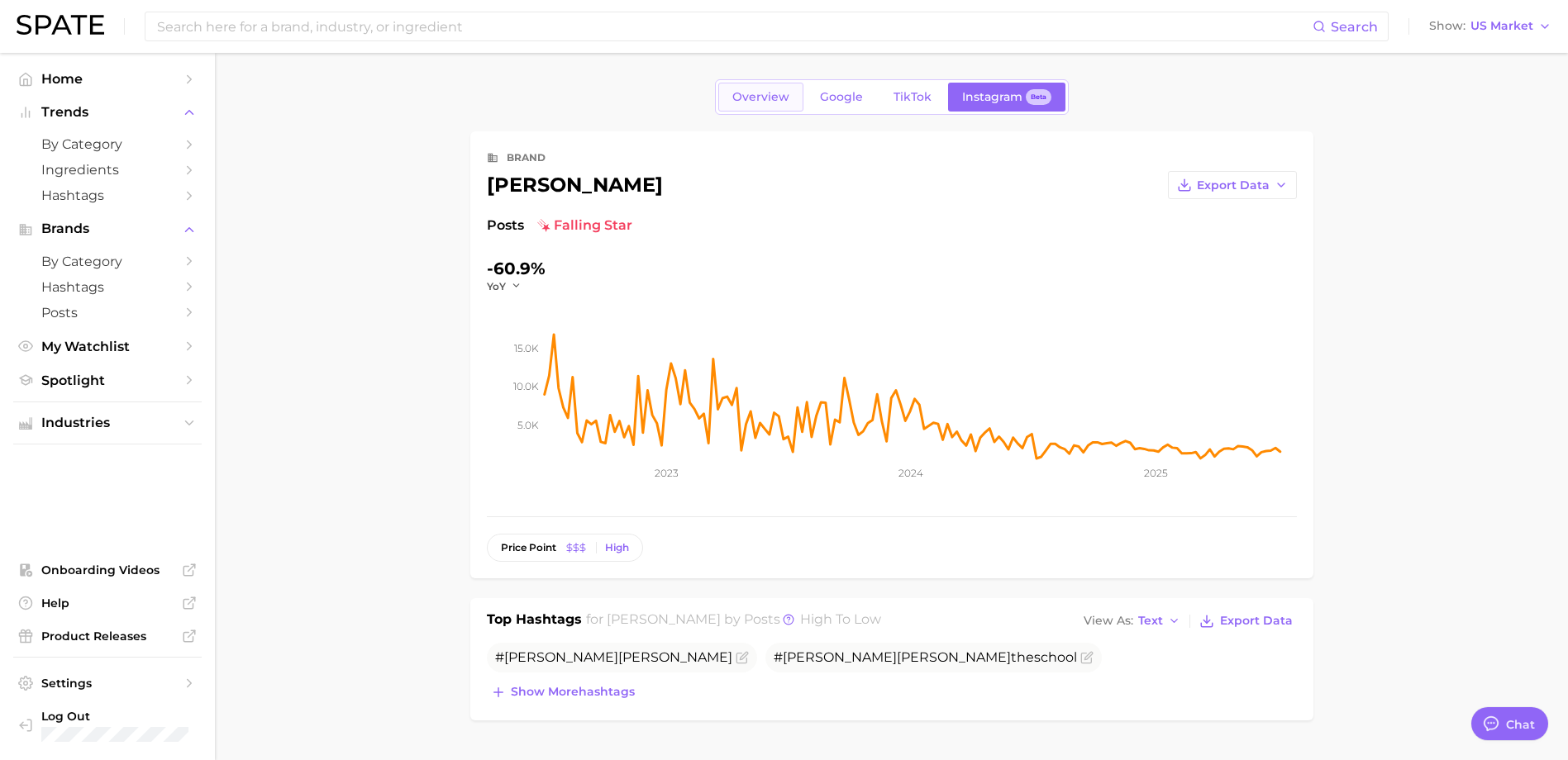 click on "Overview" at bounding box center (760, 97) 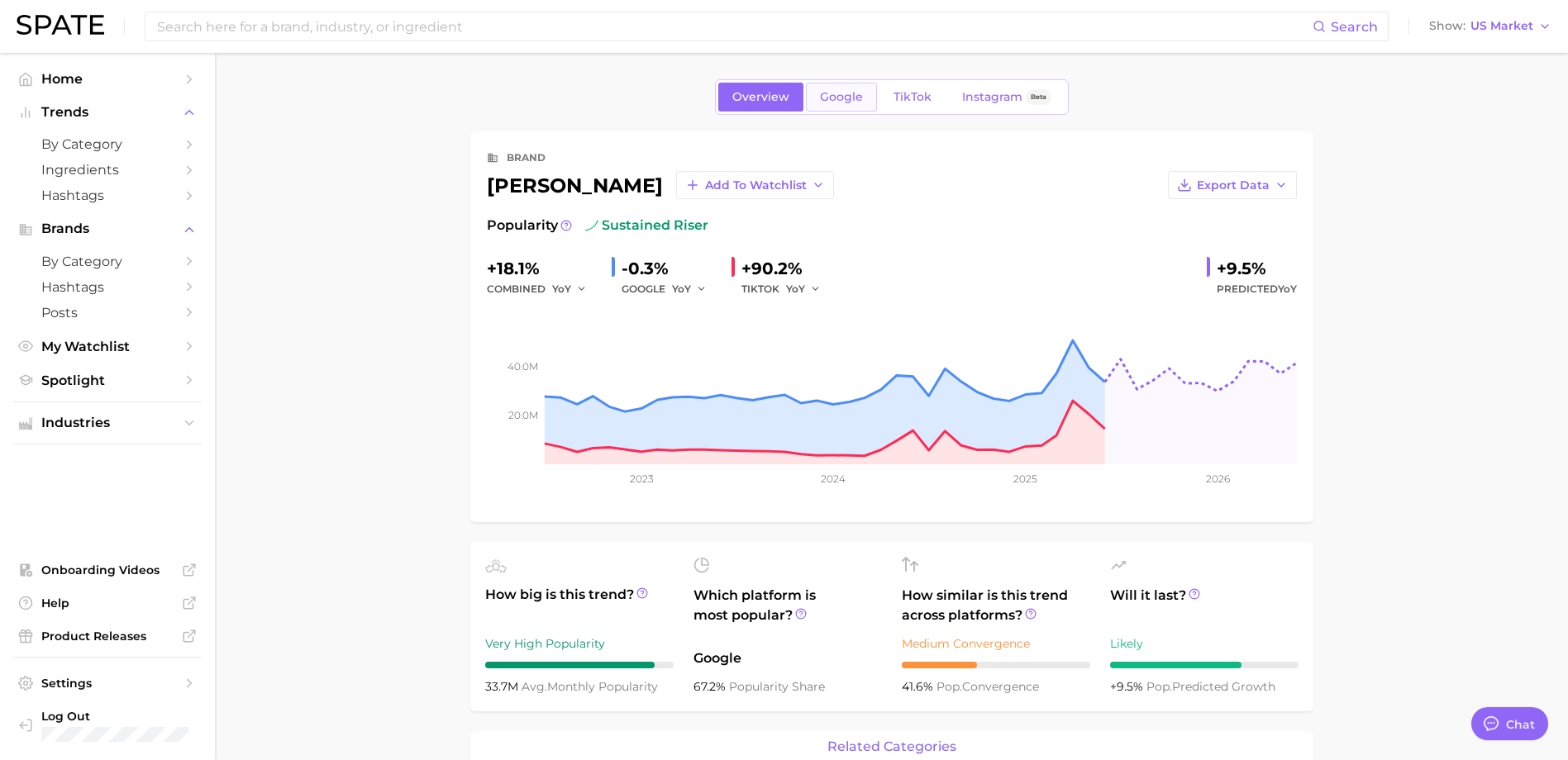 click on "Google" at bounding box center (841, 97) 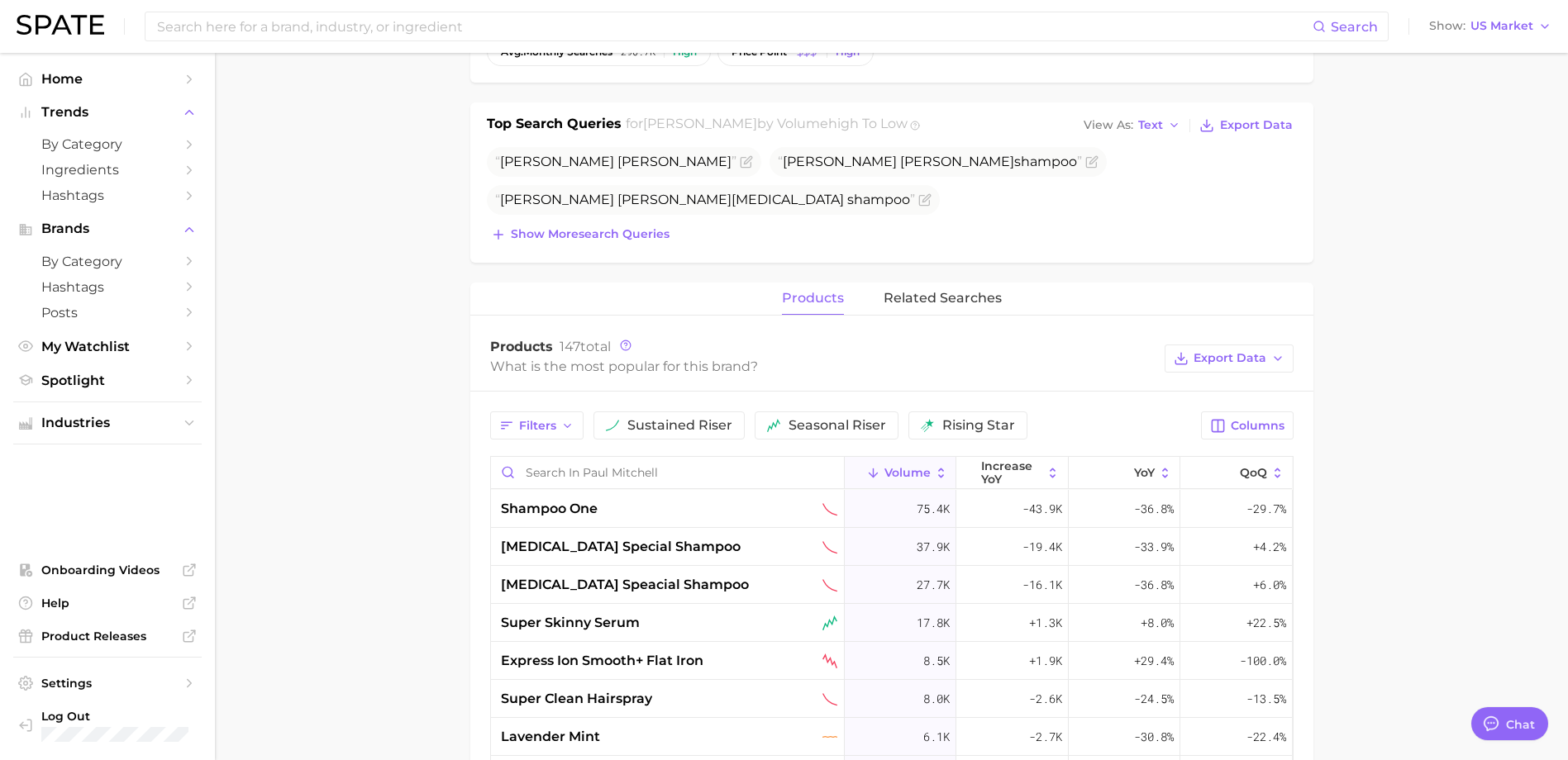 scroll, scrollTop: 661, scrollLeft: 0, axis: vertical 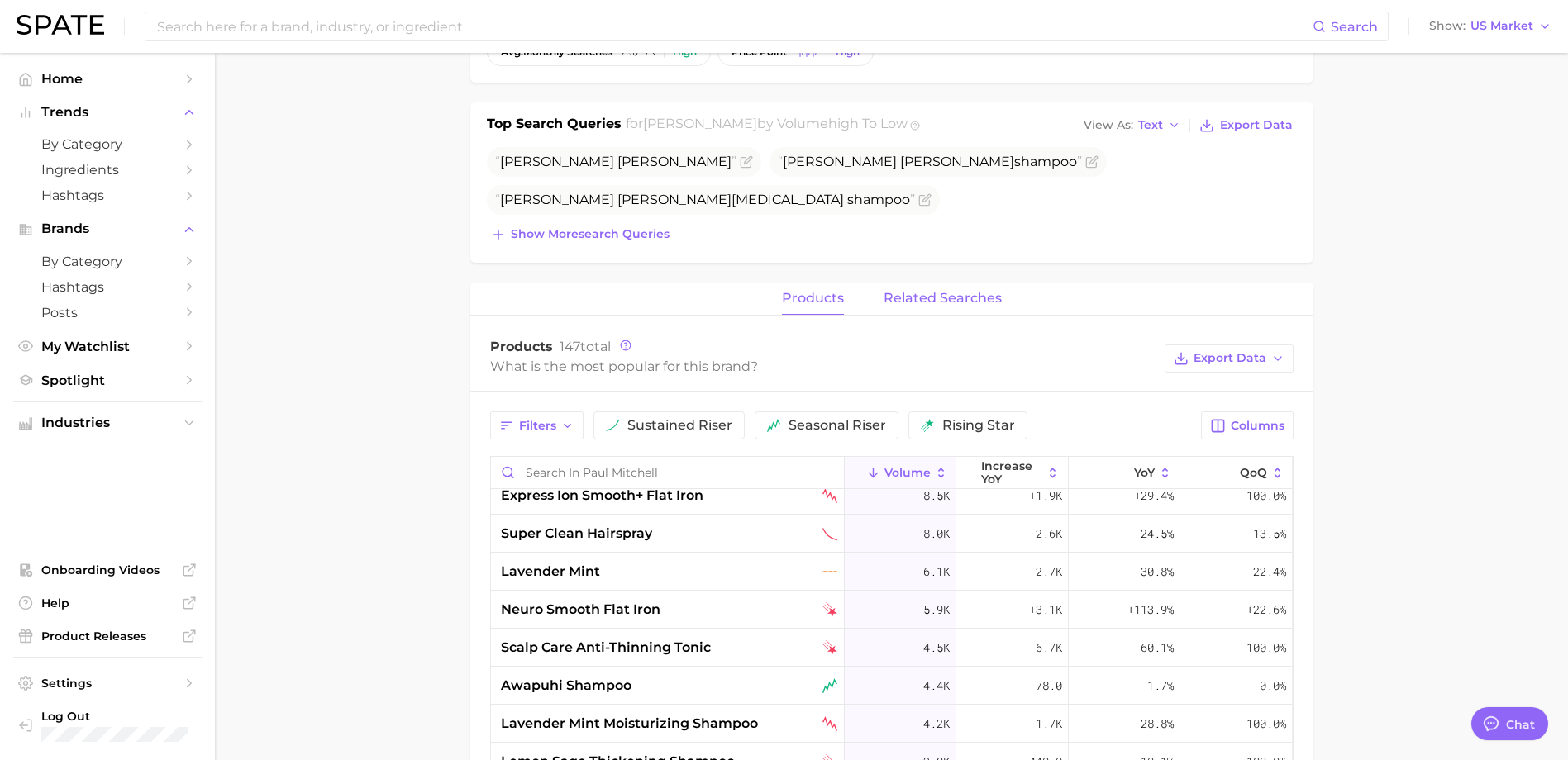 click on "related searches" at bounding box center [942, 298] 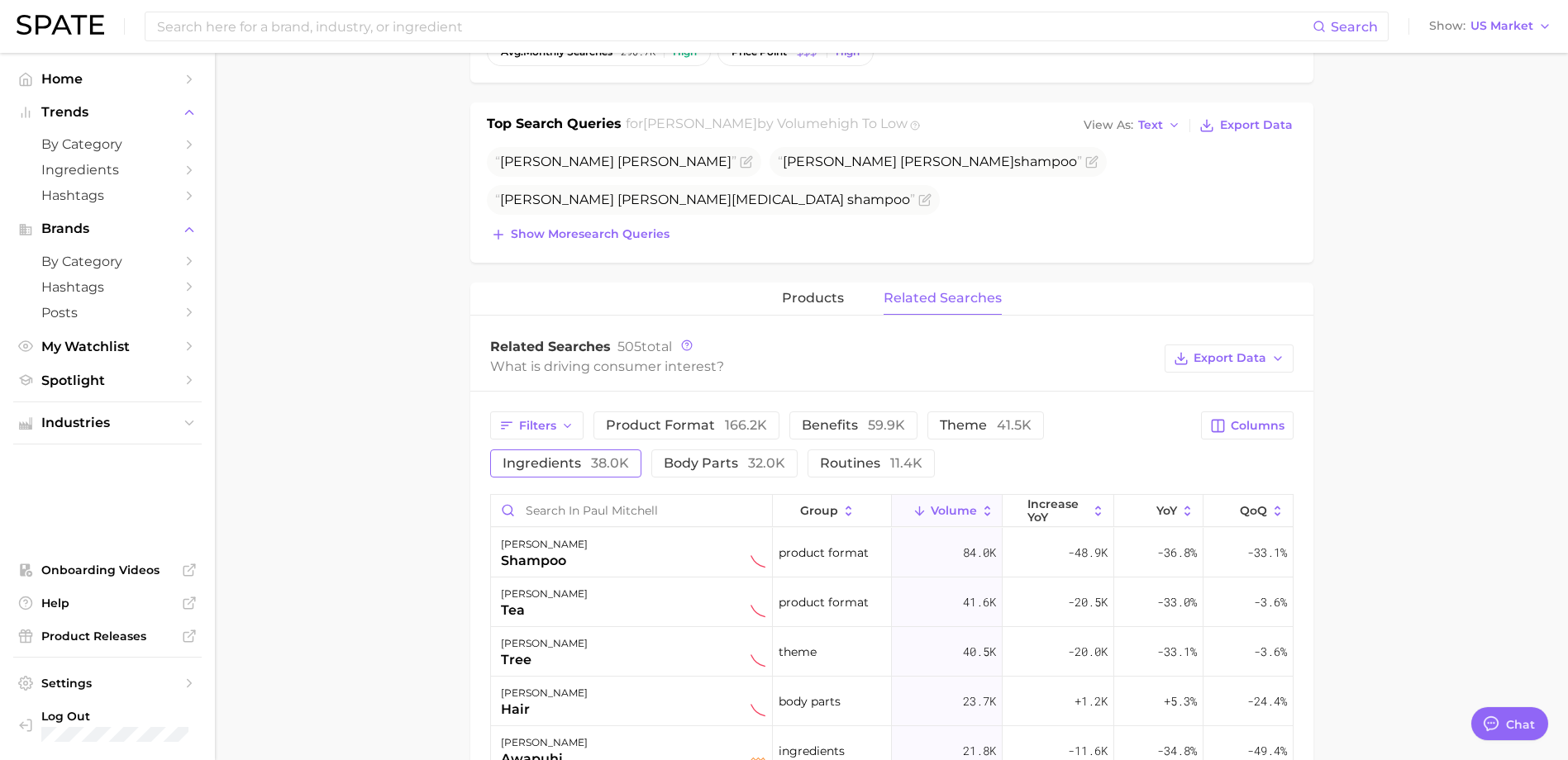 click on "ingredients   38.0k" at bounding box center (565, 463) 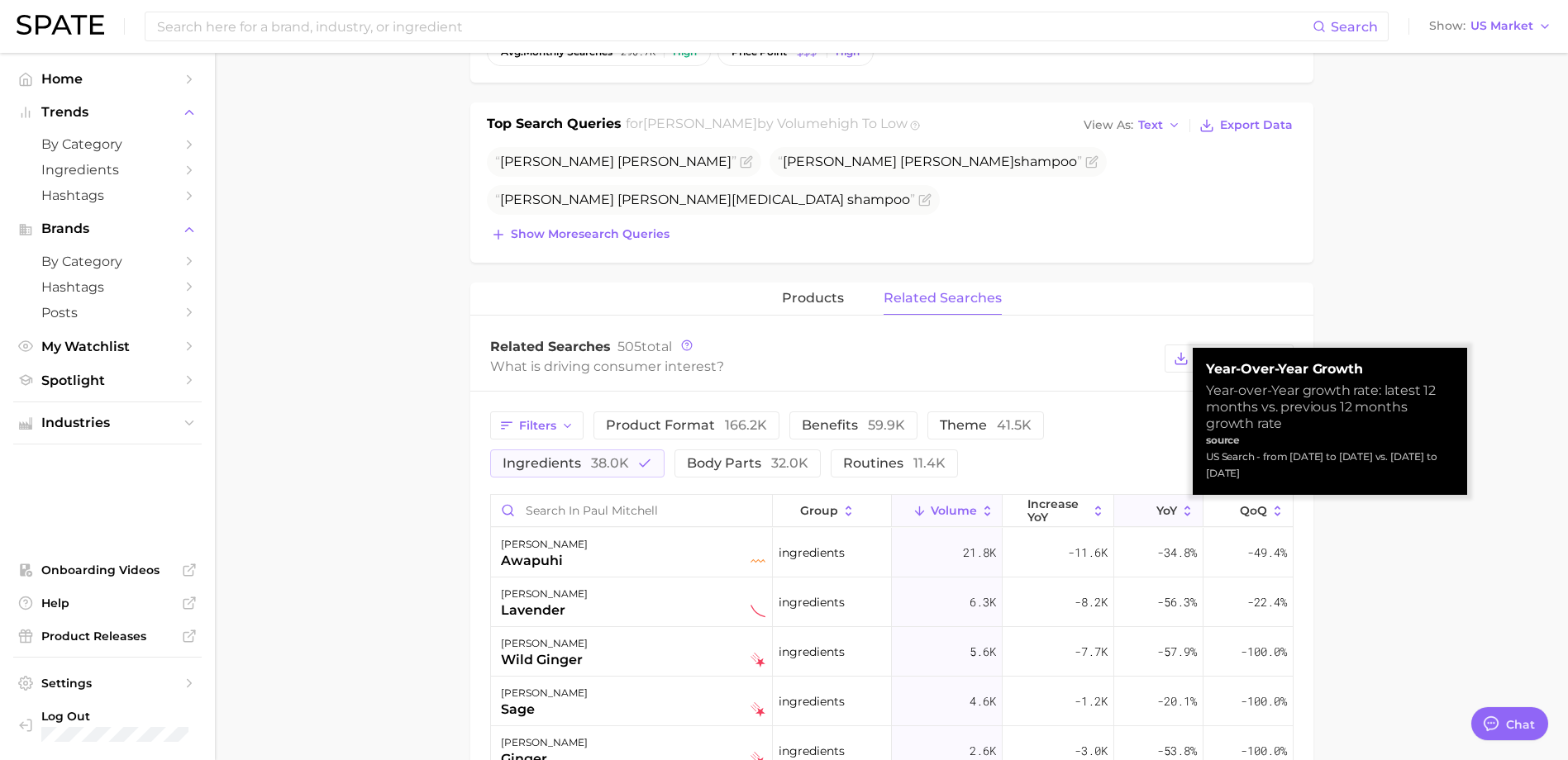 click 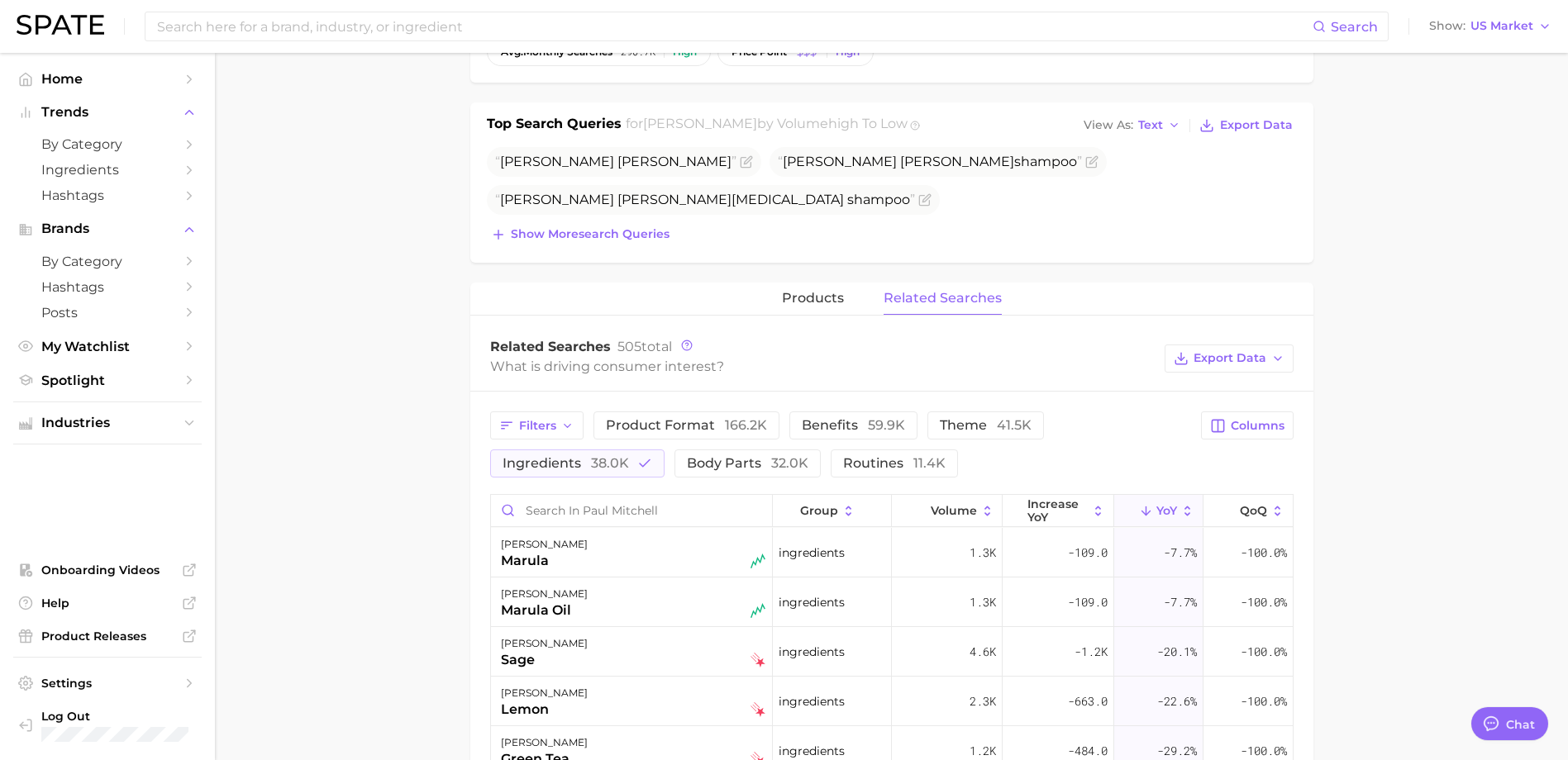 click on "Overview Google TikTok Instagram Beta brand [PERSON_NAME] Add to Watchlist Export Data Searches sustained decliner -25.3% YoY 200.0k 300.0k 400.0k 2023 2024 2025 avg.  monthly searches 296.7k High price point High Top Search Queries for  [PERSON_NAME]  by Volume  high to low View As Text Export Data [PERSON_NAME] [PERSON_NAME]  shampoo [PERSON_NAME]  [MEDICAL_DATA] shampoo [PERSON_NAME]  super skinny serum Awapuhi shampoo Show more  search queries products related searches Related Searches 505  total What is driving consumer interest? Export Data Filters product format   166.2k benefits   59.9k theme   41.5k ingredients   38.0k body parts   32.0k routines   11.4k Columns group Volume increase YoY YoY QoQ [PERSON_NAME]   ingredients 1.3k -109.0 -7.7% -100.0% [PERSON_NAME] marula oil   ingredients 1.3k -109.0 -7.7% -100.0% [PERSON_NAME] sage   ingredients 4.6k -1.2k -20.1% -100.0% [PERSON_NAME] lemon   ingredients 2.3k -663.0 -22.6% -100.0% [PERSON_NAME] [PERSON_NAME] tea   ingredients 1.2k -484.0 -29.2%" at bounding box center (891, 457) 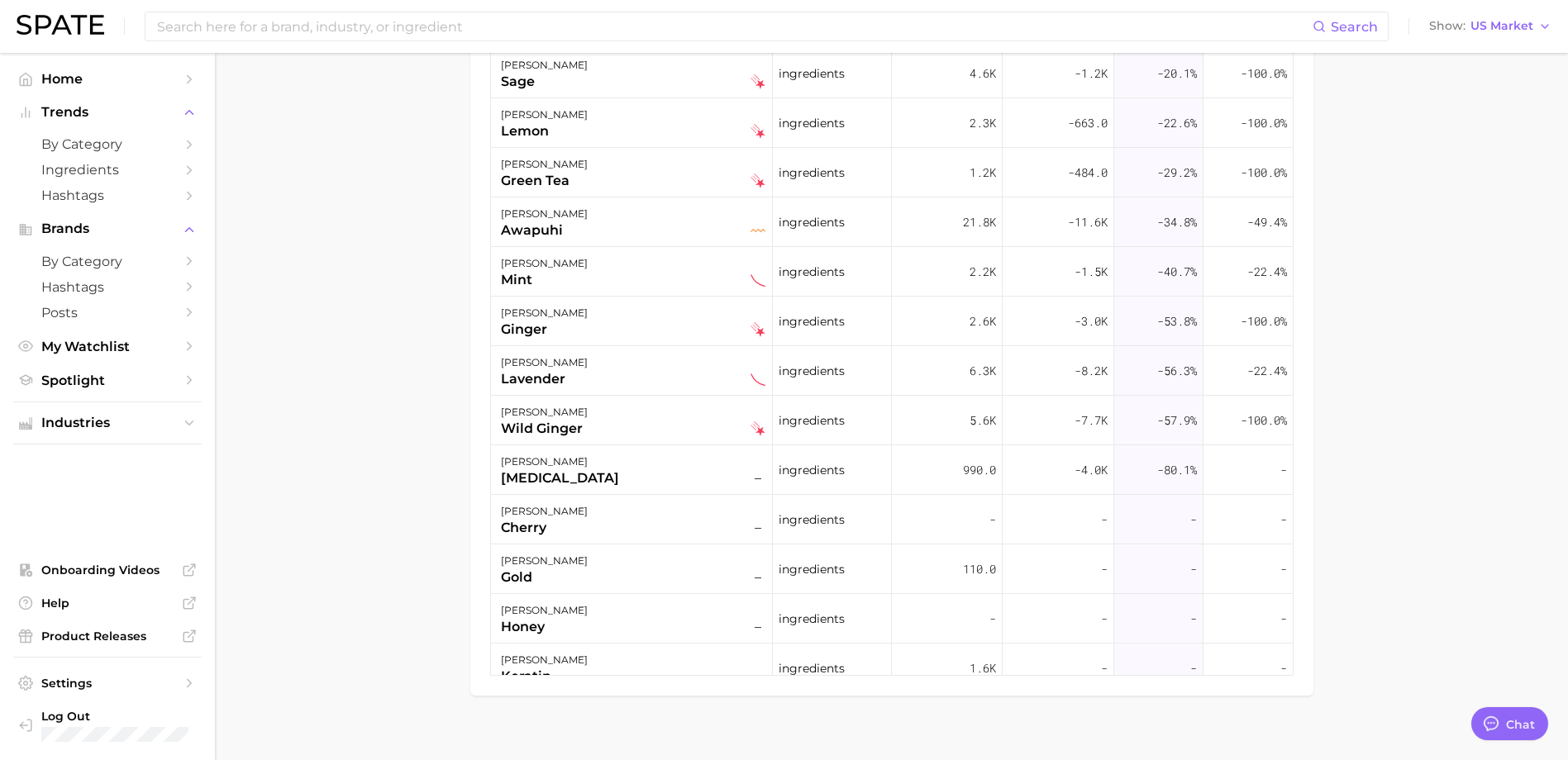 scroll, scrollTop: 1092, scrollLeft: 0, axis: vertical 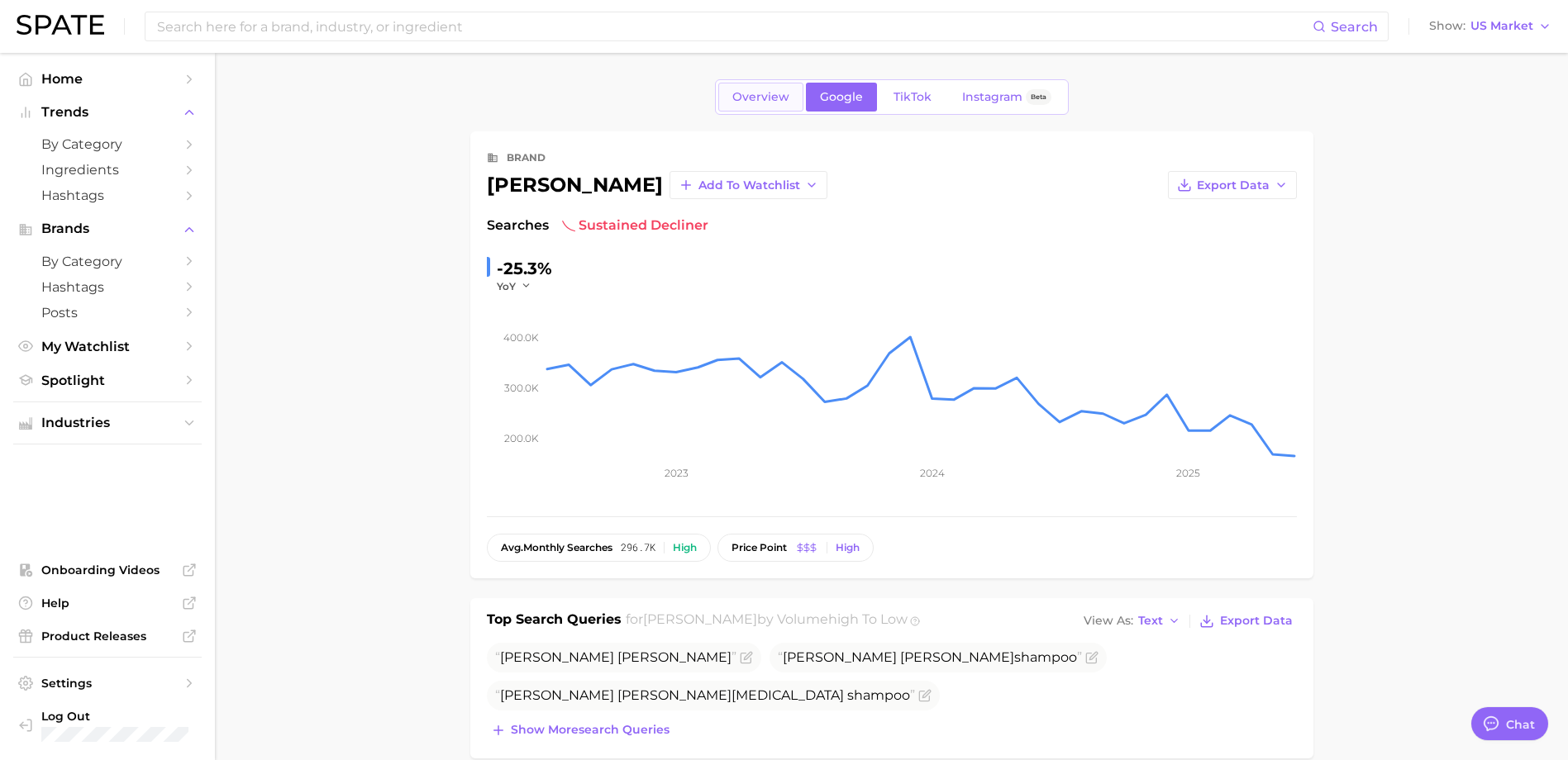 click on "Overview" at bounding box center (760, 97) 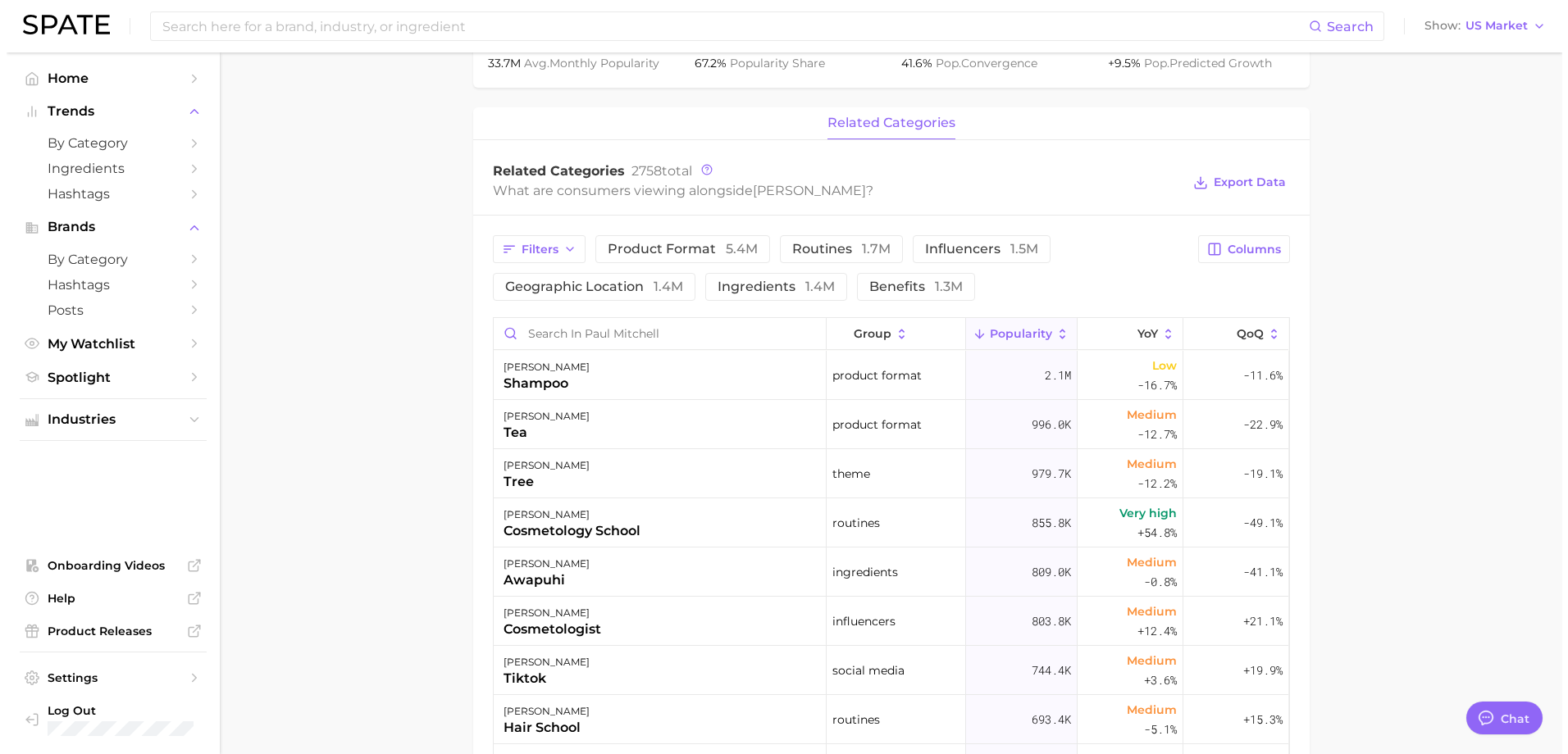 scroll, scrollTop: 627, scrollLeft: 0, axis: vertical 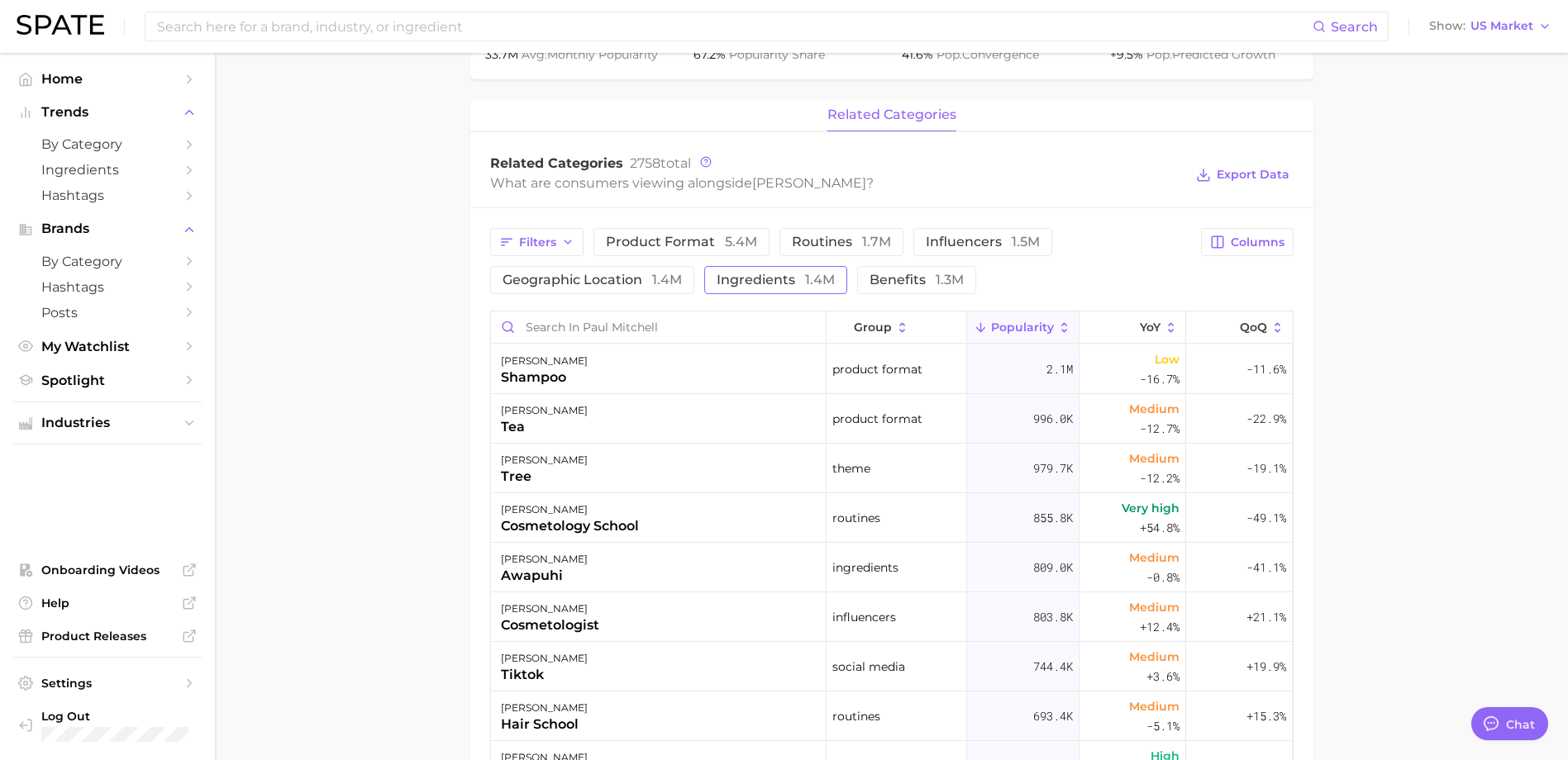 click on "ingredients   1.4m" at bounding box center [775, 280] 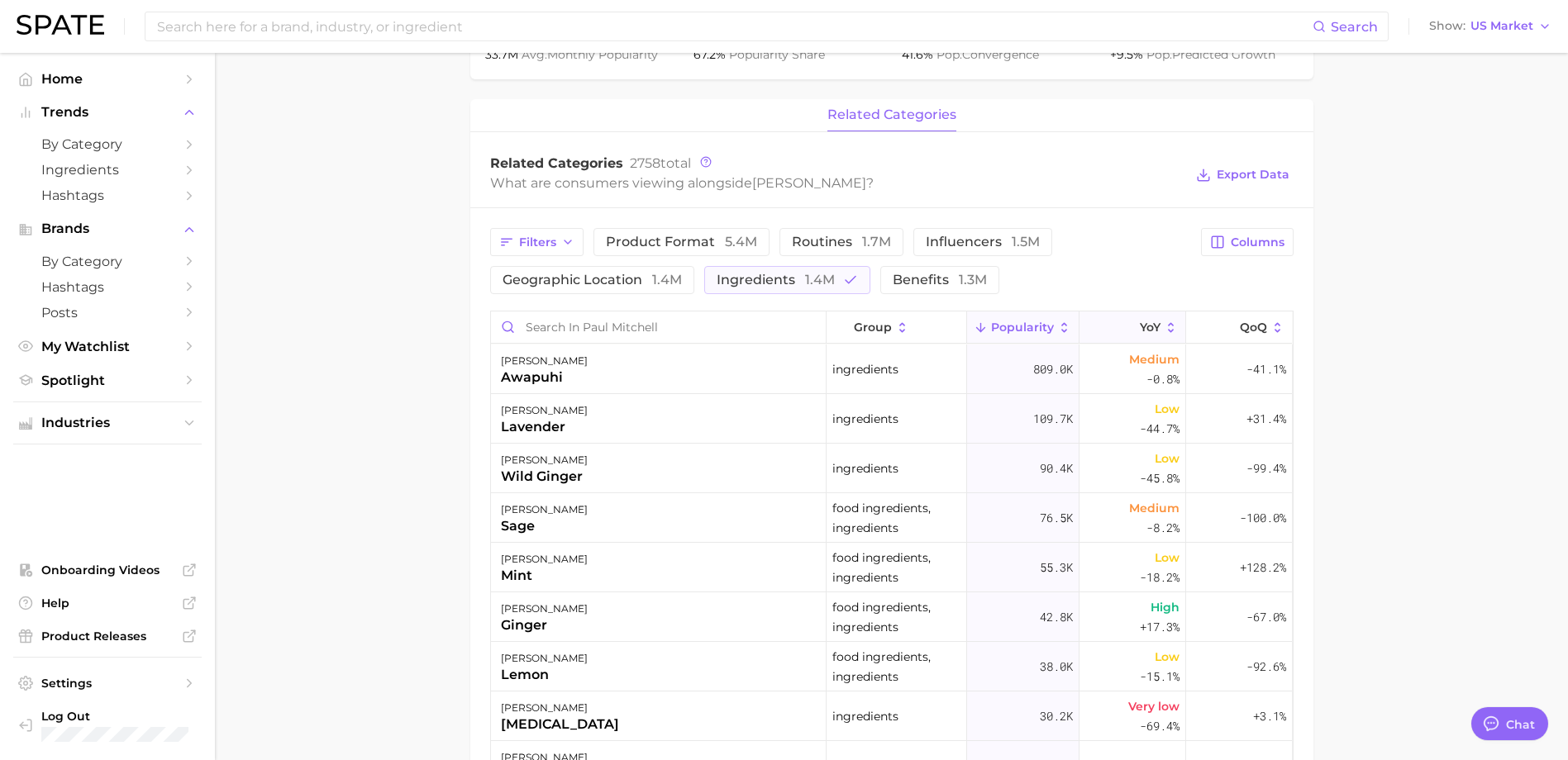 click 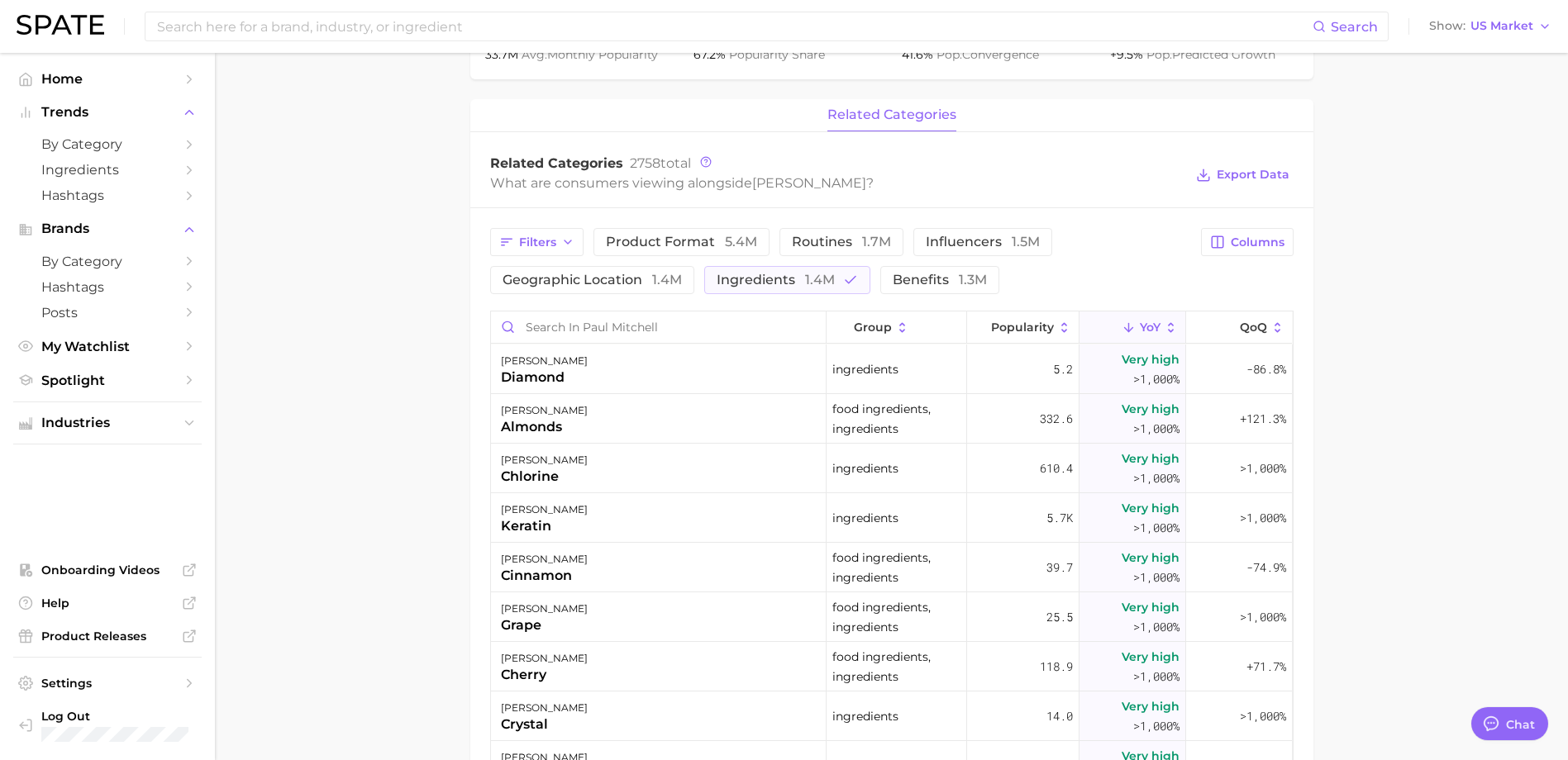 click on "Overview Google TikTok Instagram Beta brand [PERSON_NAME] Add to Watchlist Export Data Popularity sustained riser +18.1% combined YoY -0.3% GOOGLE YoY +90.2% TIKTOK YoY +9.5% Predicted  YoY 20.0m 40.0m 2023 2024 2025 2026 How big is this trend? Very High Popularity 33.7m avg.  monthly popularity Which platform is most popular? Google 67.2% popularity share How similar is this trend across platforms? Medium Convergence 41.6% pop.  convergence Will it last? Likely +9.5% pop.  predicted growth related categories Related Categories 2758  total What are consumers viewing alongside  [PERSON_NAME] ? Export Data Filters product format   5.4m routines   1.7m influencers   1.5m geographic location   1.4m ingredients   1.4m benefits   1.3m Columns group Popularity YoY QoQ [PERSON_NAME] diamond ingredients 5.2 Very high >1,000% -86.8% [PERSON_NAME] almonds food ingredients, ingredients 332.6 Very high >1,000% +121.3% [PERSON_NAME] chlorine ingredients 610.4 Very high >1,000% >1,000% [PERSON_NAME] keratin ingredients 5.7k" at bounding box center (891, 297) 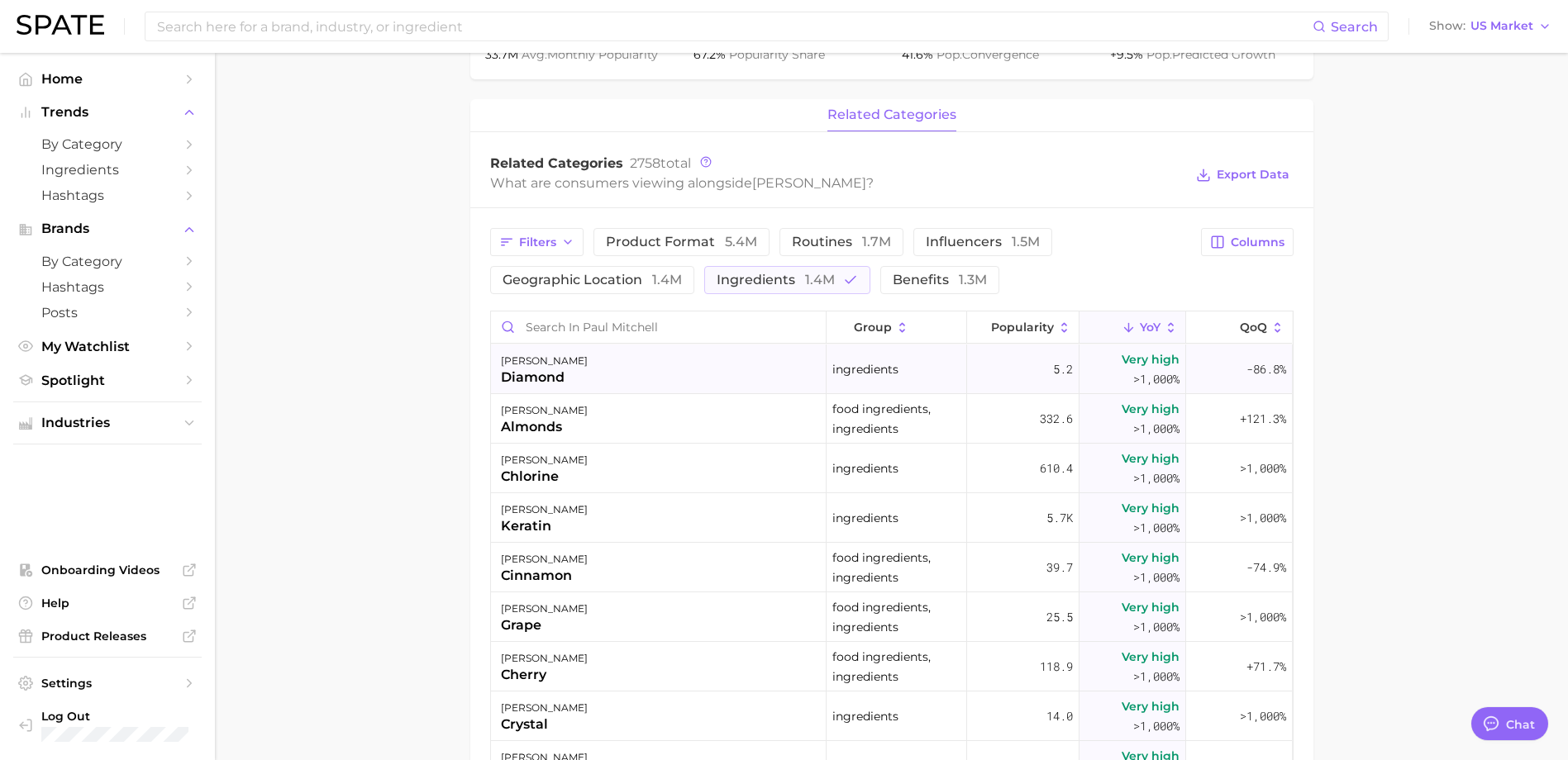 click on "diamond" at bounding box center (544, 378) 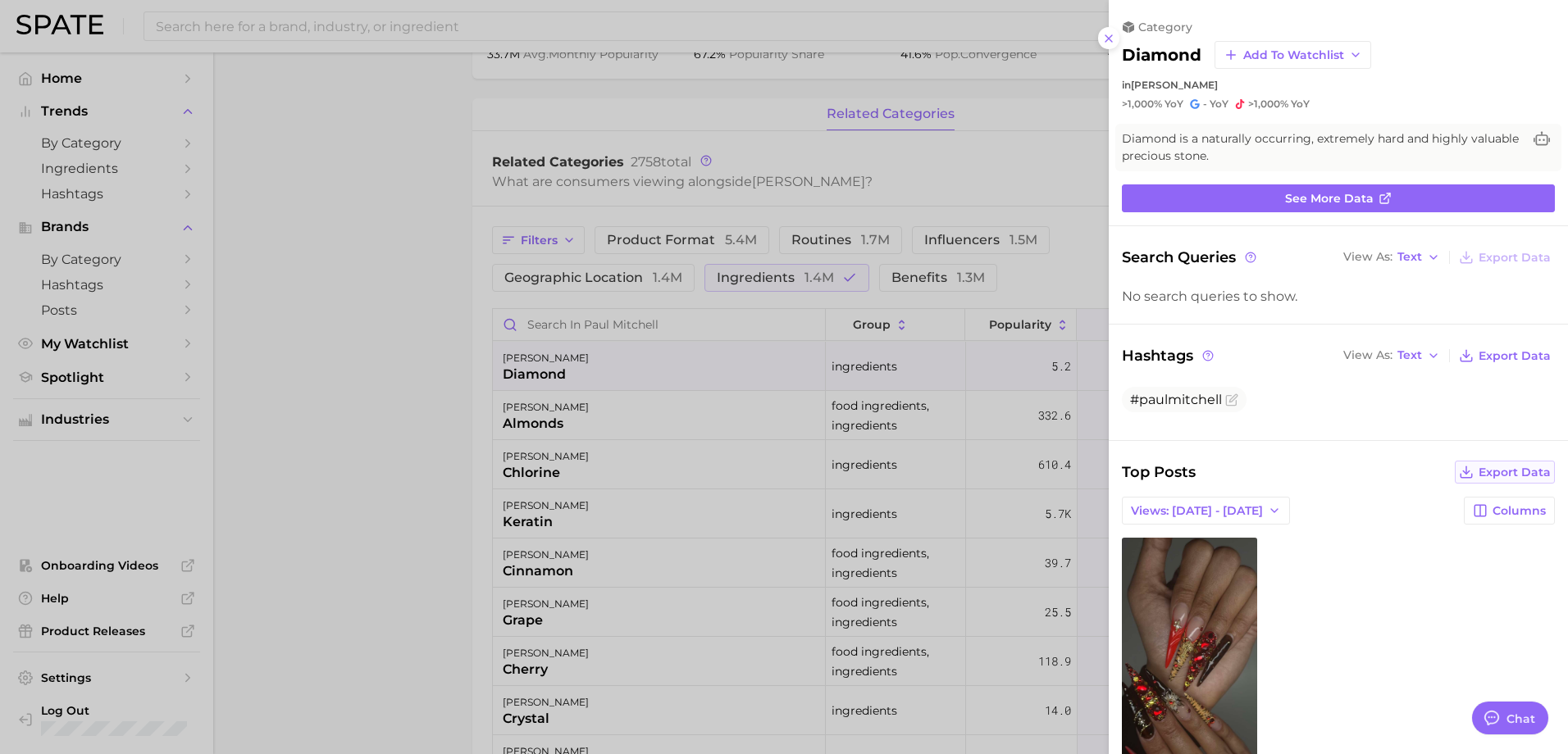 scroll, scrollTop: 0, scrollLeft: 0, axis: both 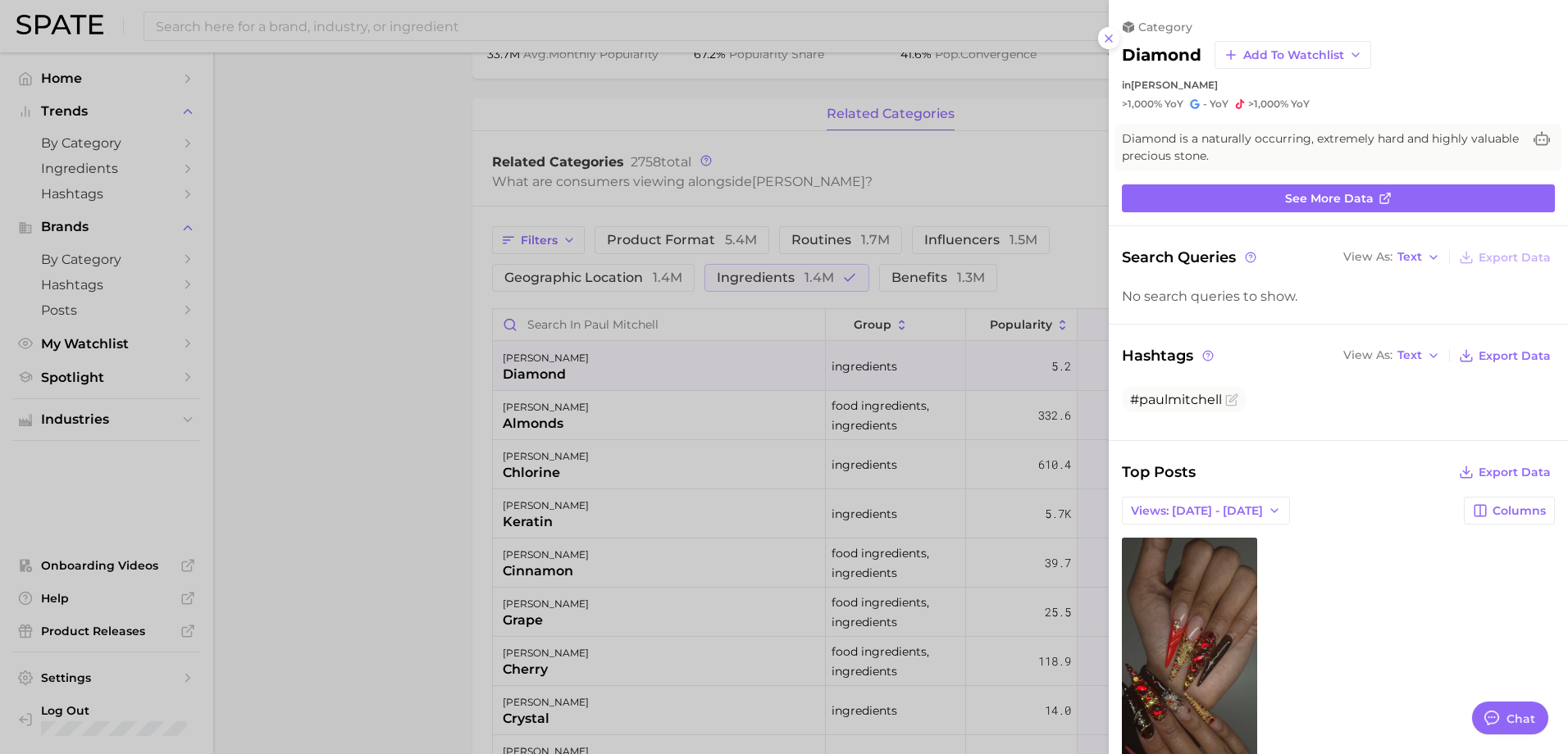 click 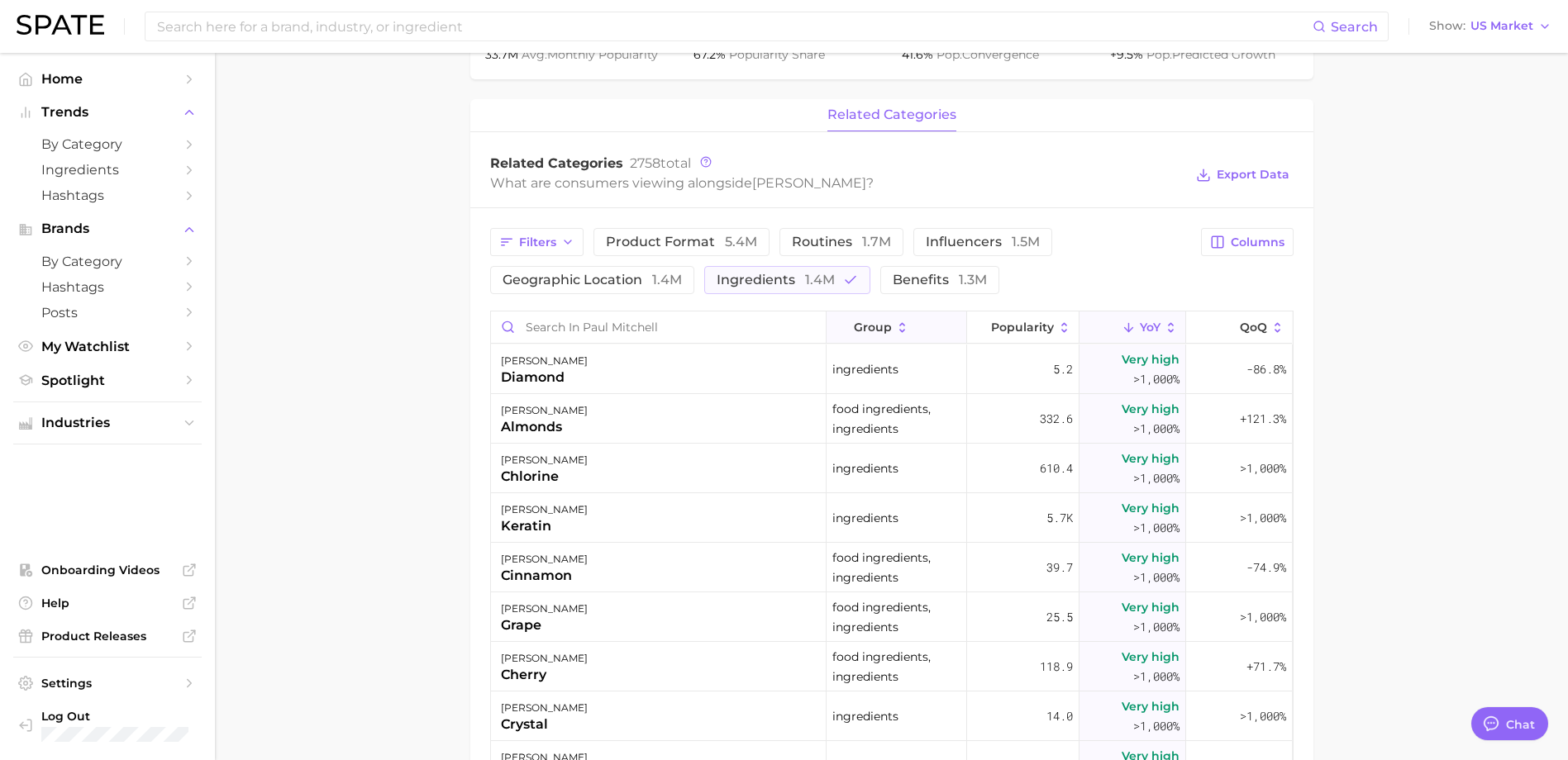 click 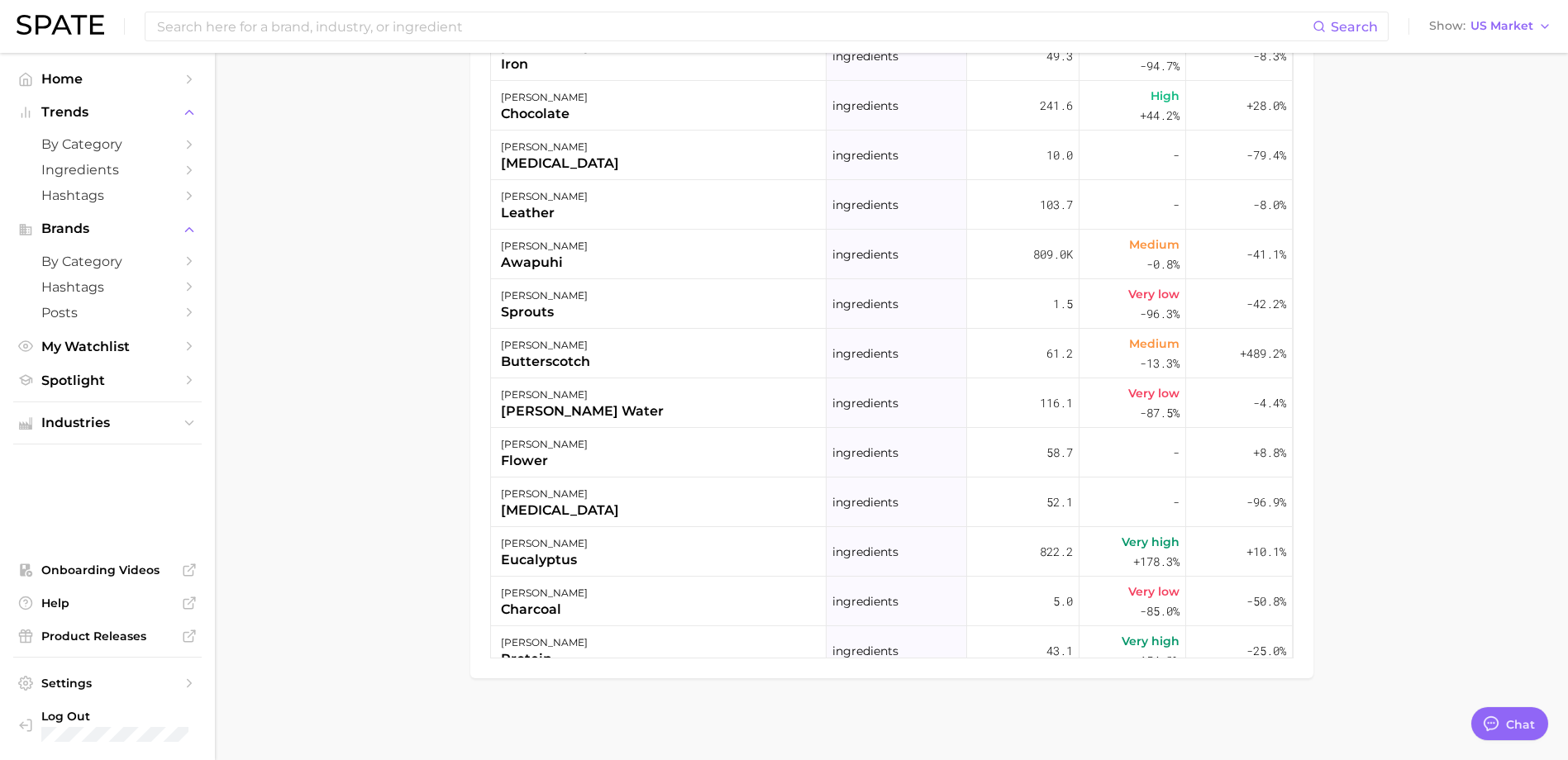 scroll, scrollTop: 1045, scrollLeft: 0, axis: vertical 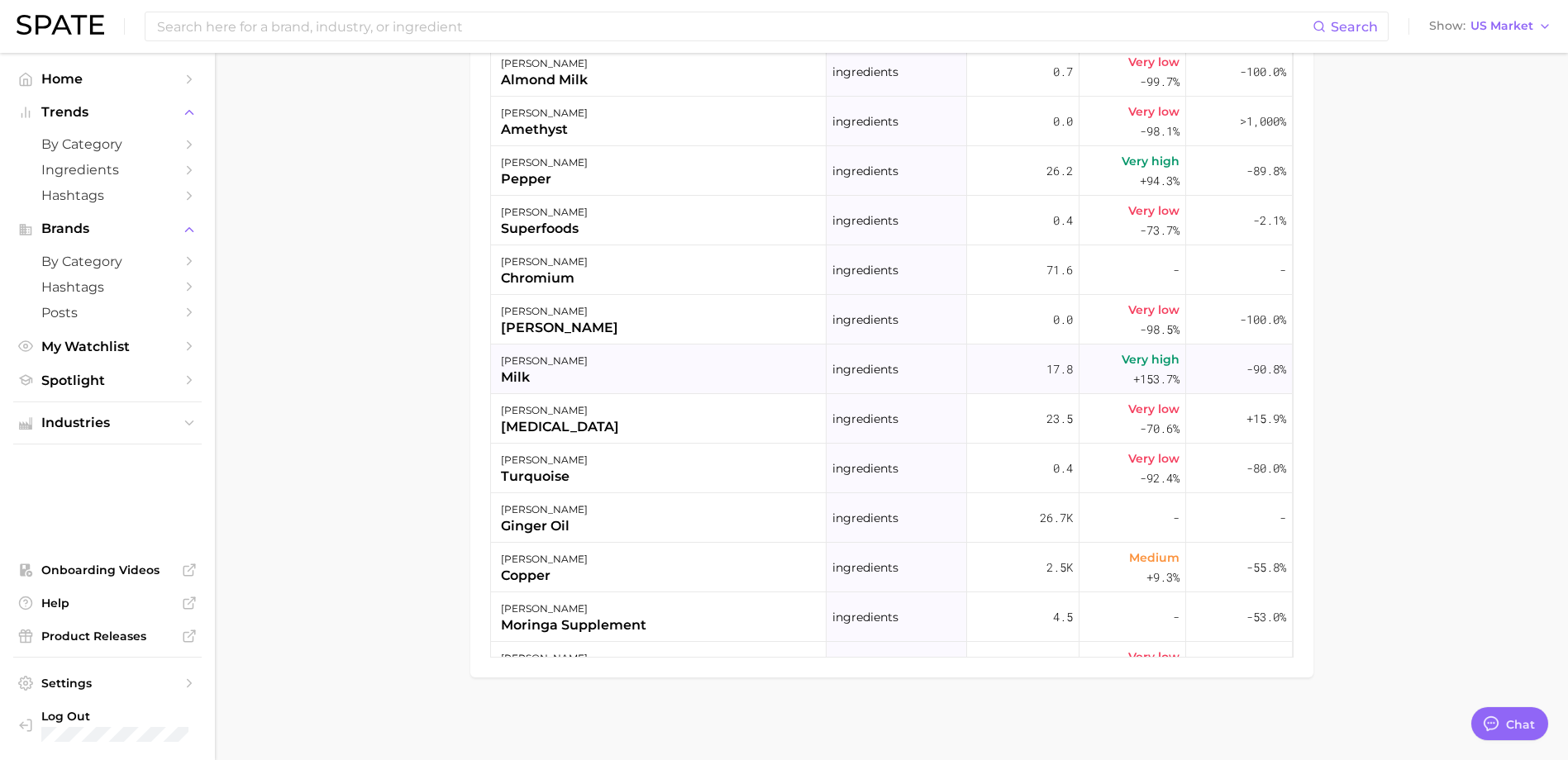 click on "[PERSON_NAME]" at bounding box center (544, 361) 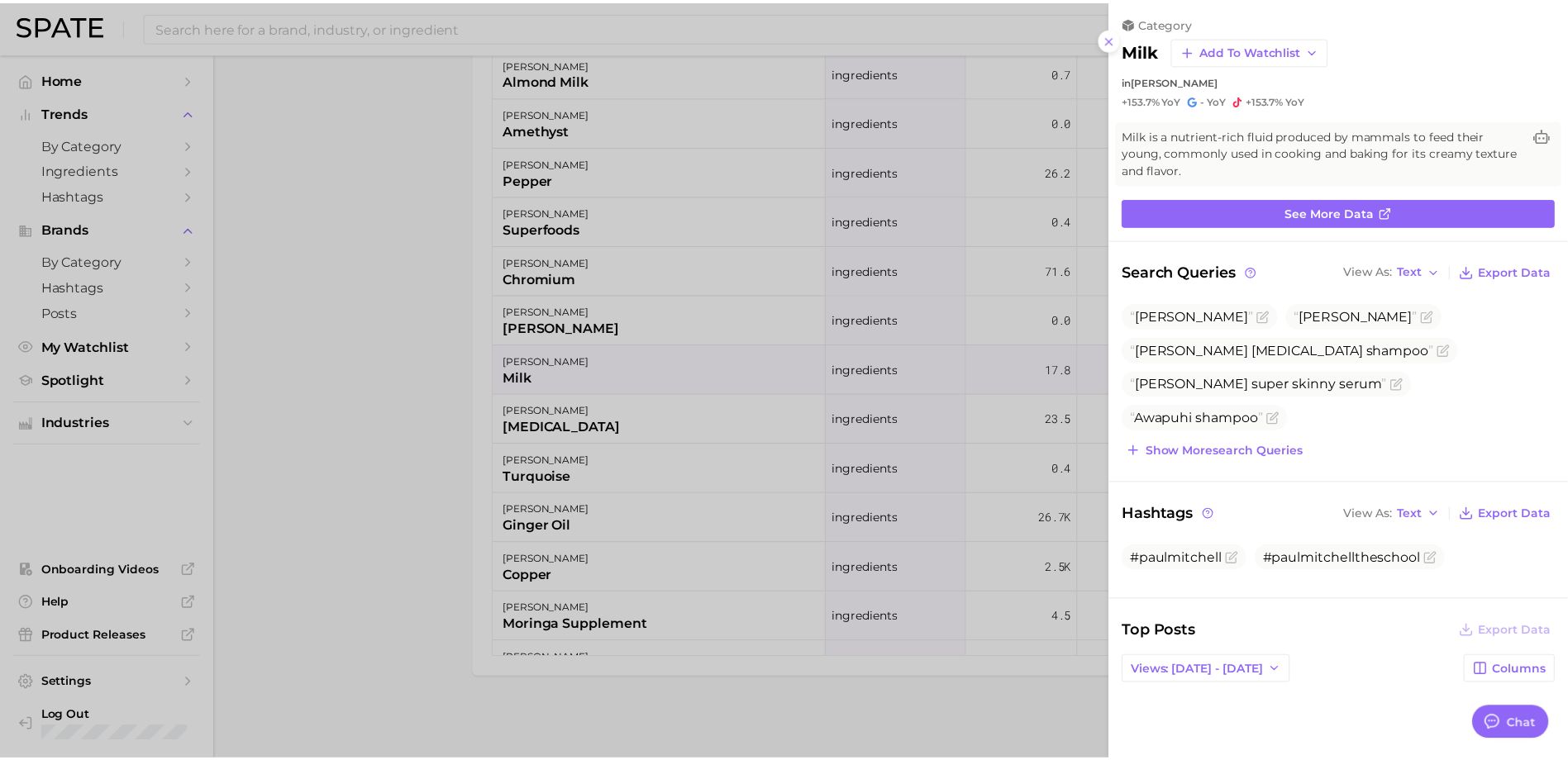 scroll, scrollTop: 0, scrollLeft: 0, axis: both 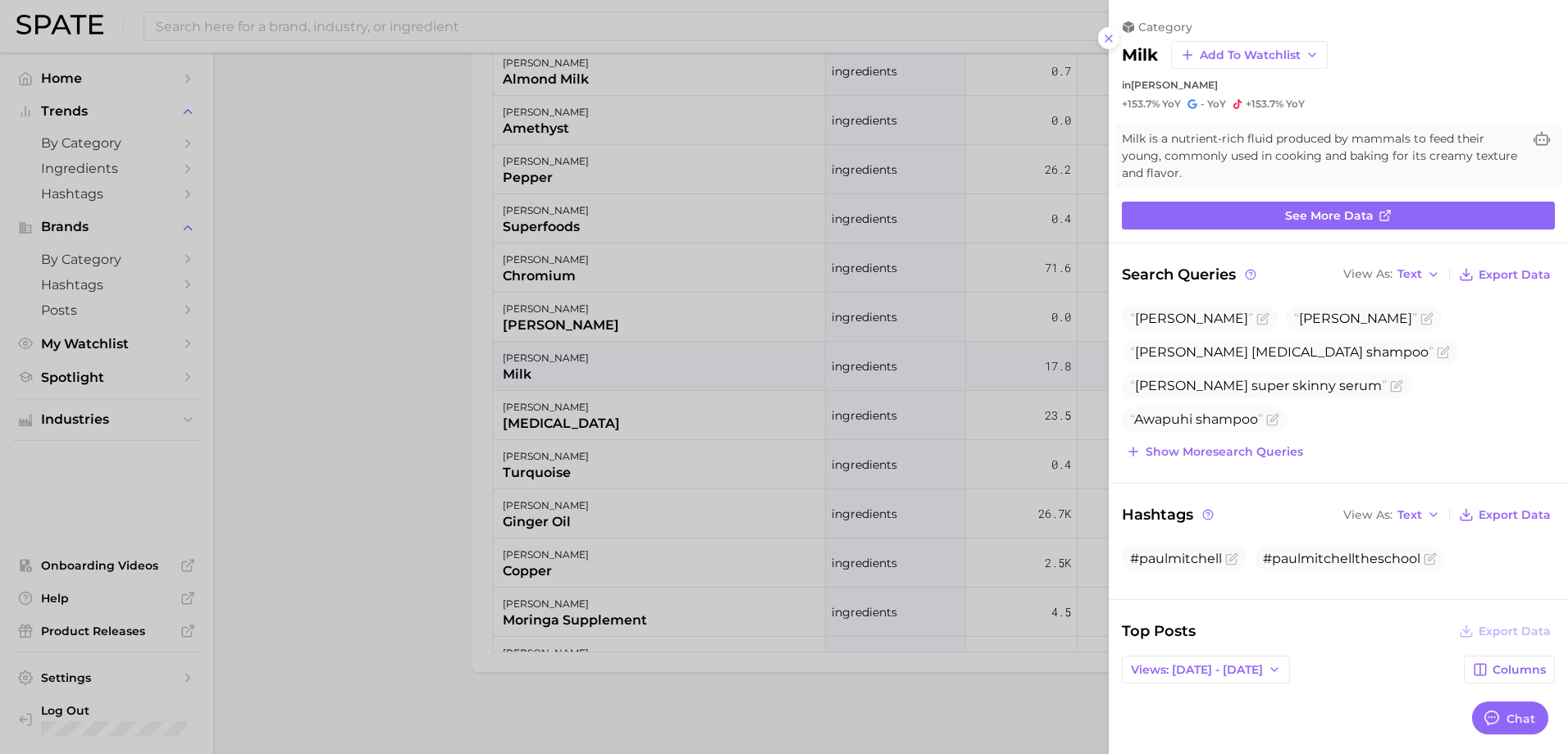 click at bounding box center (784, 377) 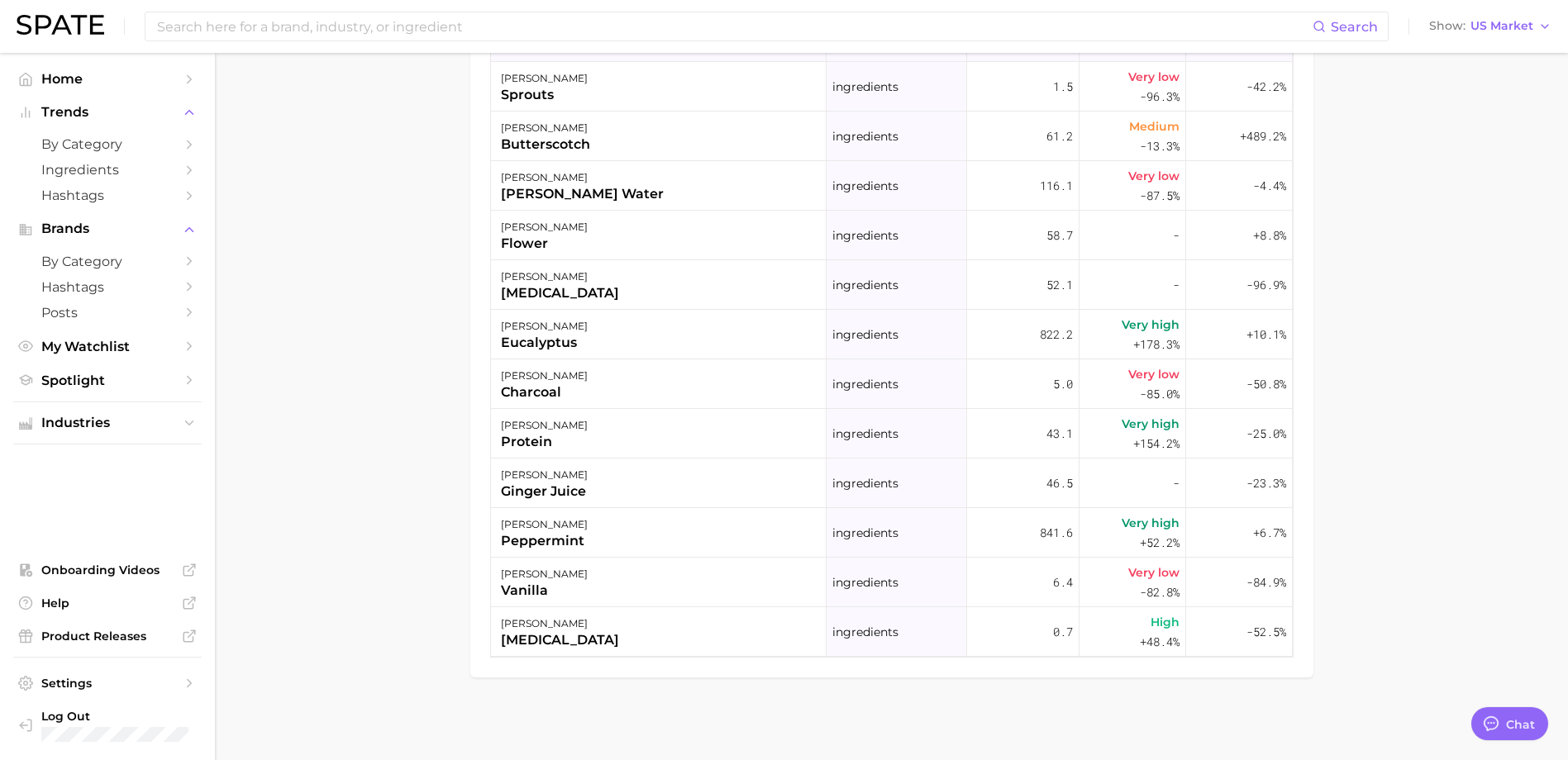 scroll, scrollTop: 0, scrollLeft: 0, axis: both 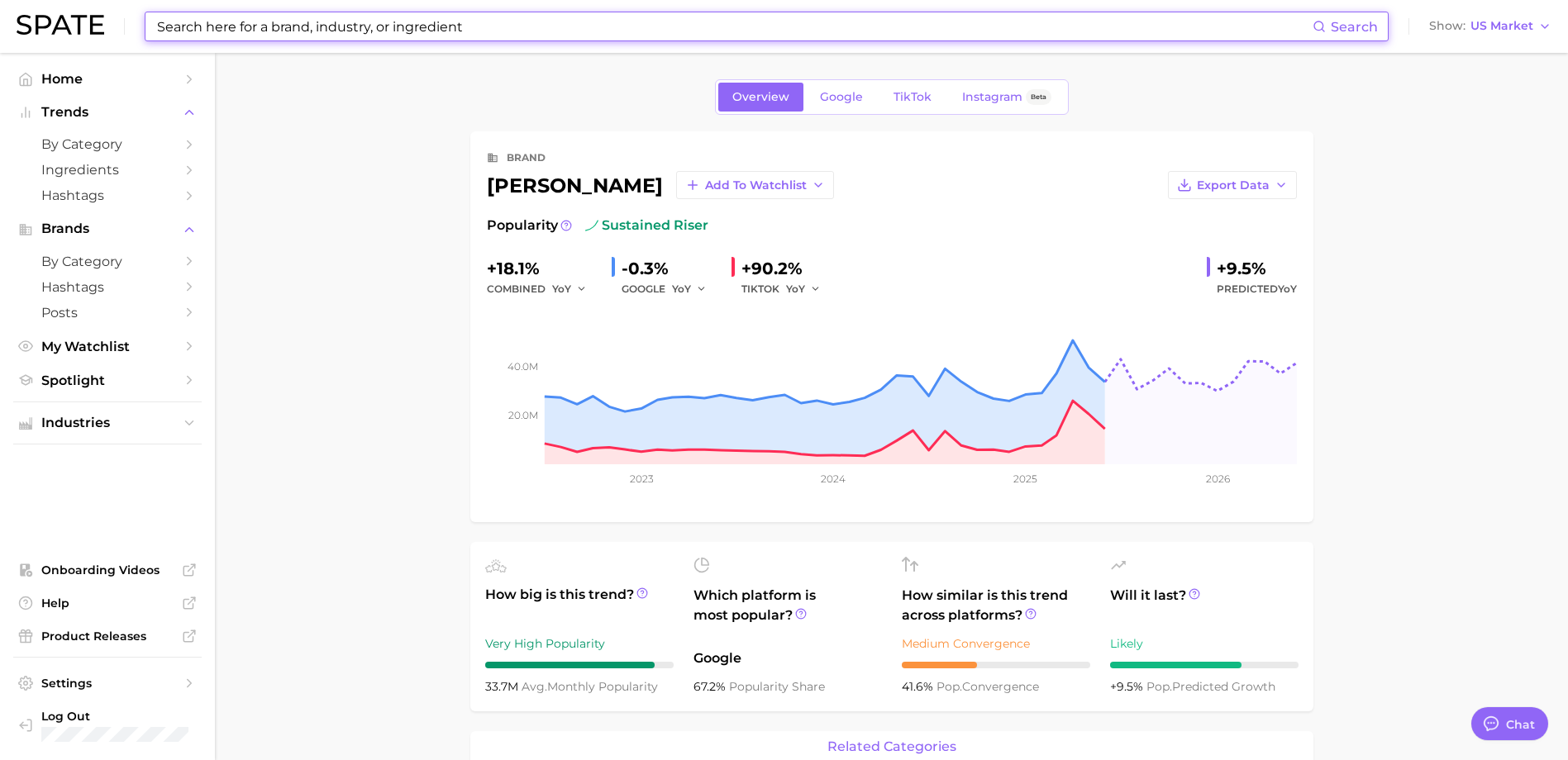 click at bounding box center [734, 26] 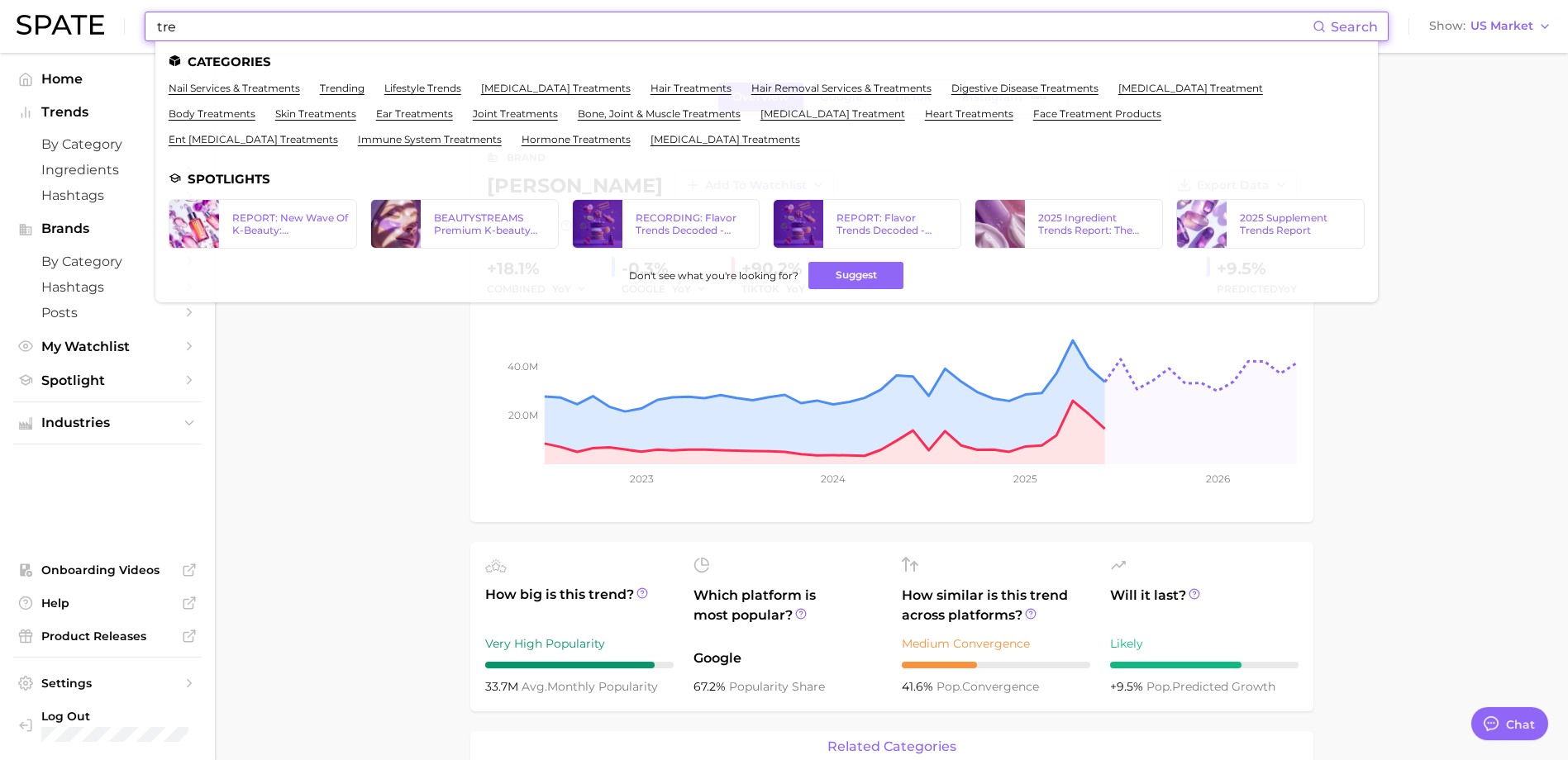 click on "tre" at bounding box center [734, 26] 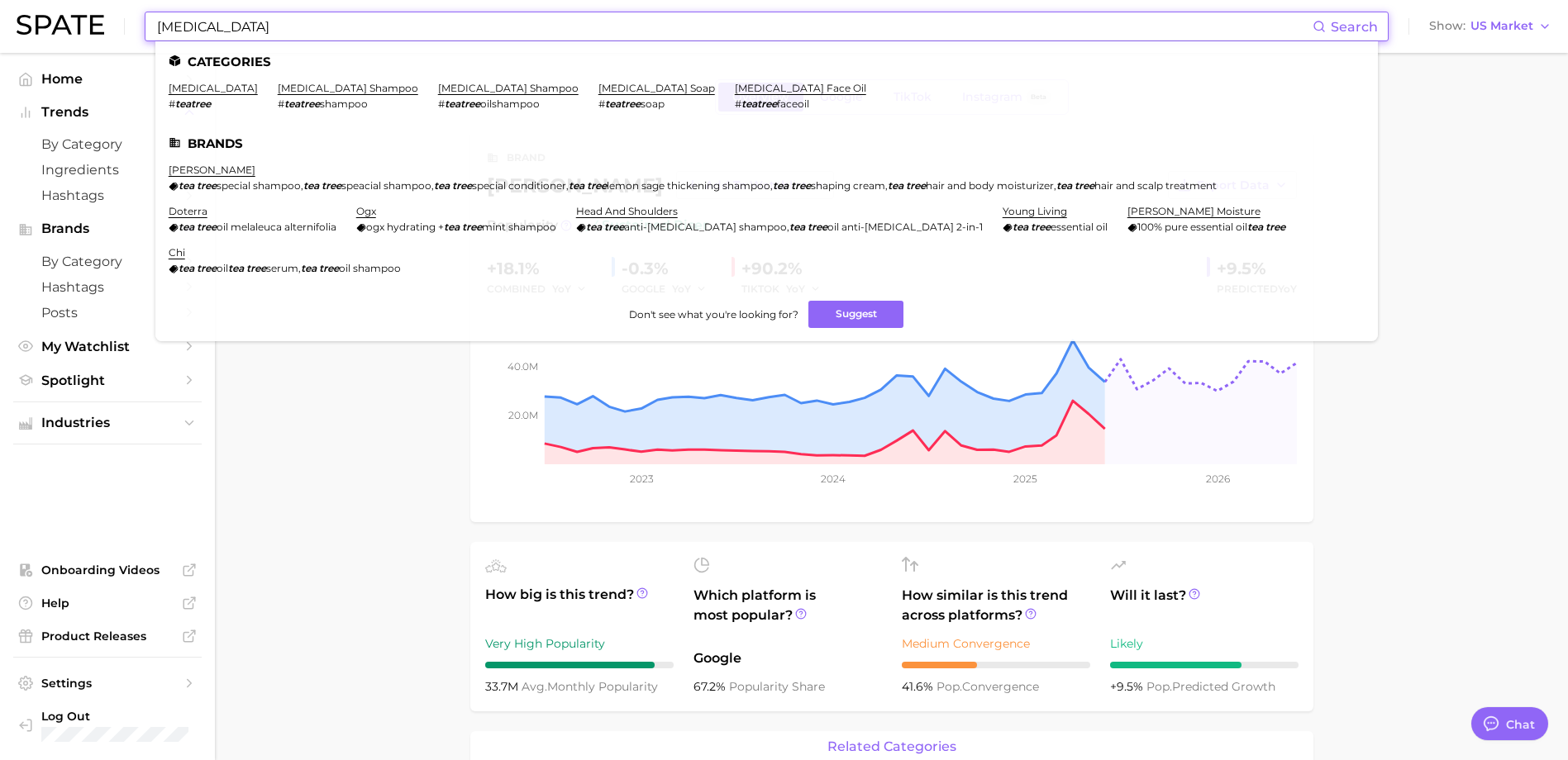 drag, startPoint x: 247, startPoint y: 22, endPoint x: 98, endPoint y: 17, distance: 149.08387 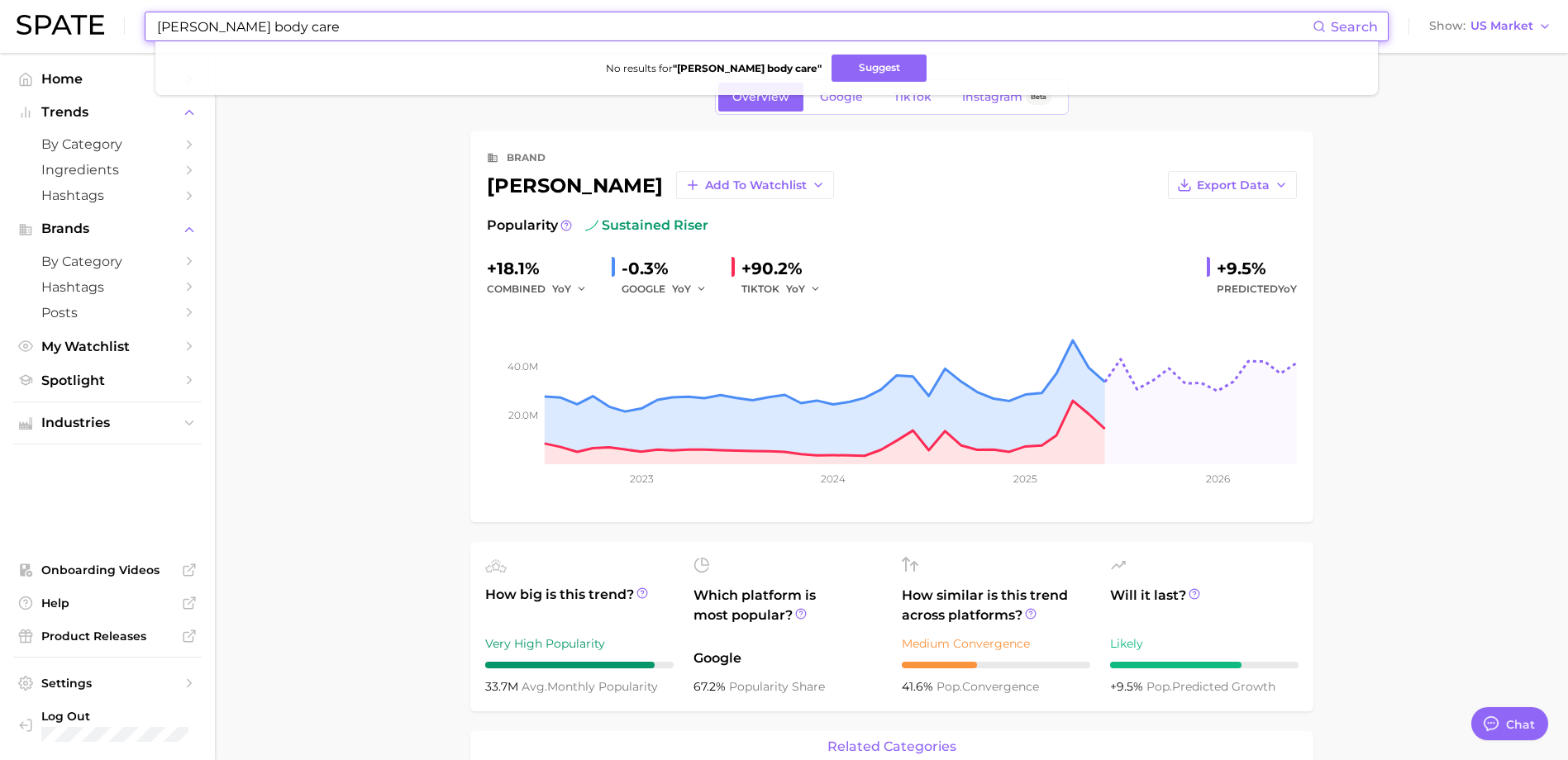 drag, startPoint x: 367, startPoint y: 29, endPoint x: 245, endPoint y: 7, distance: 123.96774 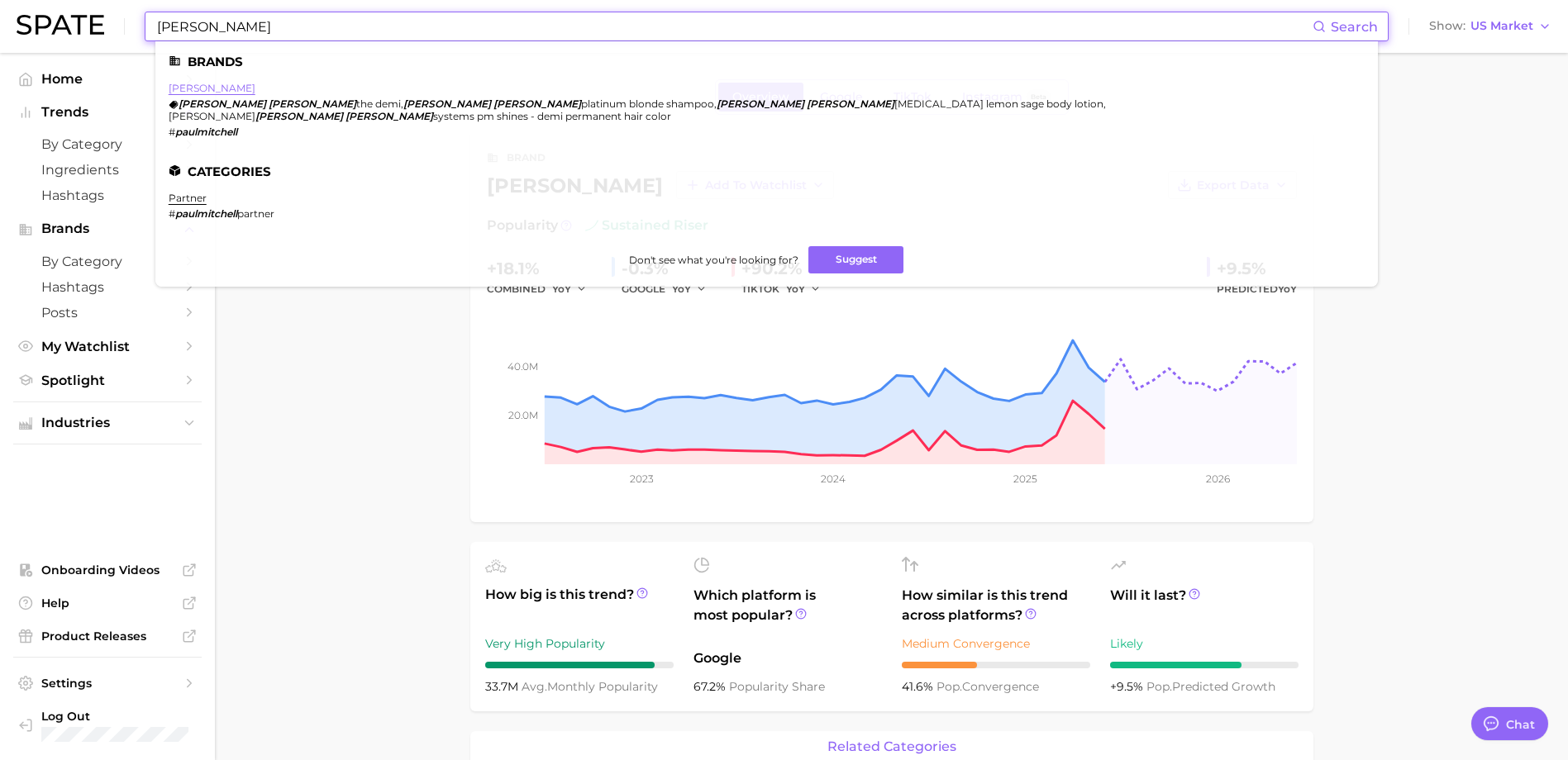 type on "[PERSON_NAME]" 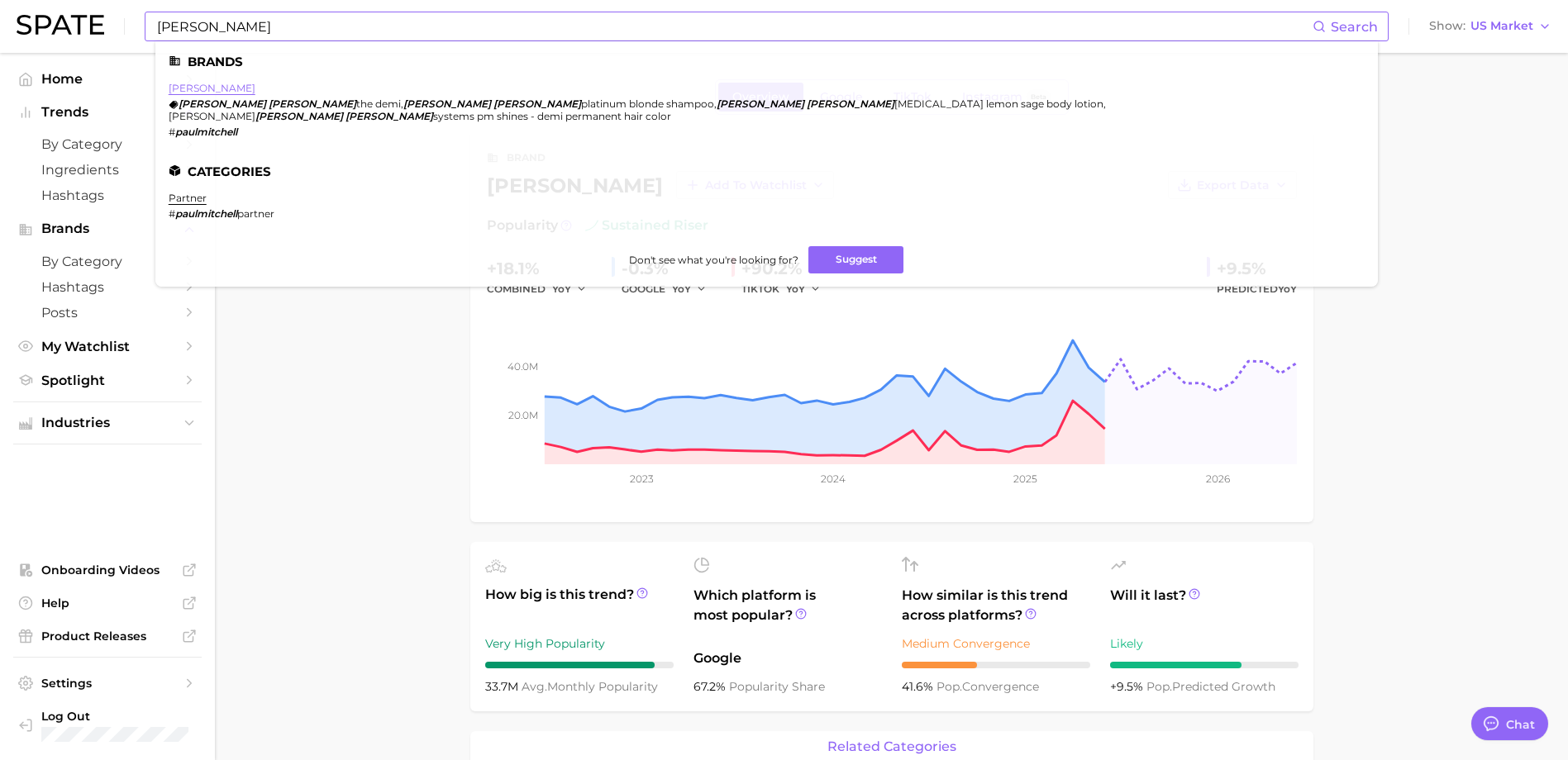click on "[PERSON_NAME]" at bounding box center (212, 88) 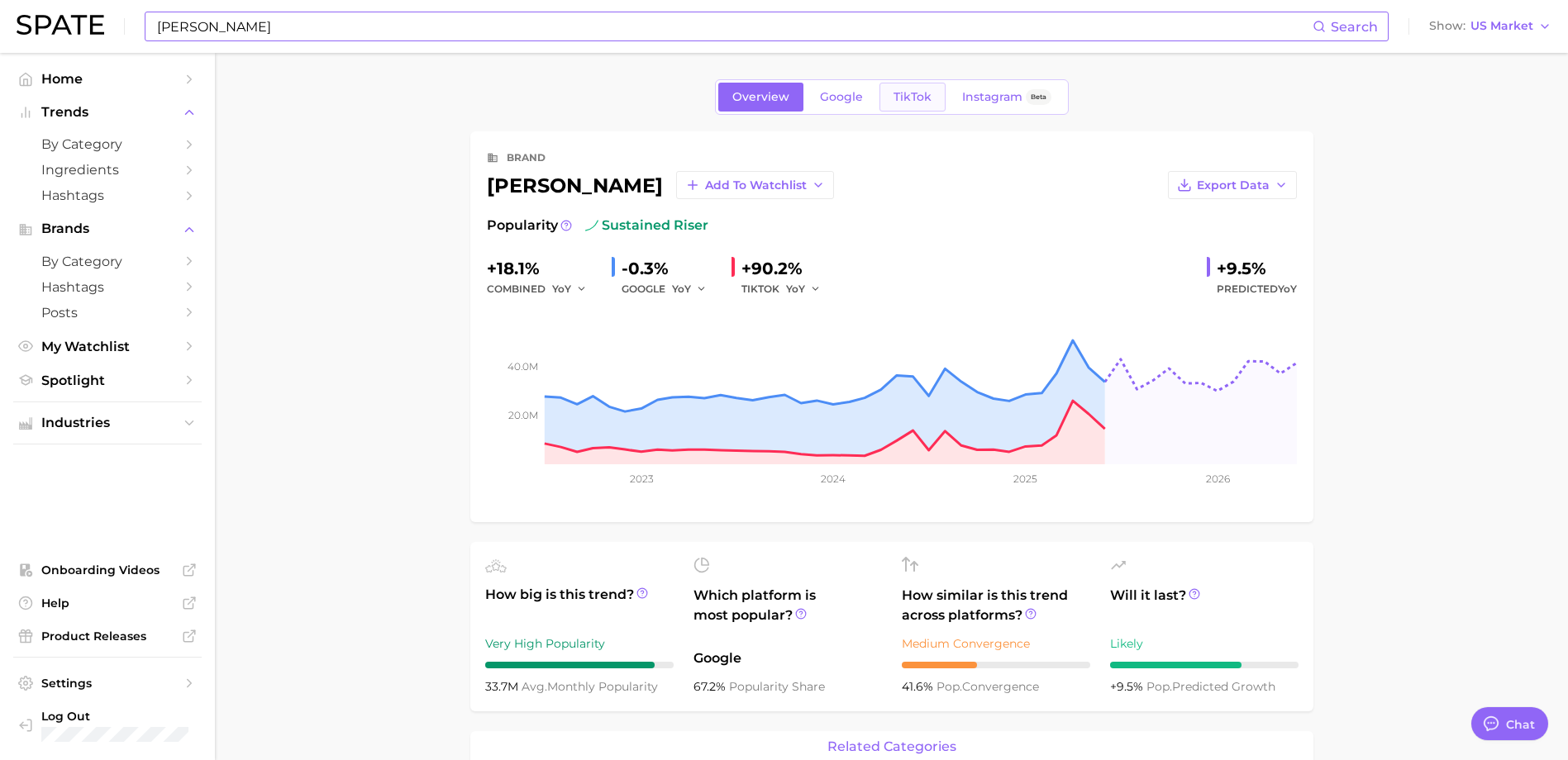 click on "TikTok" at bounding box center [913, 97] 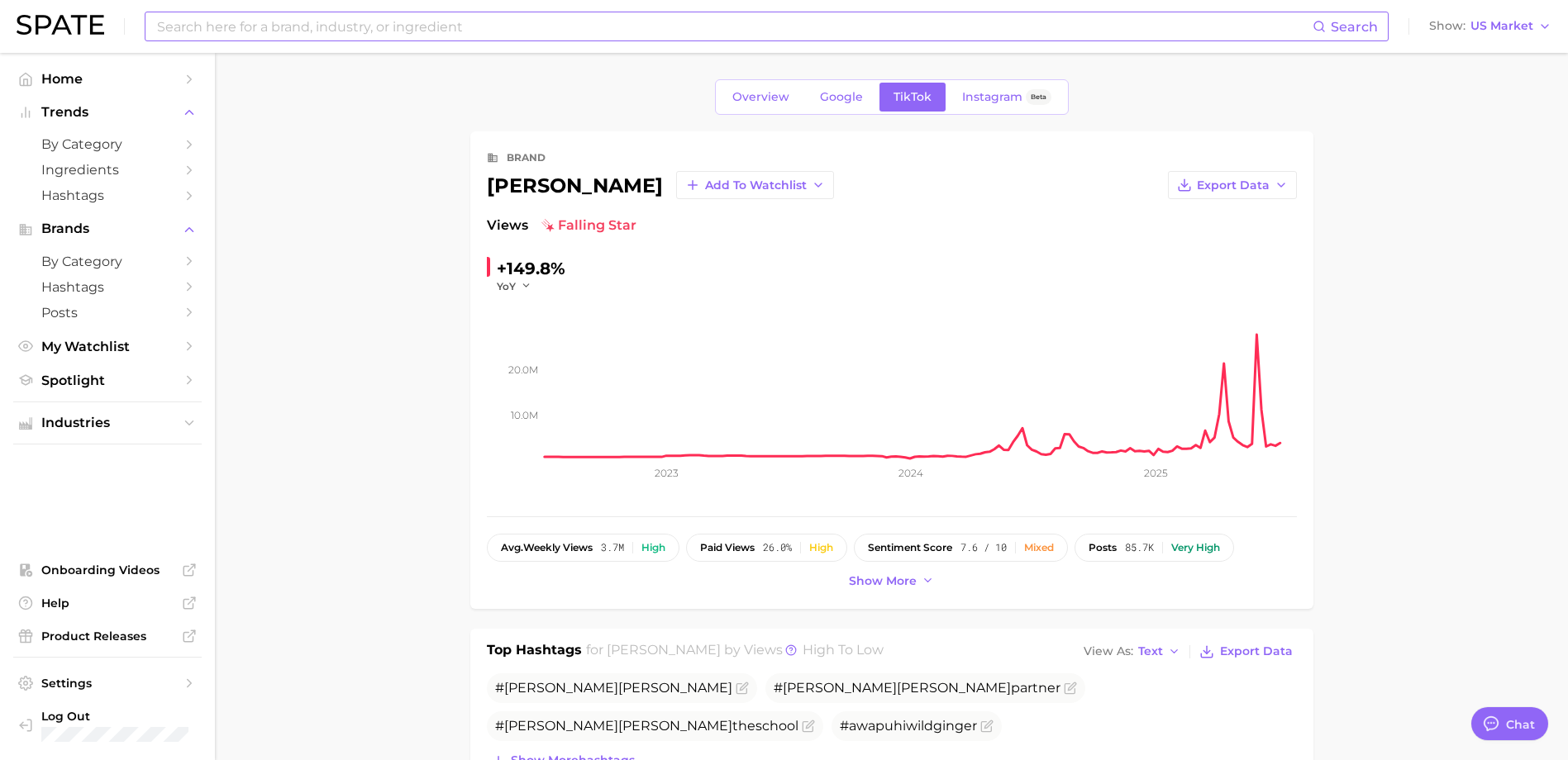 scroll, scrollTop: 0, scrollLeft: 0, axis: both 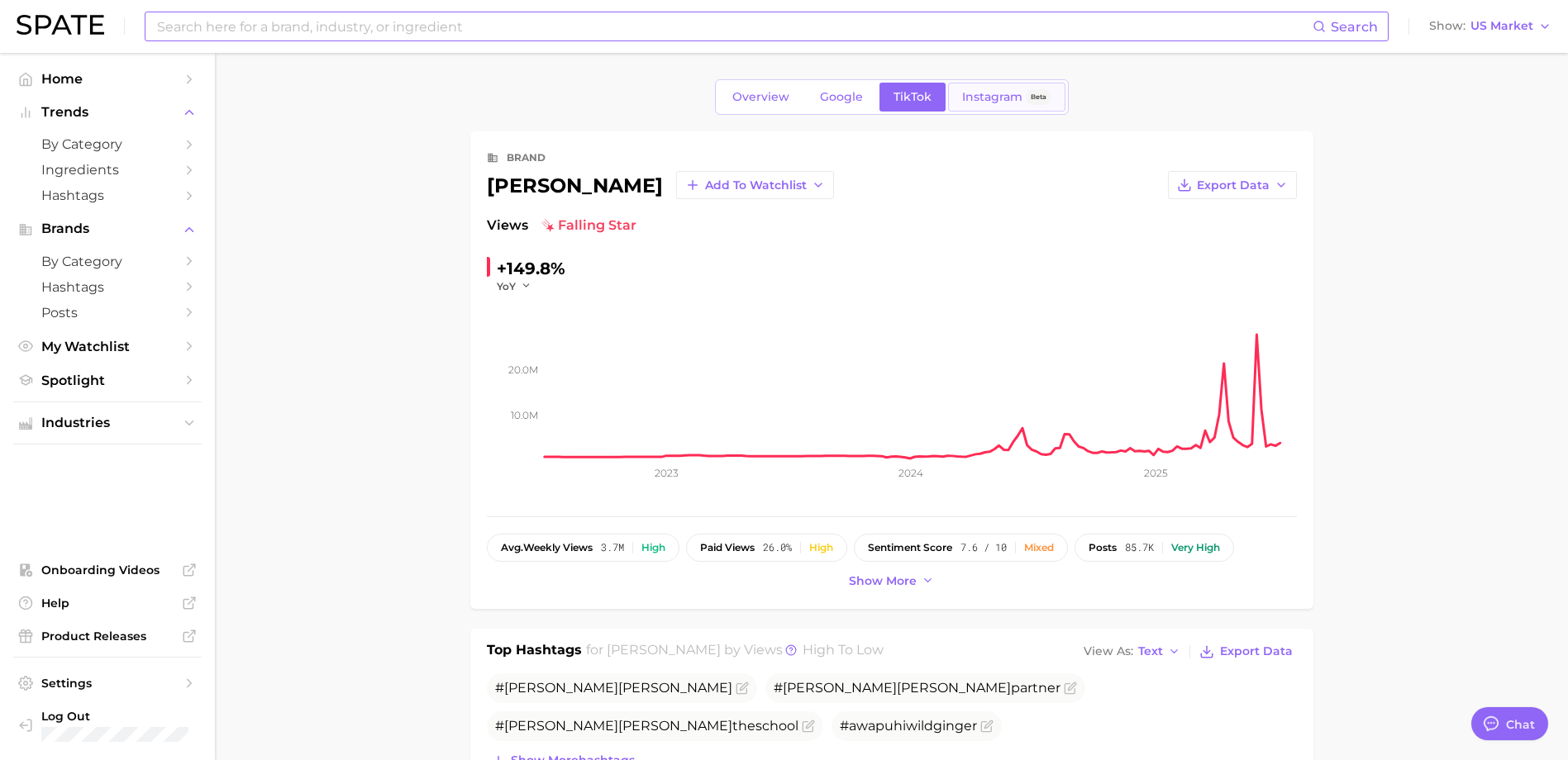 click on "Instagram" at bounding box center (992, 97) 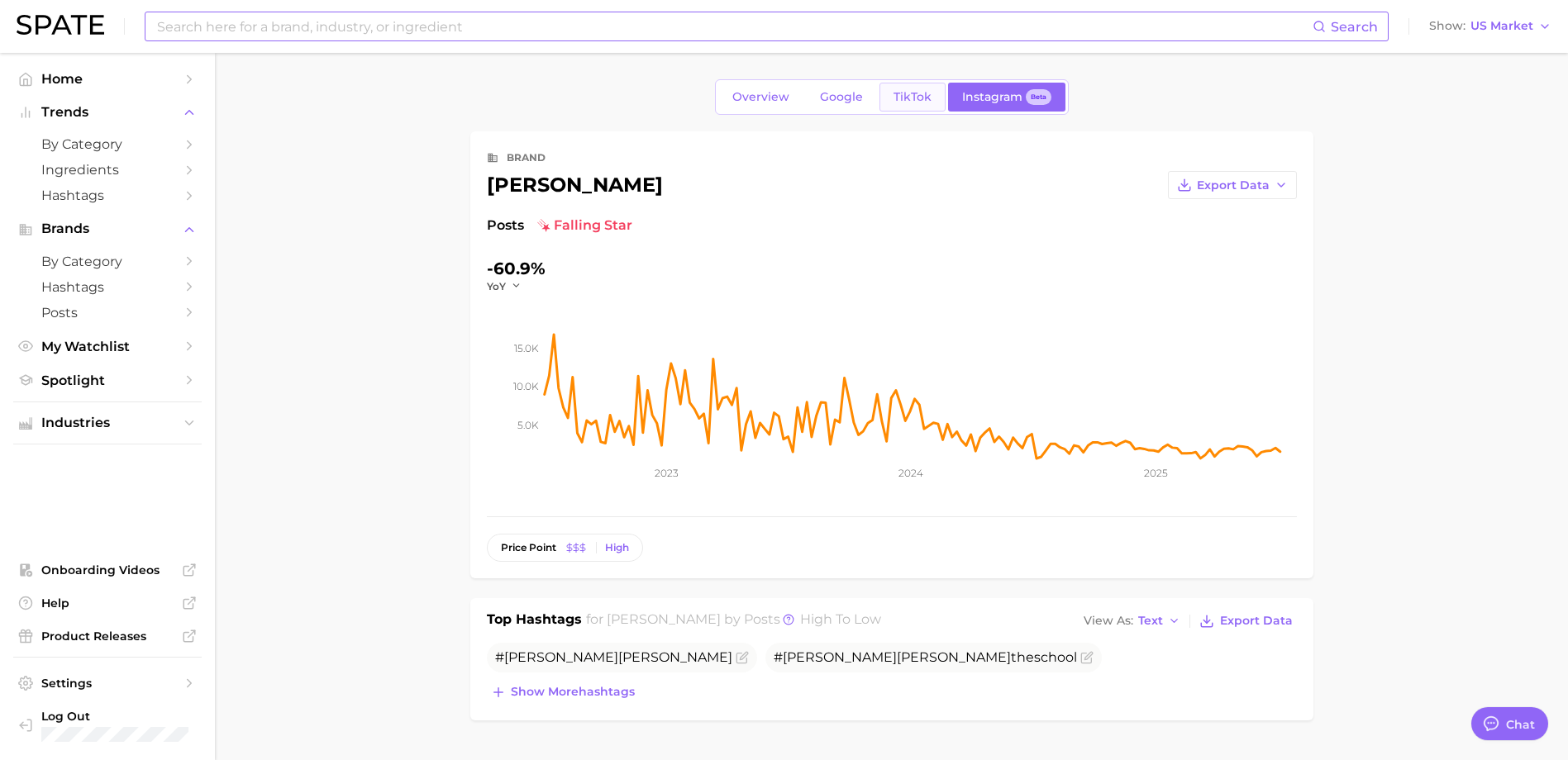 click on "TikTok" at bounding box center (913, 97) 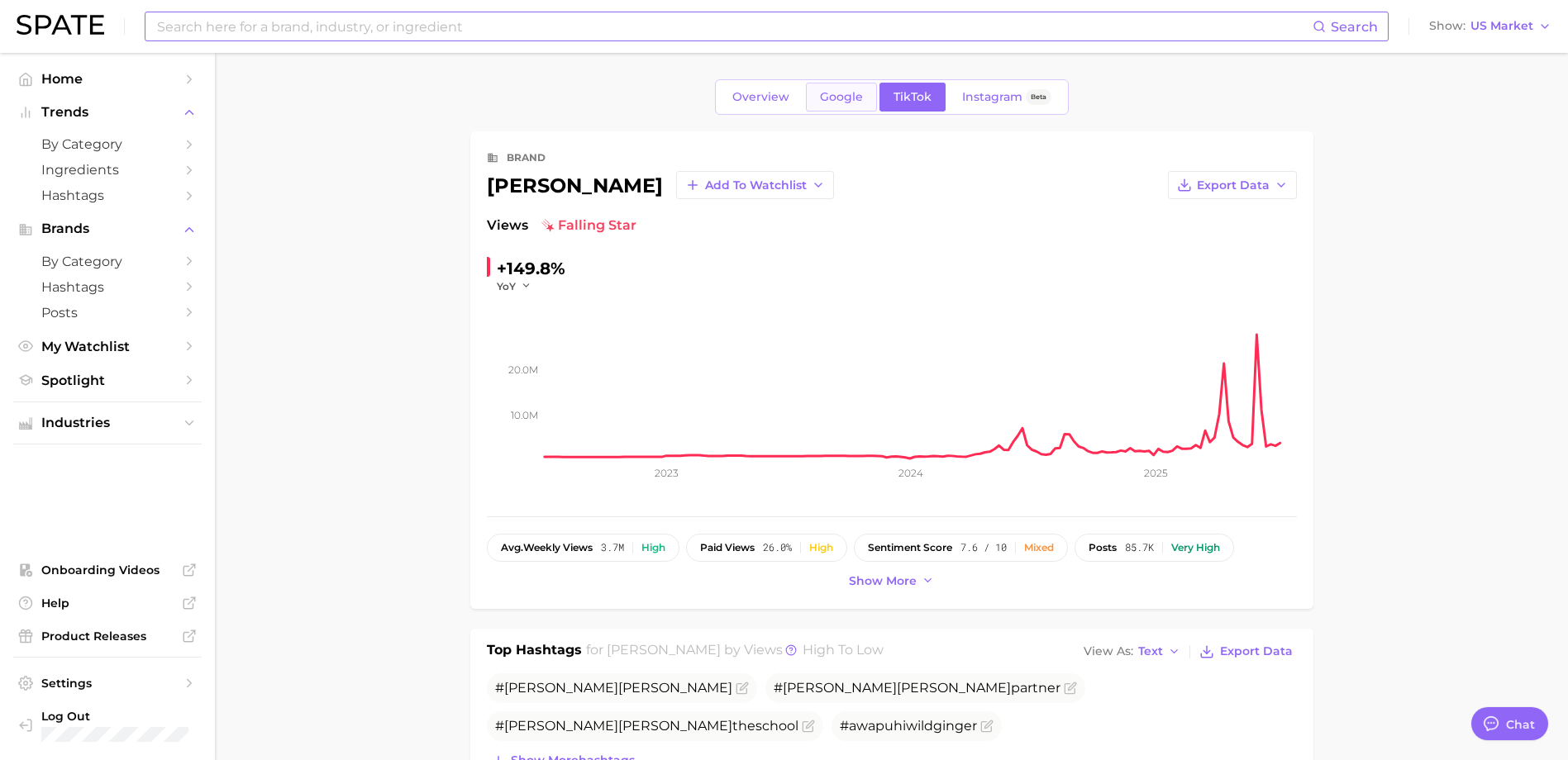 scroll, scrollTop: 0, scrollLeft: 0, axis: both 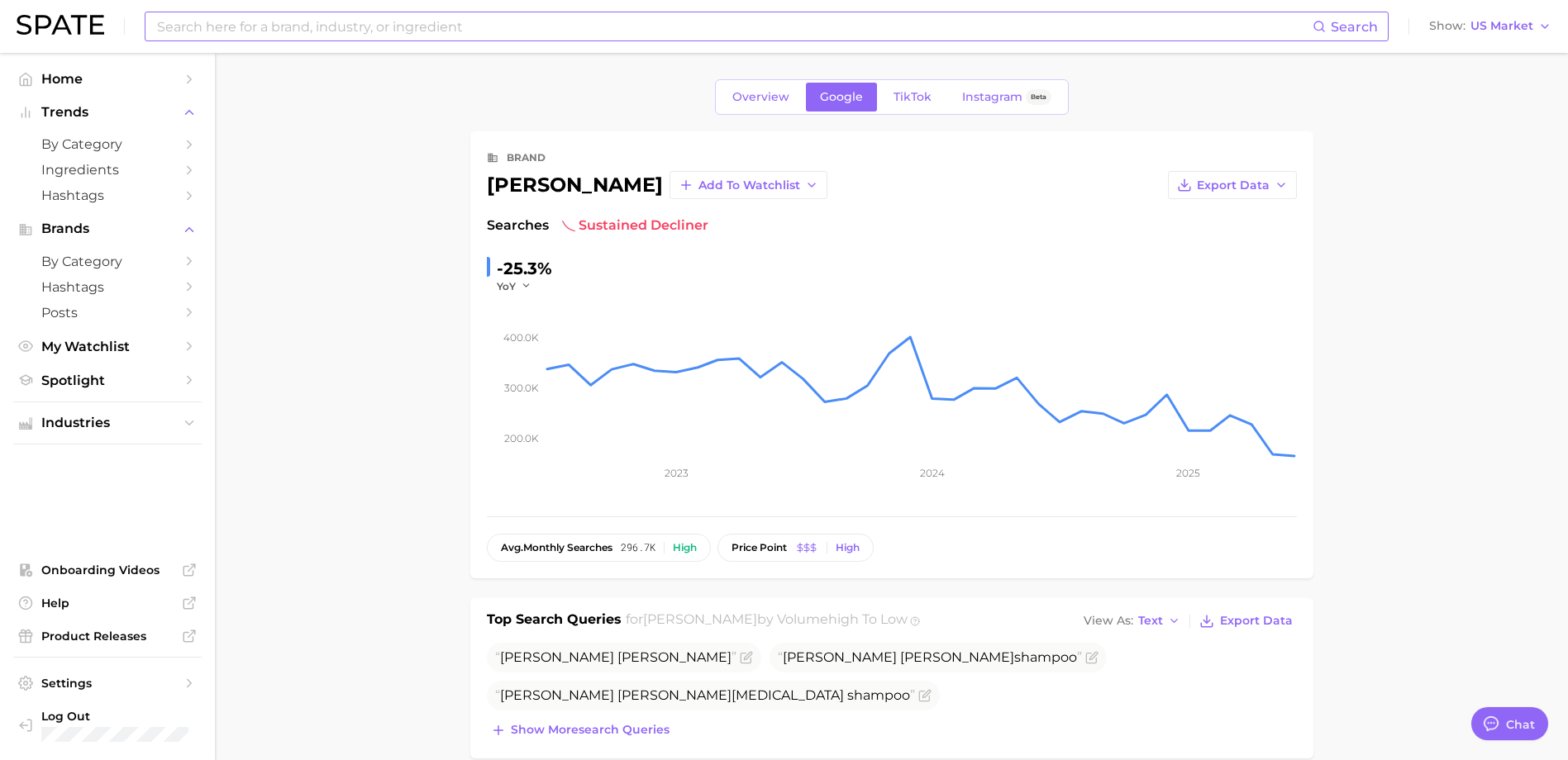 click on "Overview" at bounding box center [760, 97] 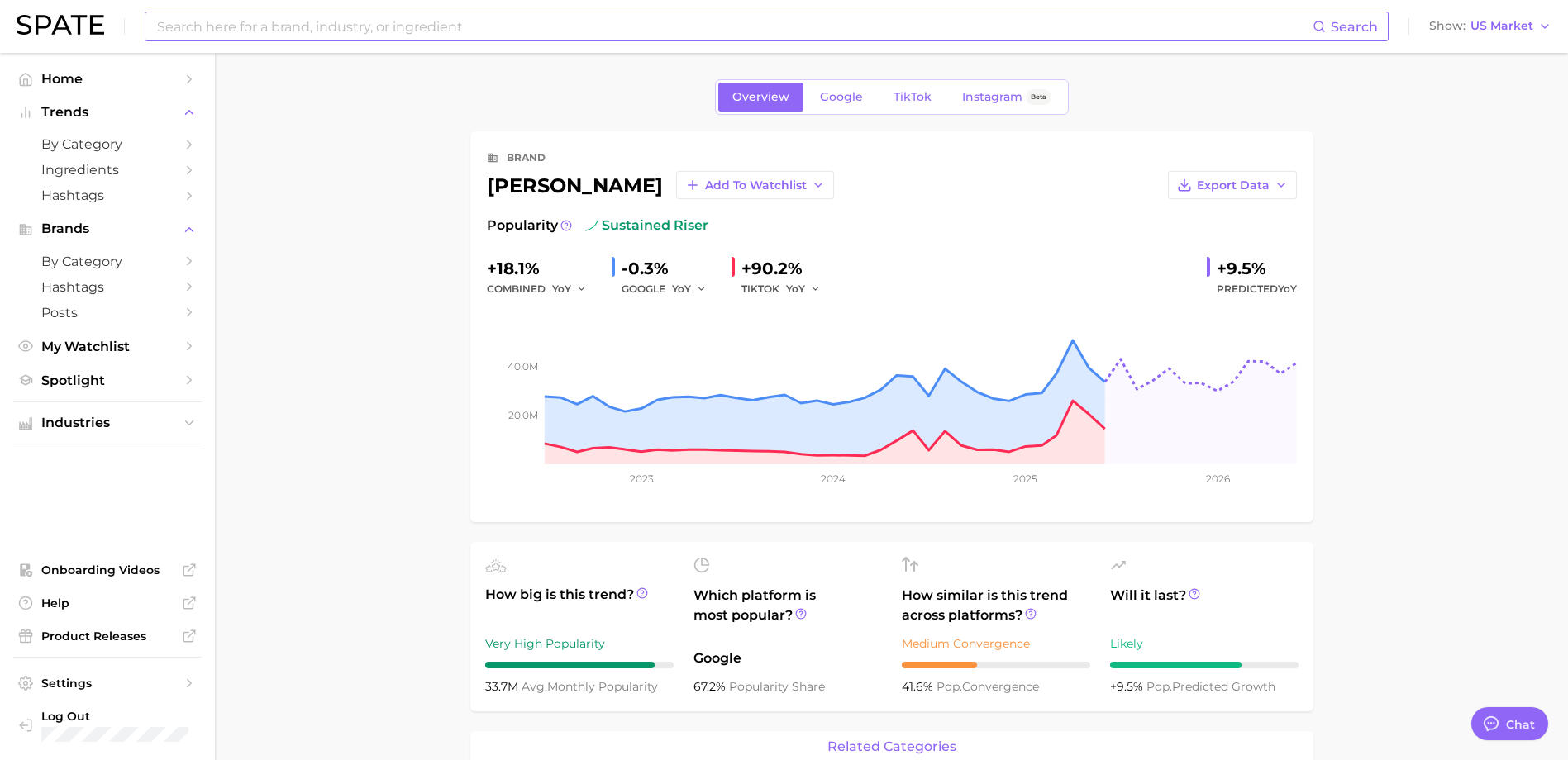 click on "Search Show US Market" at bounding box center (784, 26) 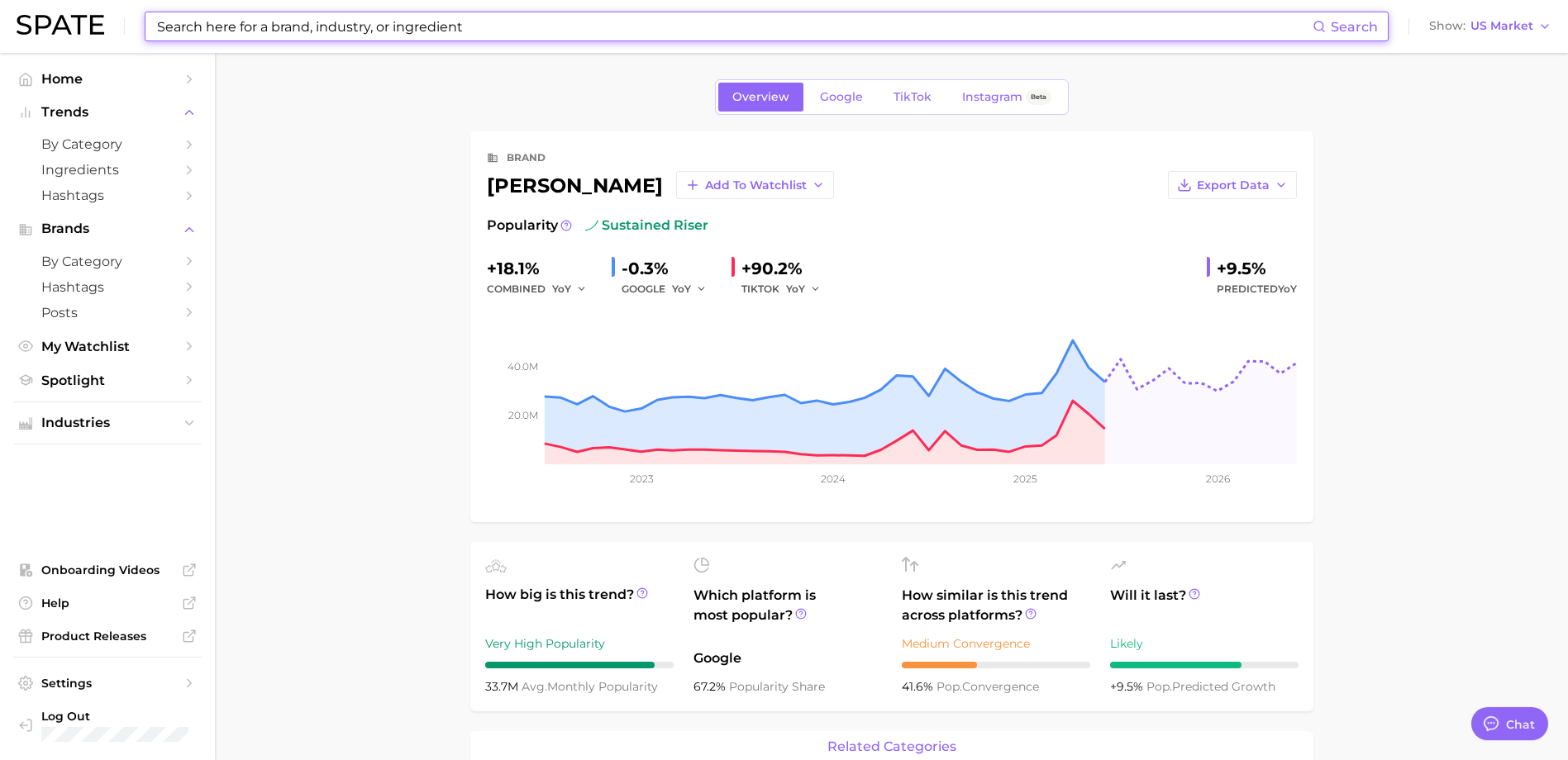 click at bounding box center (734, 26) 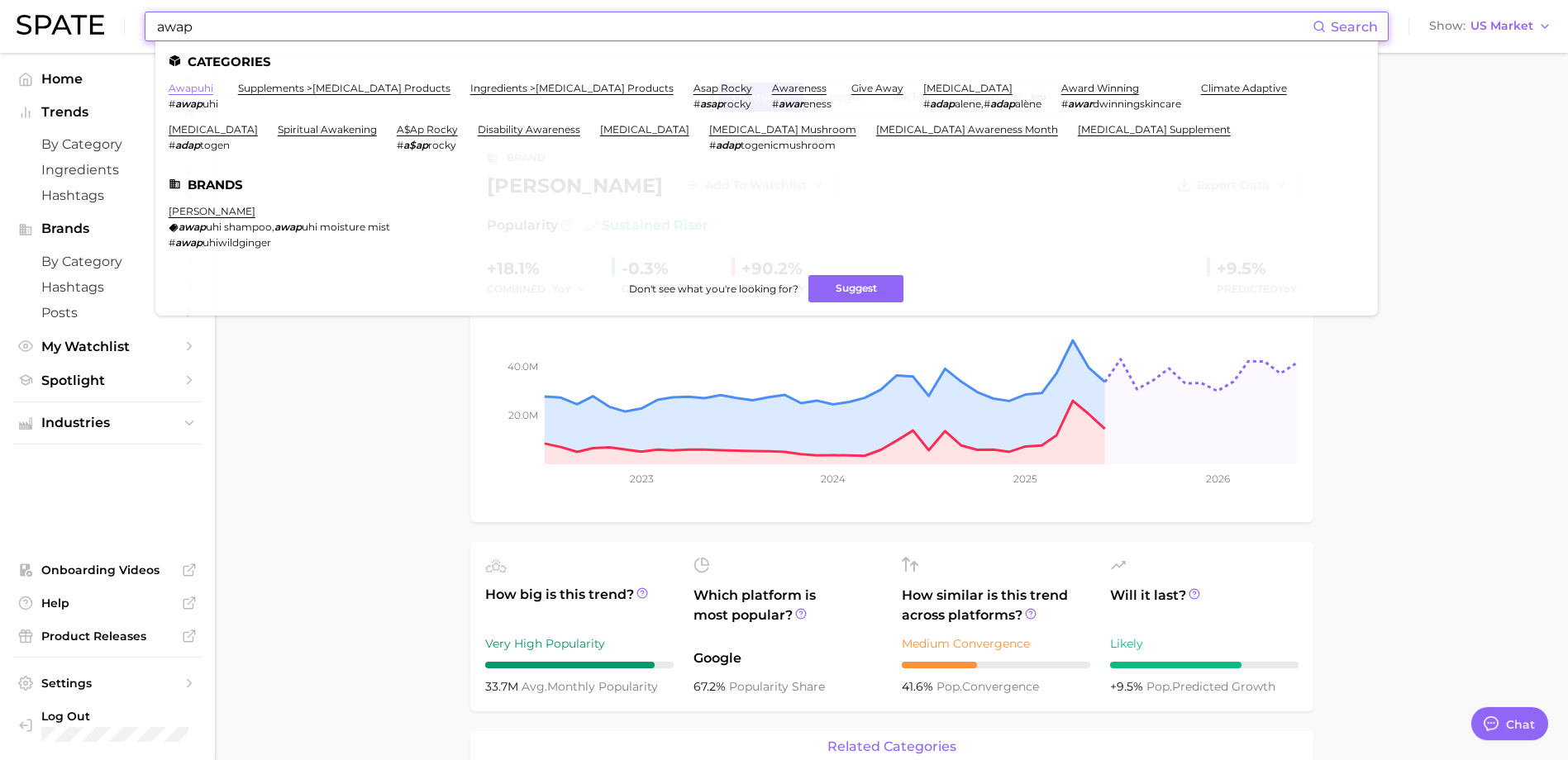 type on "awap" 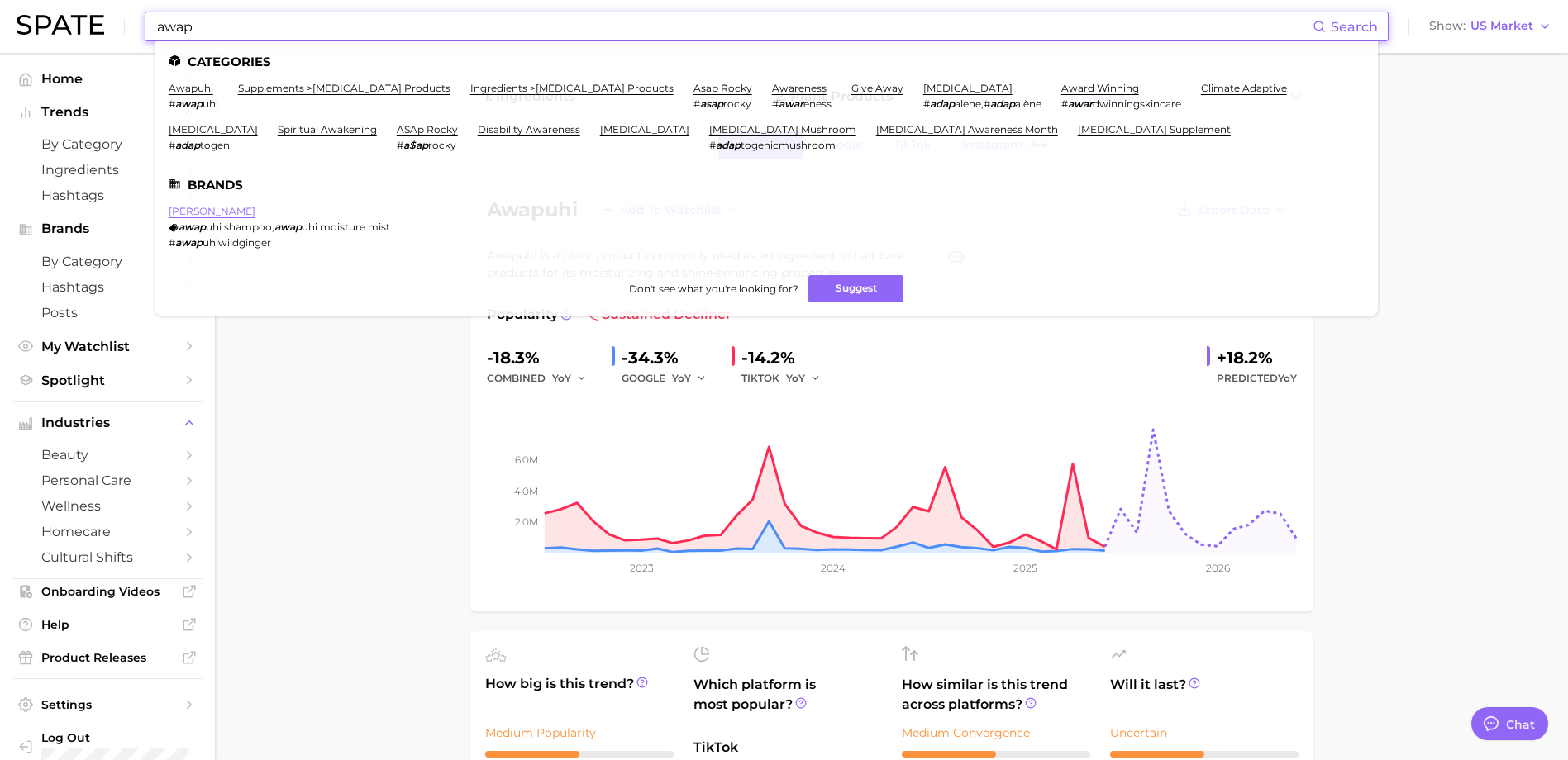 click on "[PERSON_NAME]" at bounding box center (212, 211) 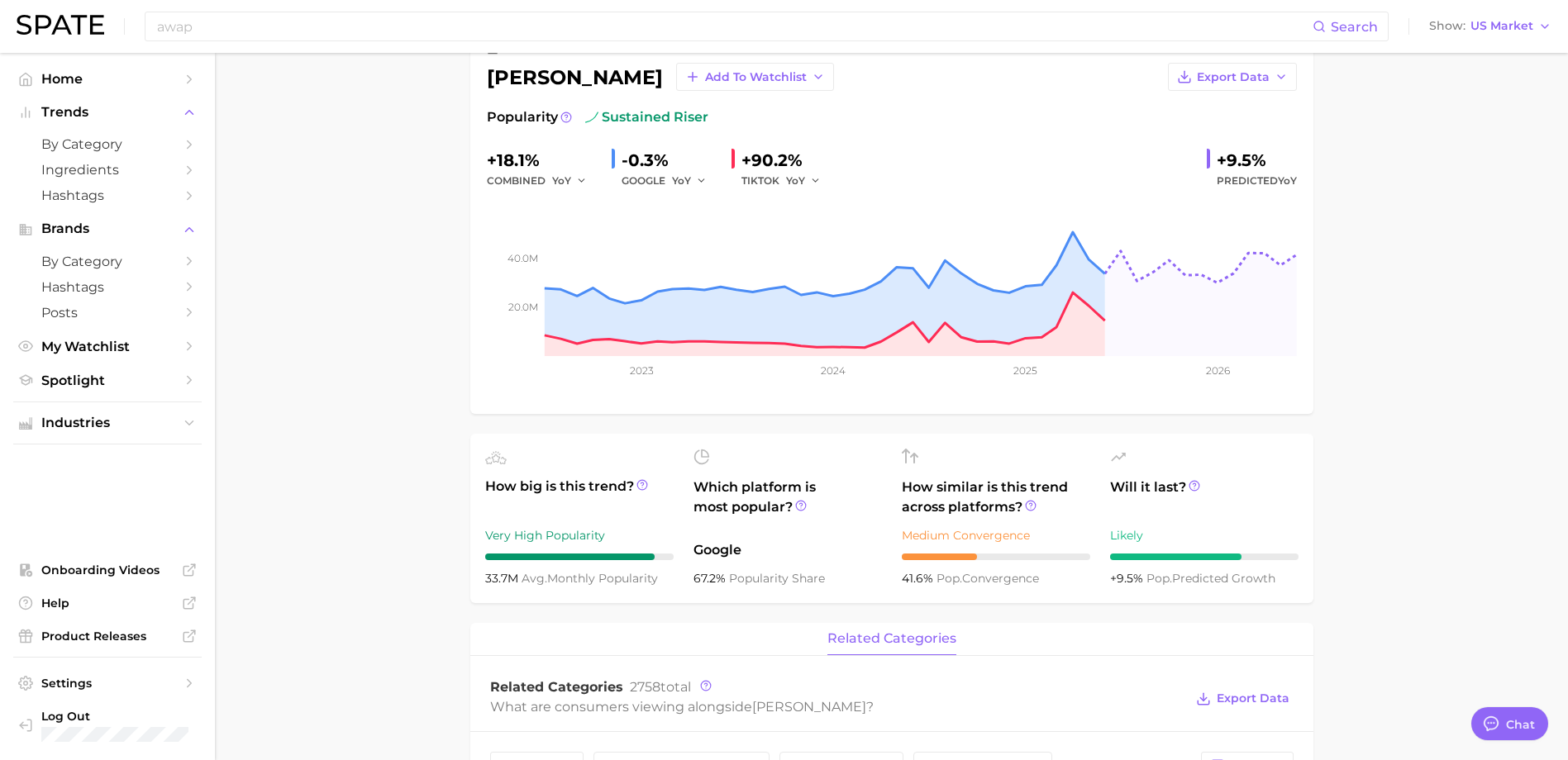 scroll, scrollTop: 0, scrollLeft: 0, axis: both 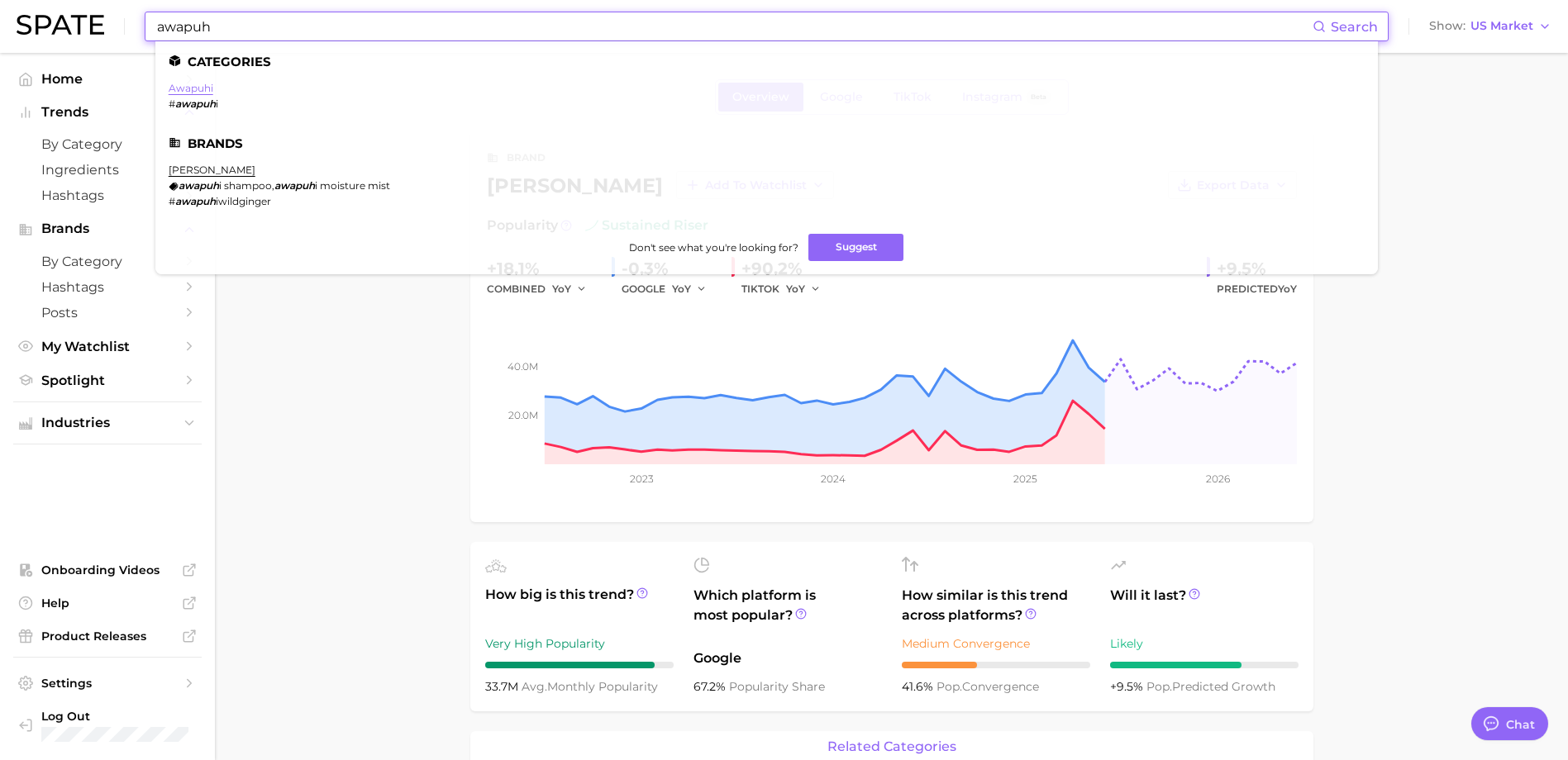 type on "awapuh" 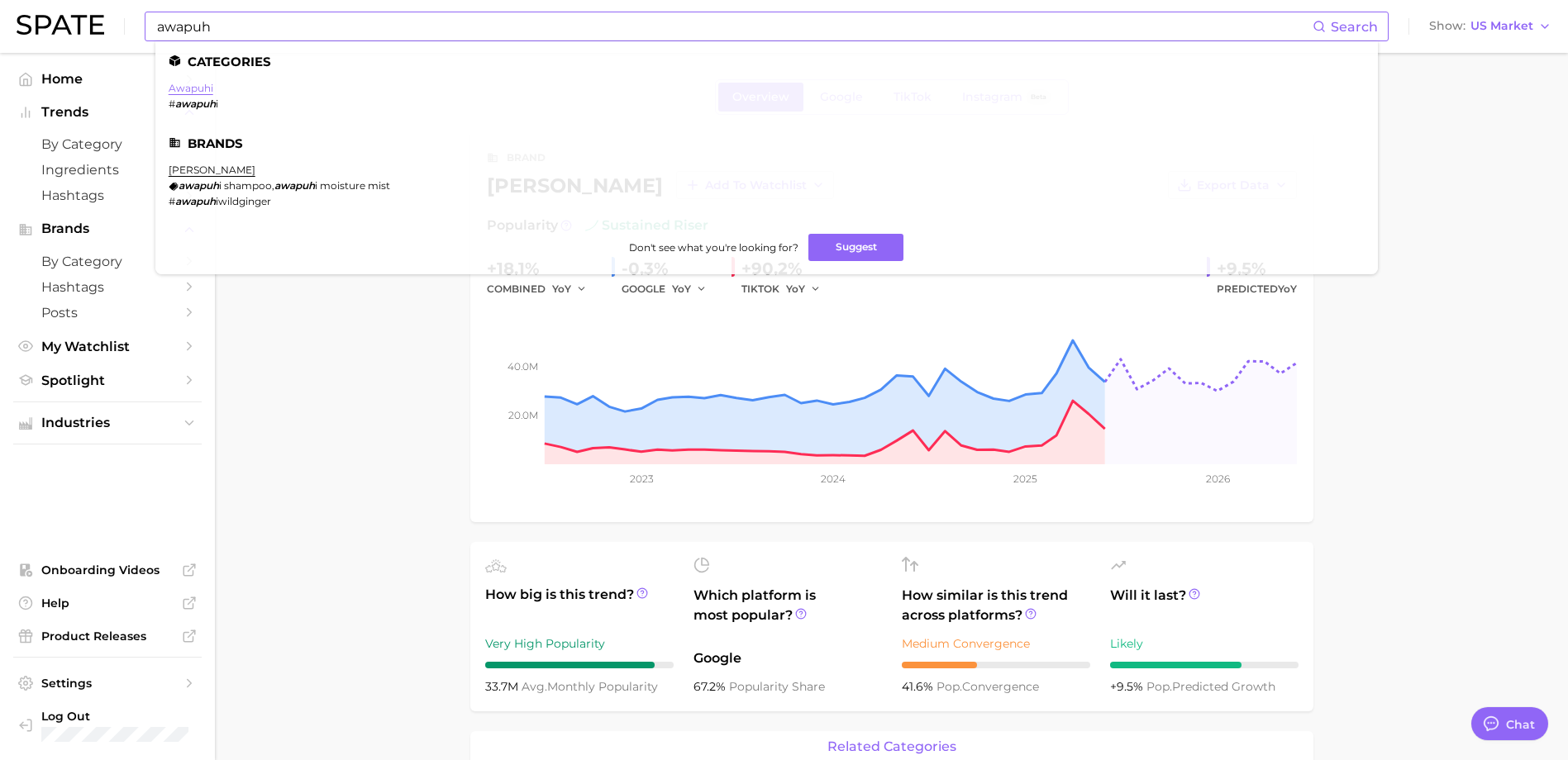 click on "awapuhi" at bounding box center (191, 88) 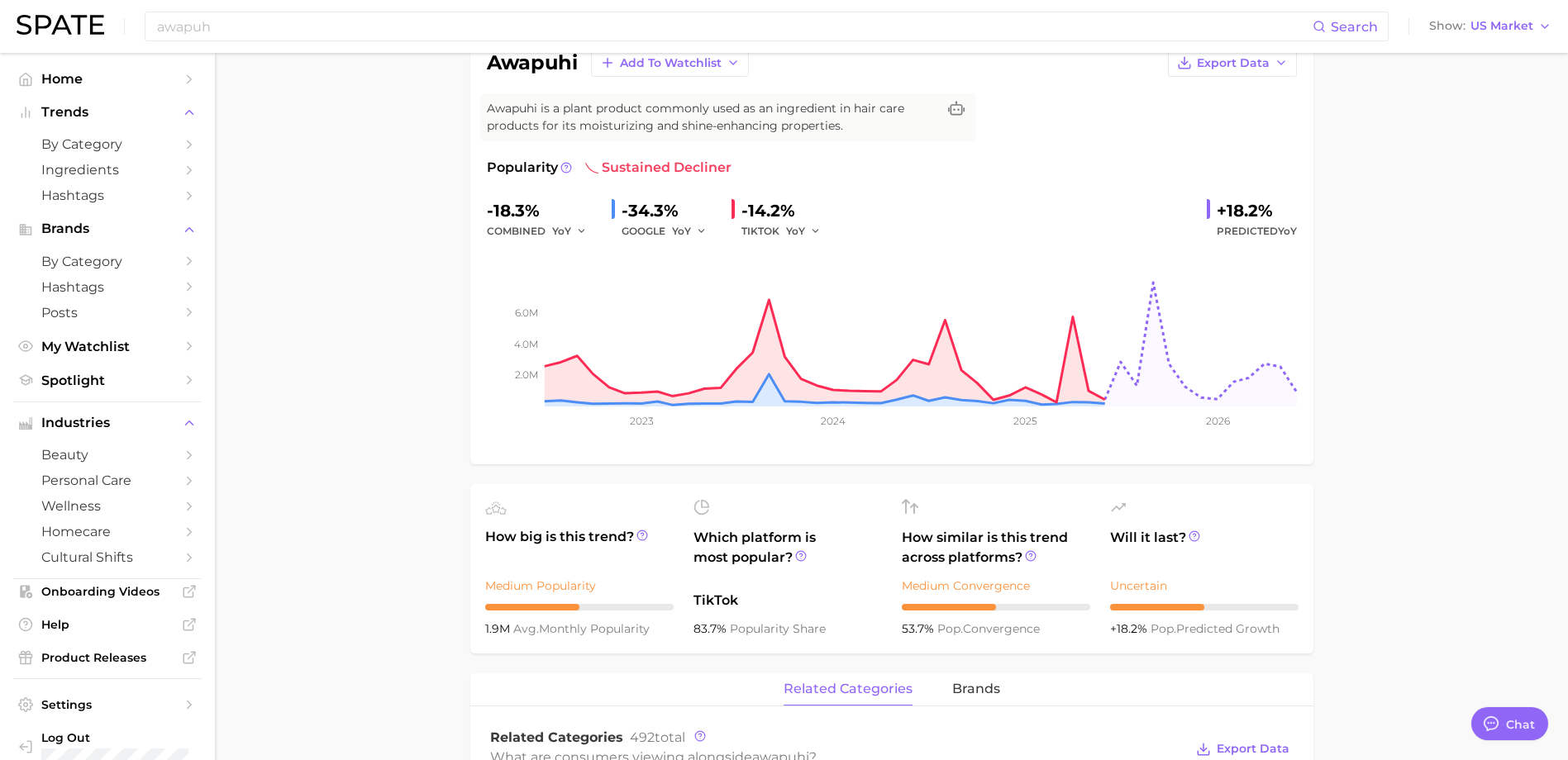 scroll, scrollTop: 0, scrollLeft: 0, axis: both 